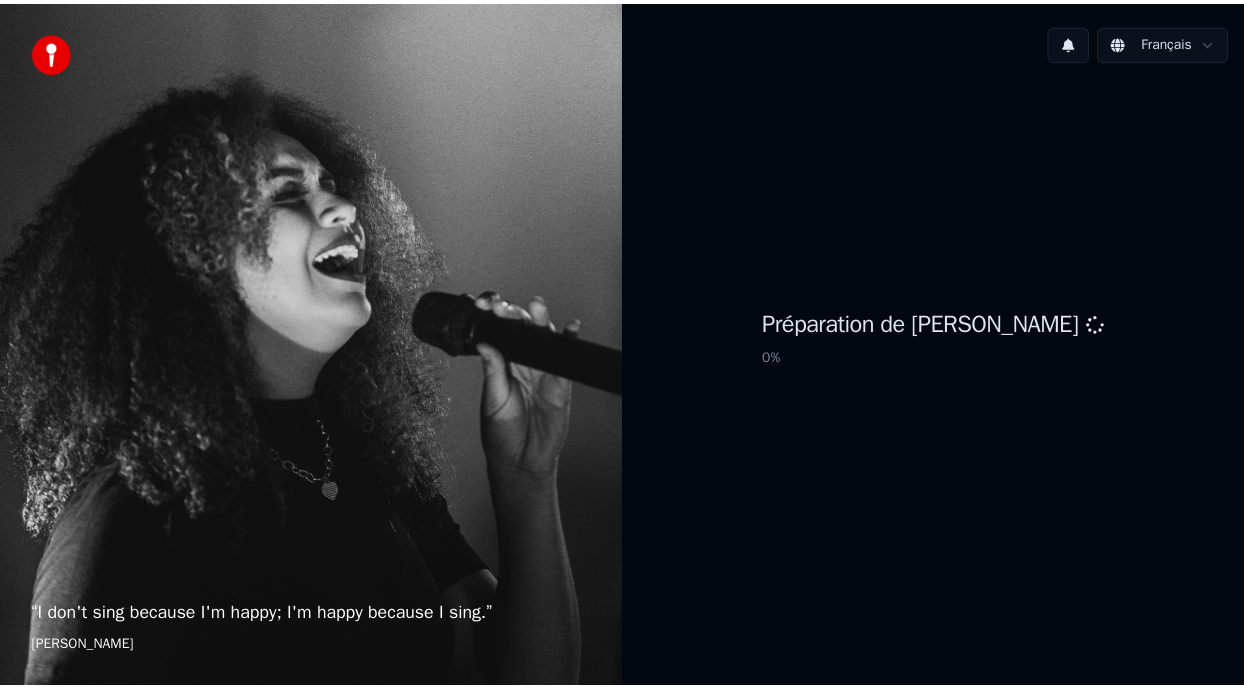 scroll, scrollTop: 0, scrollLeft: 0, axis: both 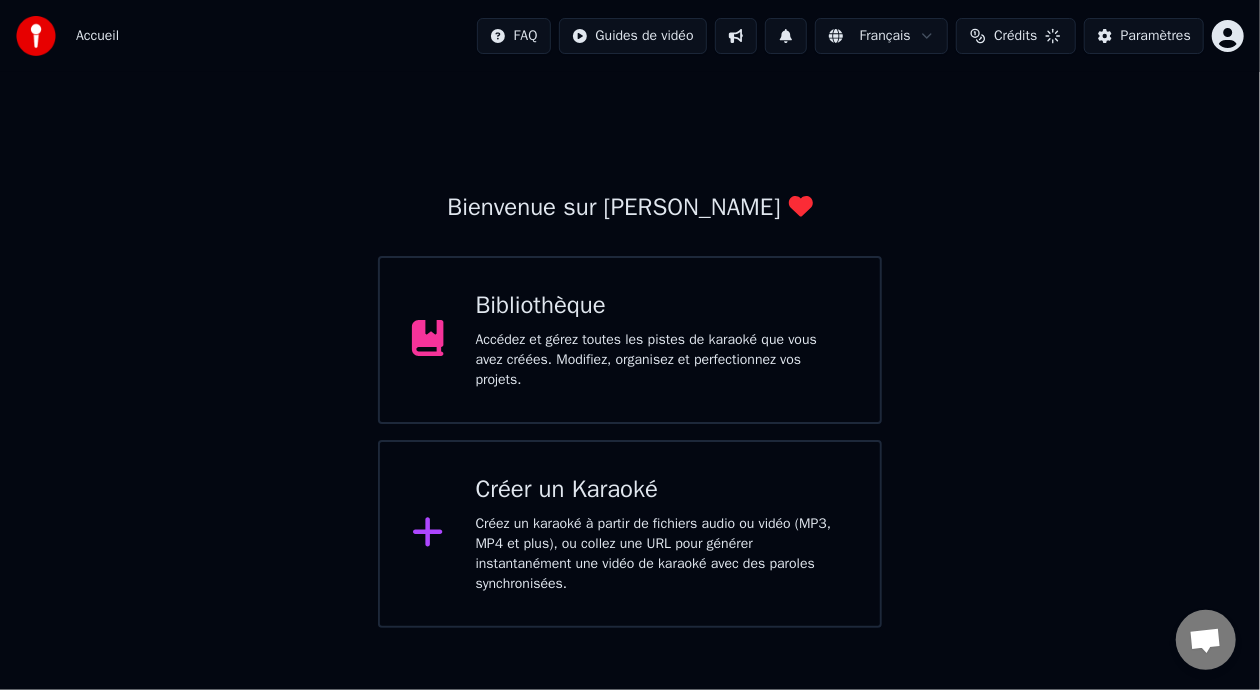 click on "Accédez et gérez toutes les pistes de karaoké que vous avez créées. Modifiez, organisez et perfectionnez vos projets." at bounding box center [662, 360] 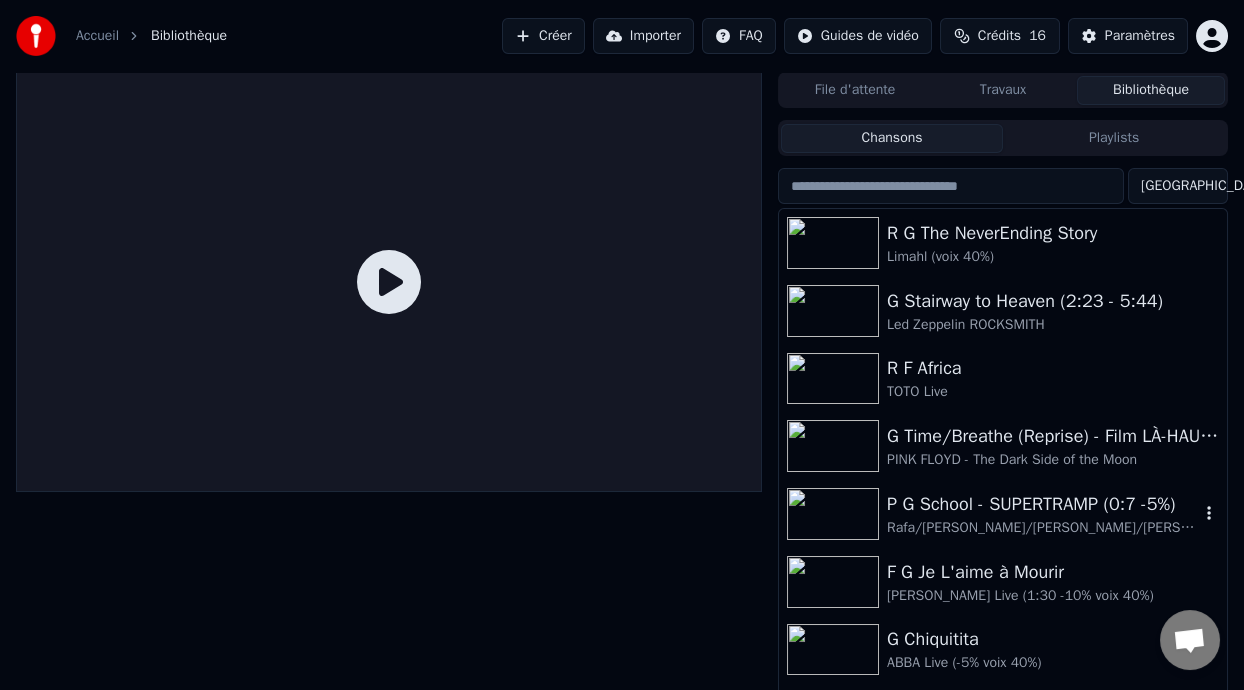 click on "P G School - SUPERTRAMP (0:7 -5%)" at bounding box center (1043, 504) 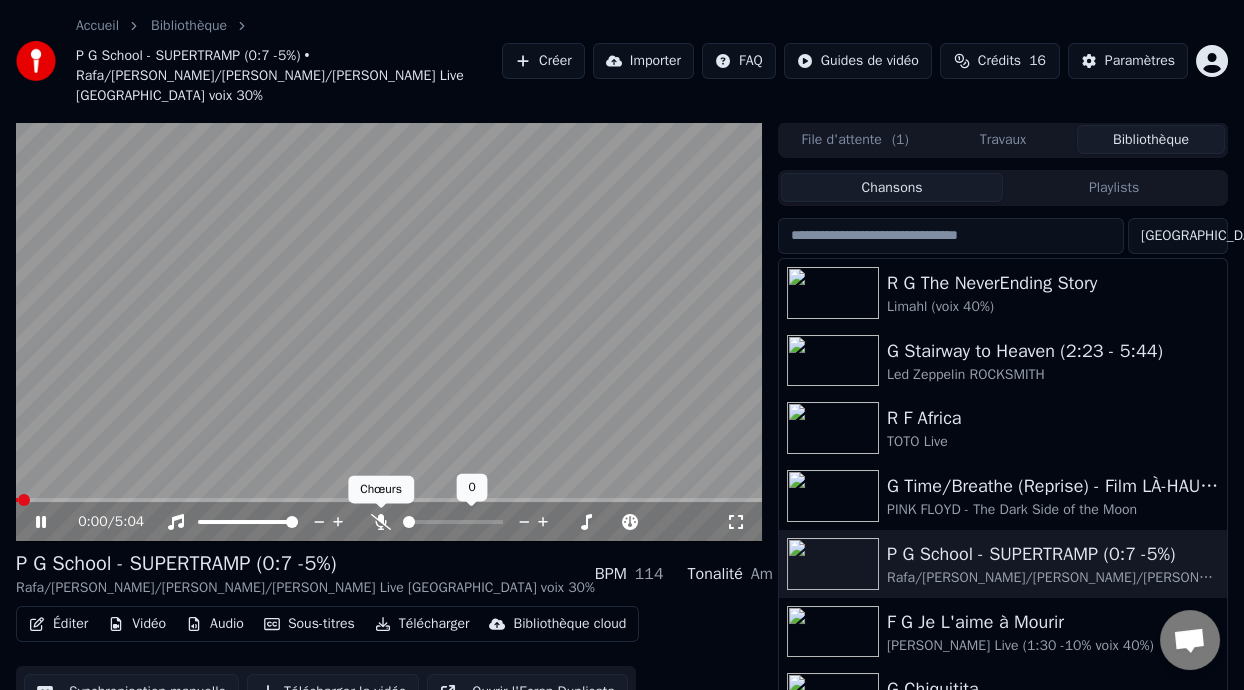 click 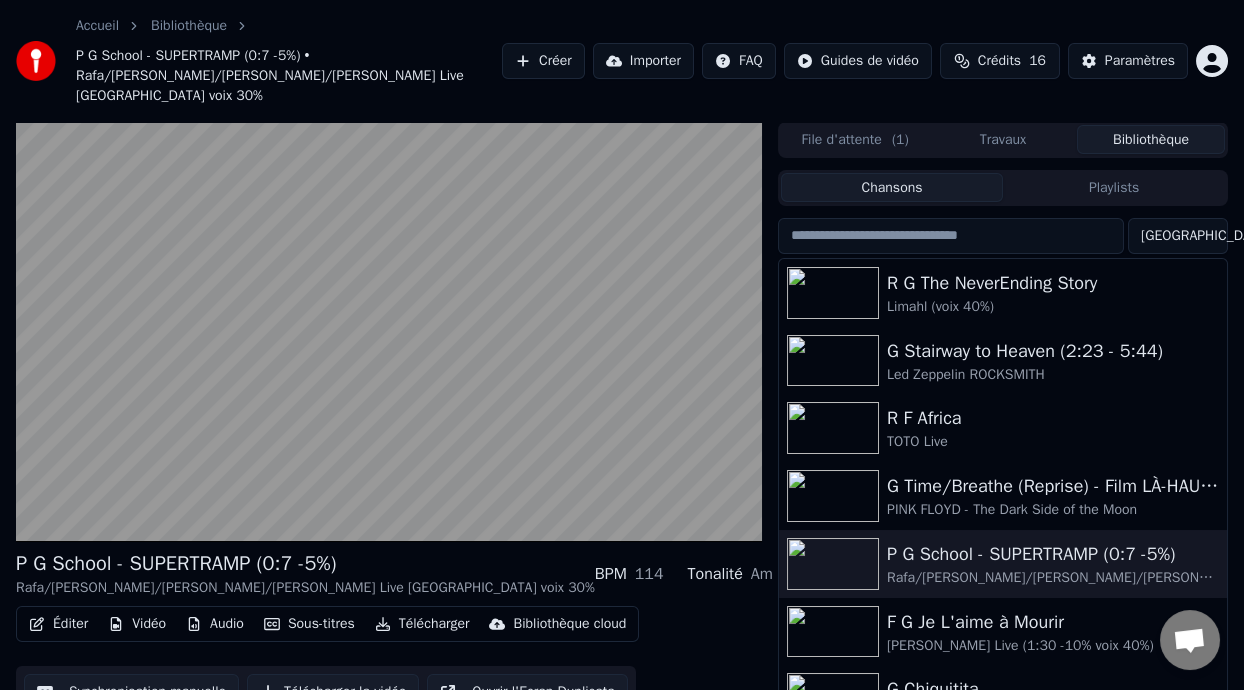 scroll, scrollTop: 85, scrollLeft: 0, axis: vertical 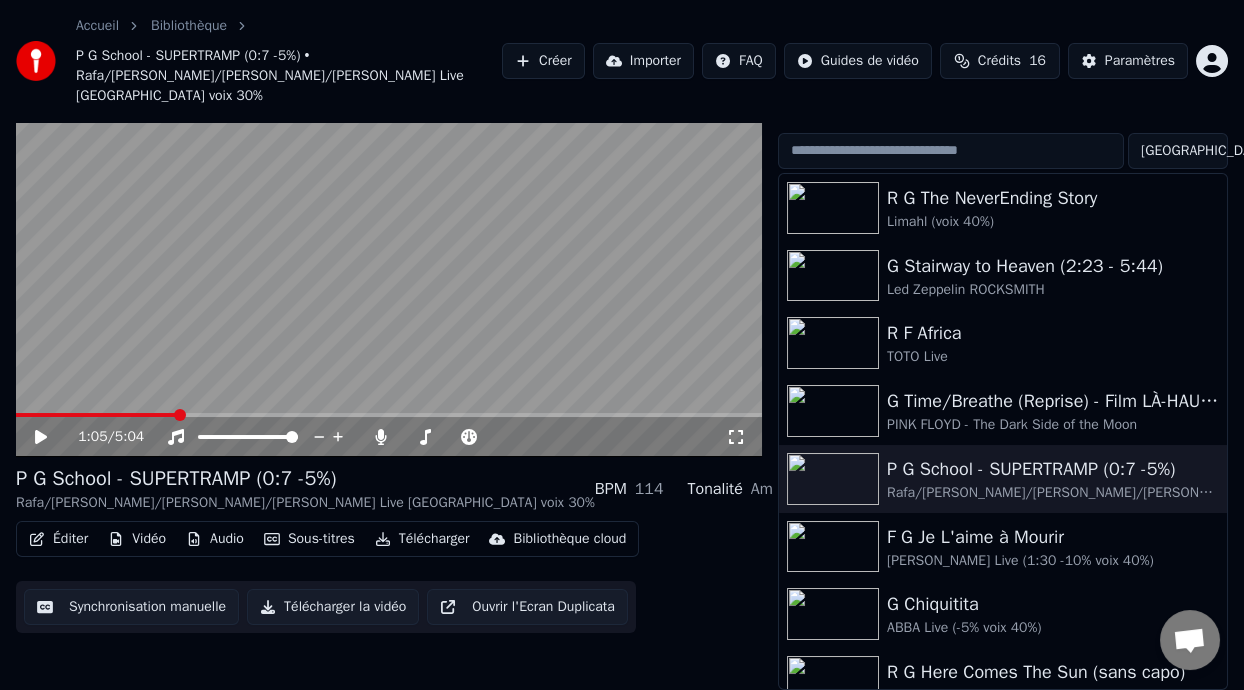 click 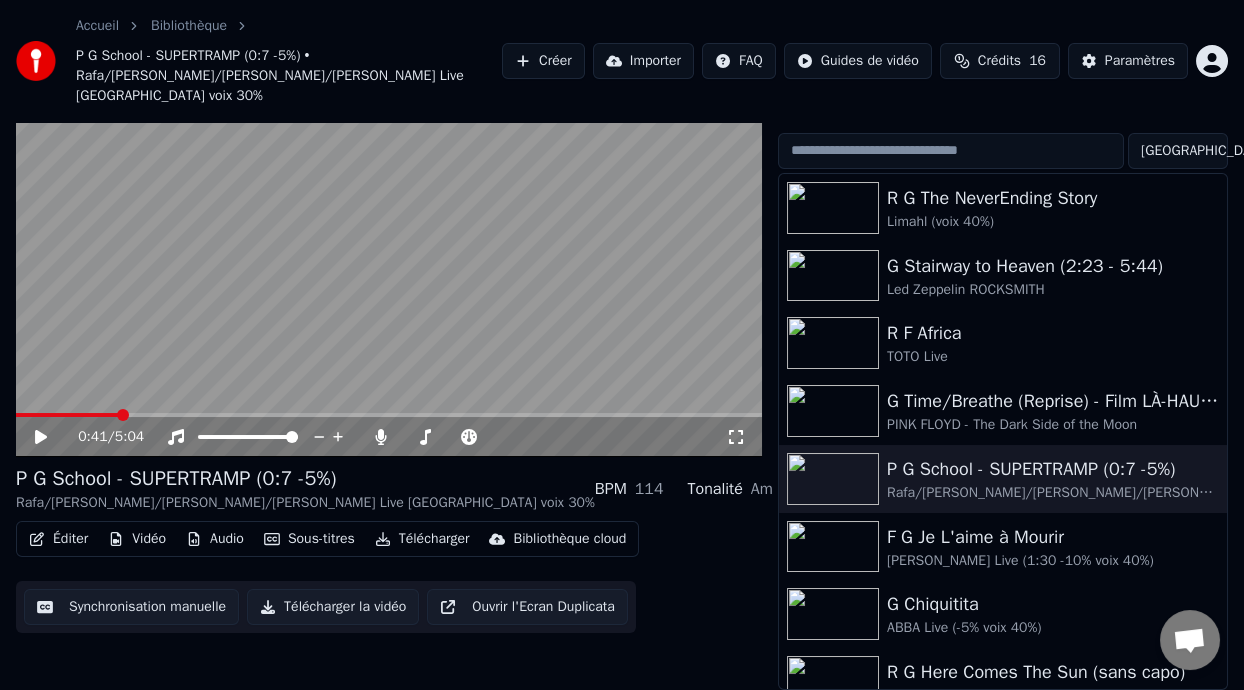 scroll, scrollTop: 0, scrollLeft: 0, axis: both 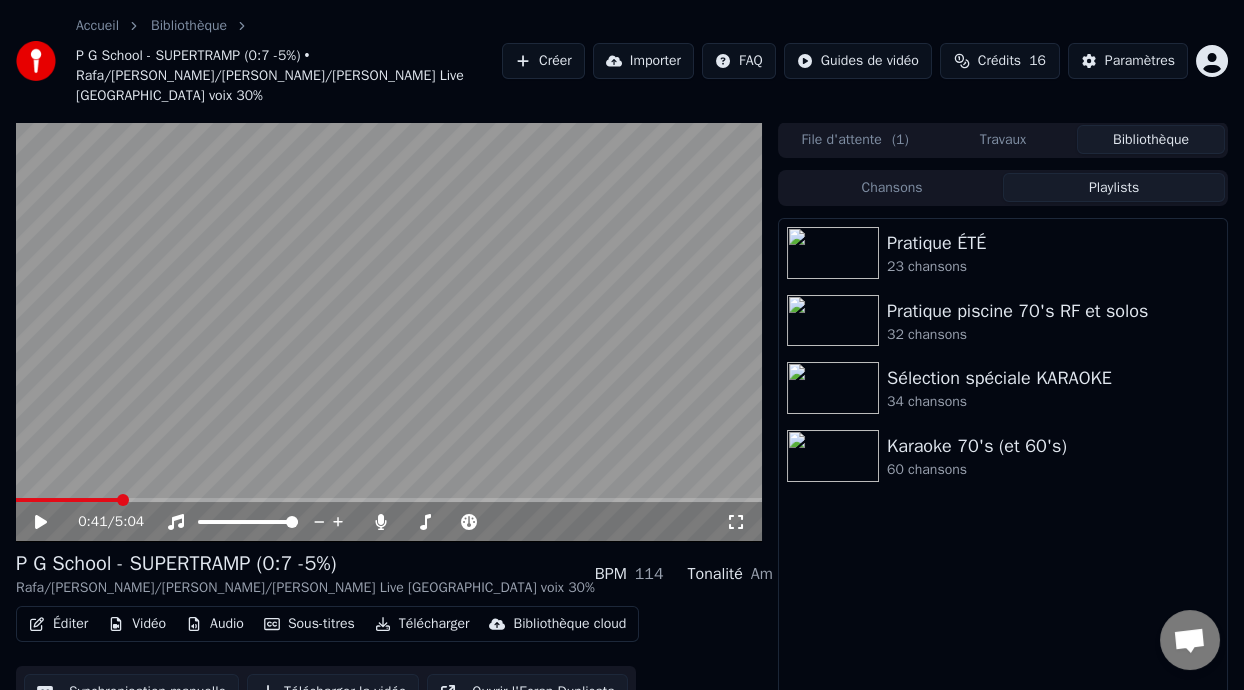 click on "Playlists" at bounding box center [1114, 187] 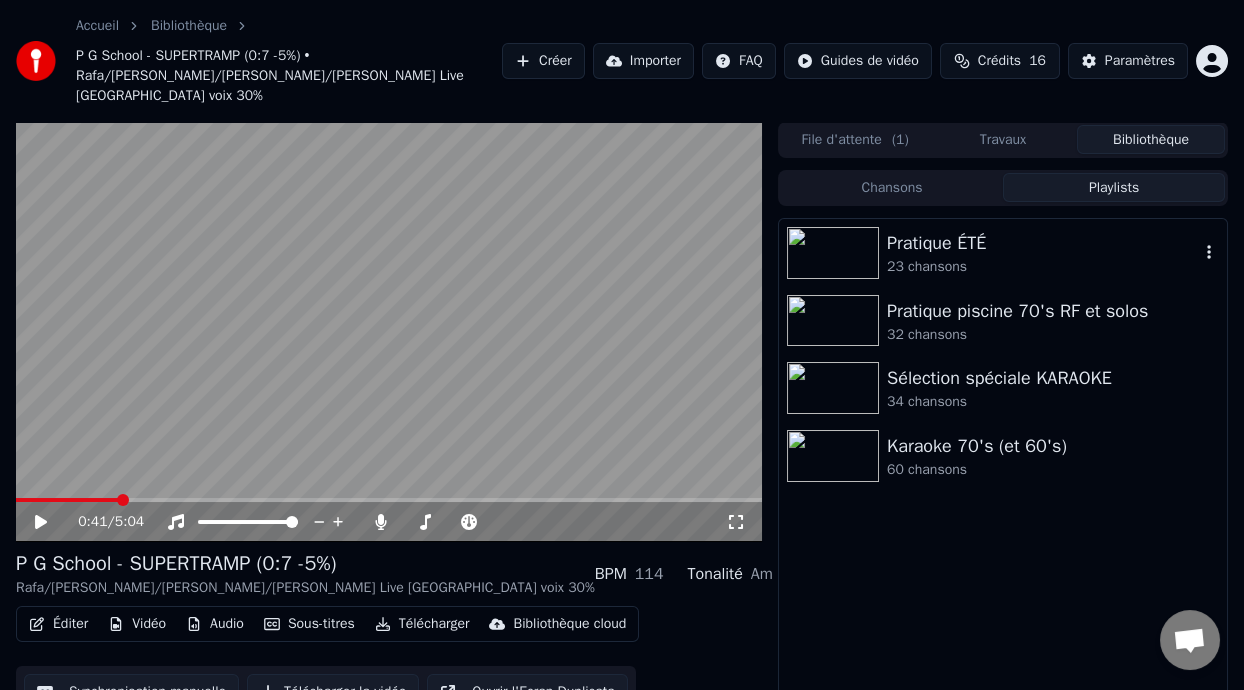 click on "23 chansons" at bounding box center [1043, 267] 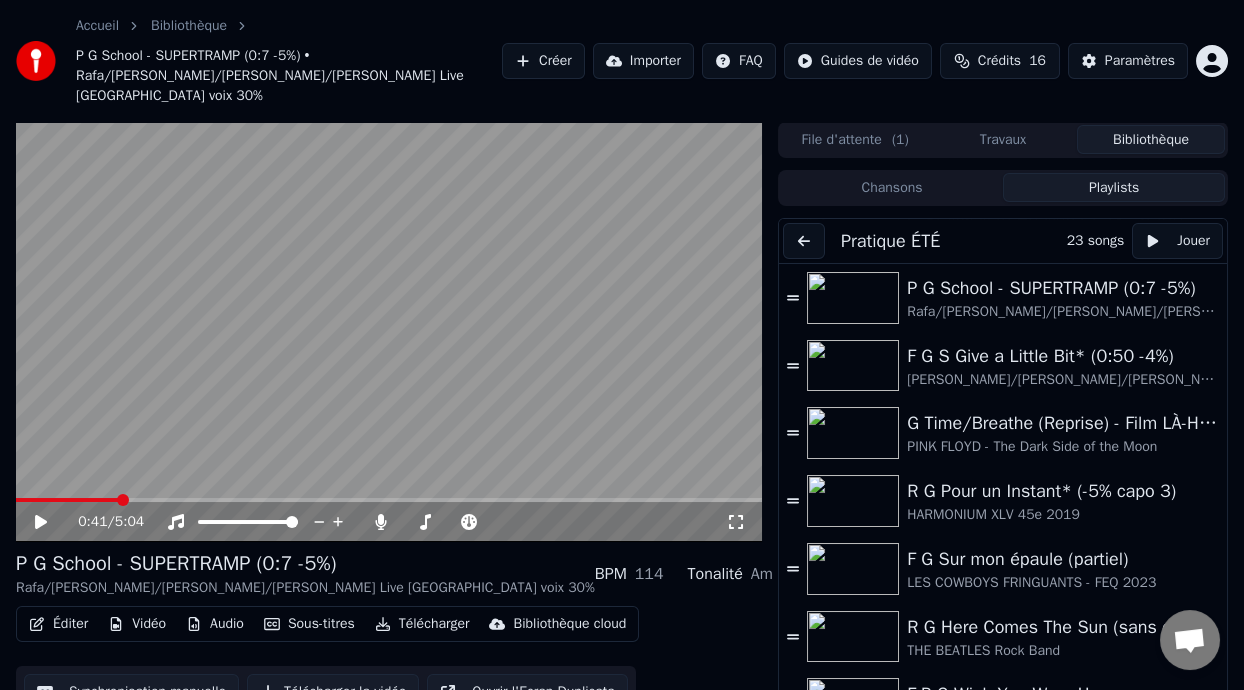 scroll, scrollTop: 279, scrollLeft: 0, axis: vertical 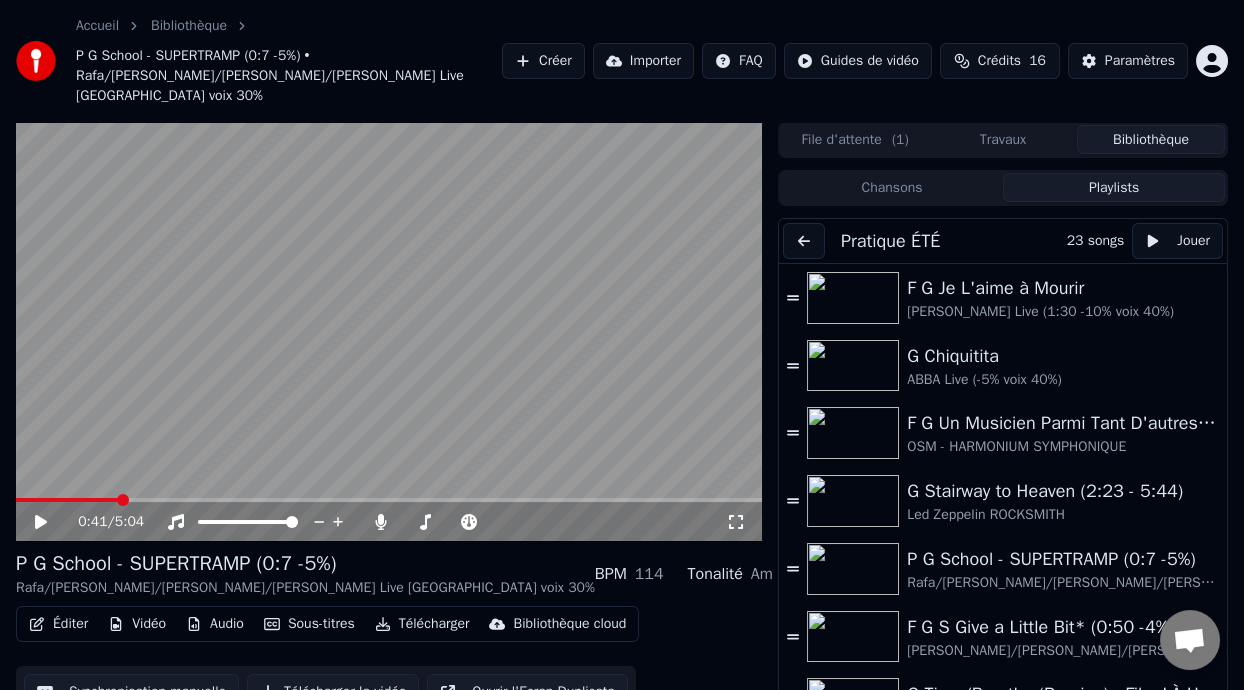 click on "Playlists" at bounding box center [1114, 187] 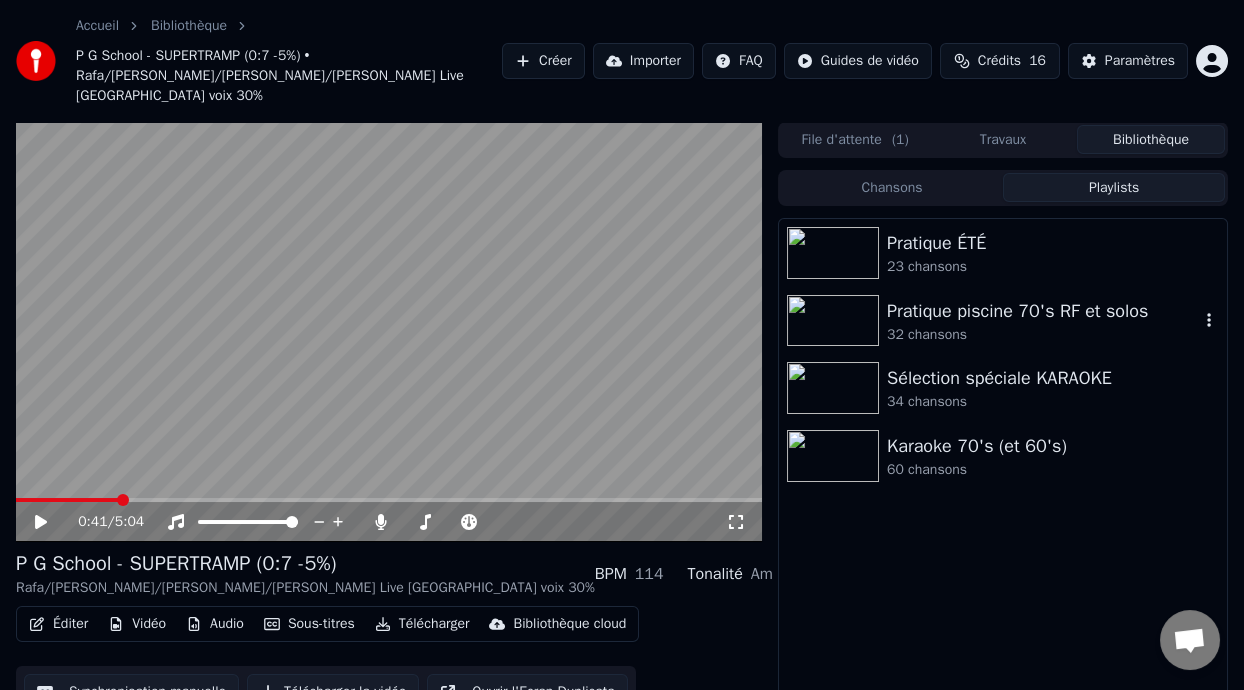 click on "Pratique piscine 70's RF et solos" at bounding box center [1043, 311] 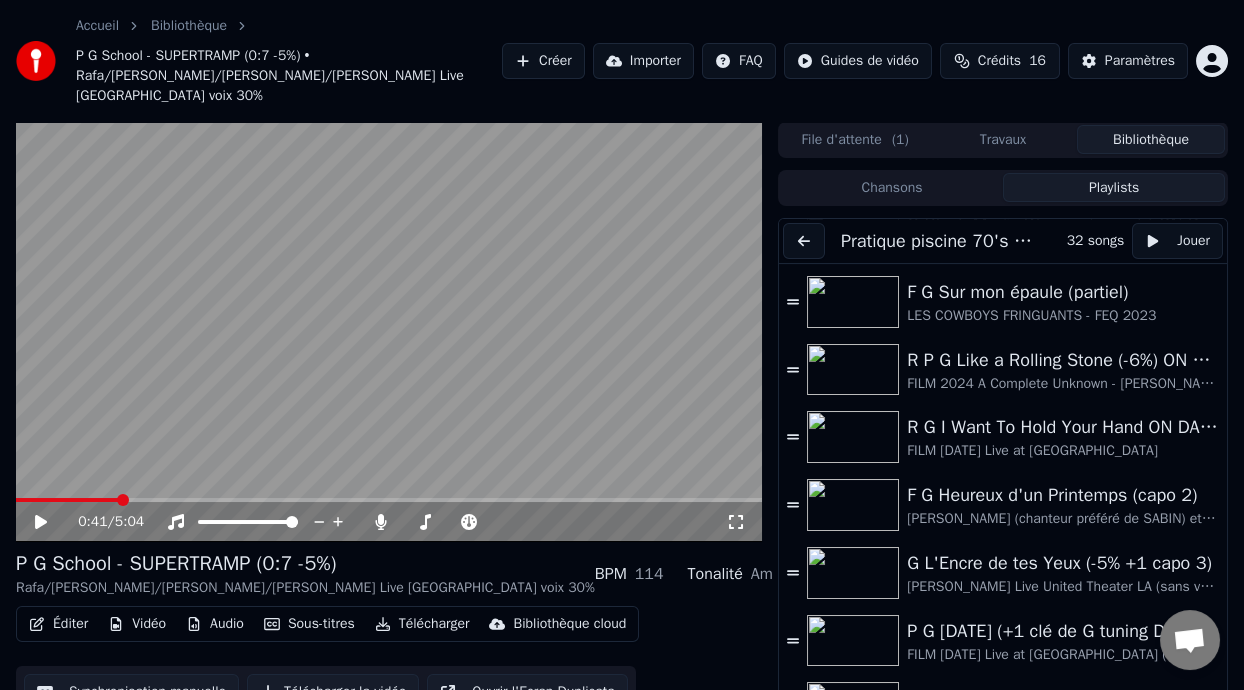 scroll, scrollTop: 1357, scrollLeft: 0, axis: vertical 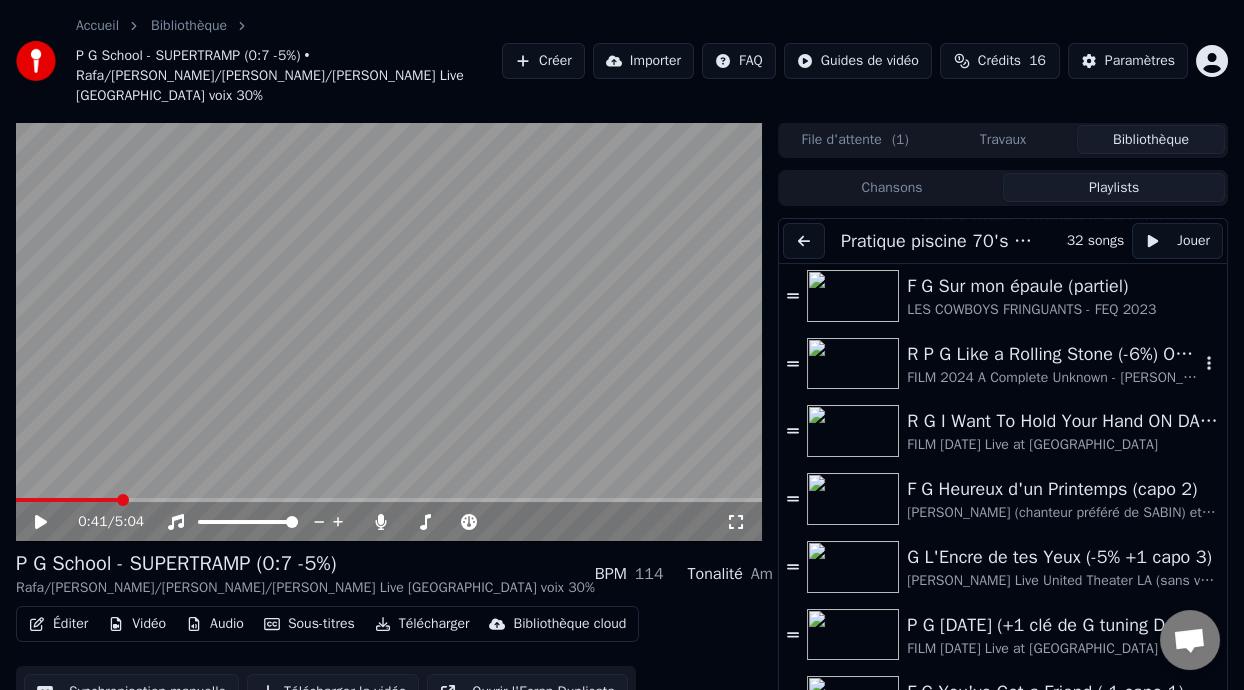 click on "R P G Like a Rolling Stone (-6%) ON DANSE" at bounding box center [1053, 354] 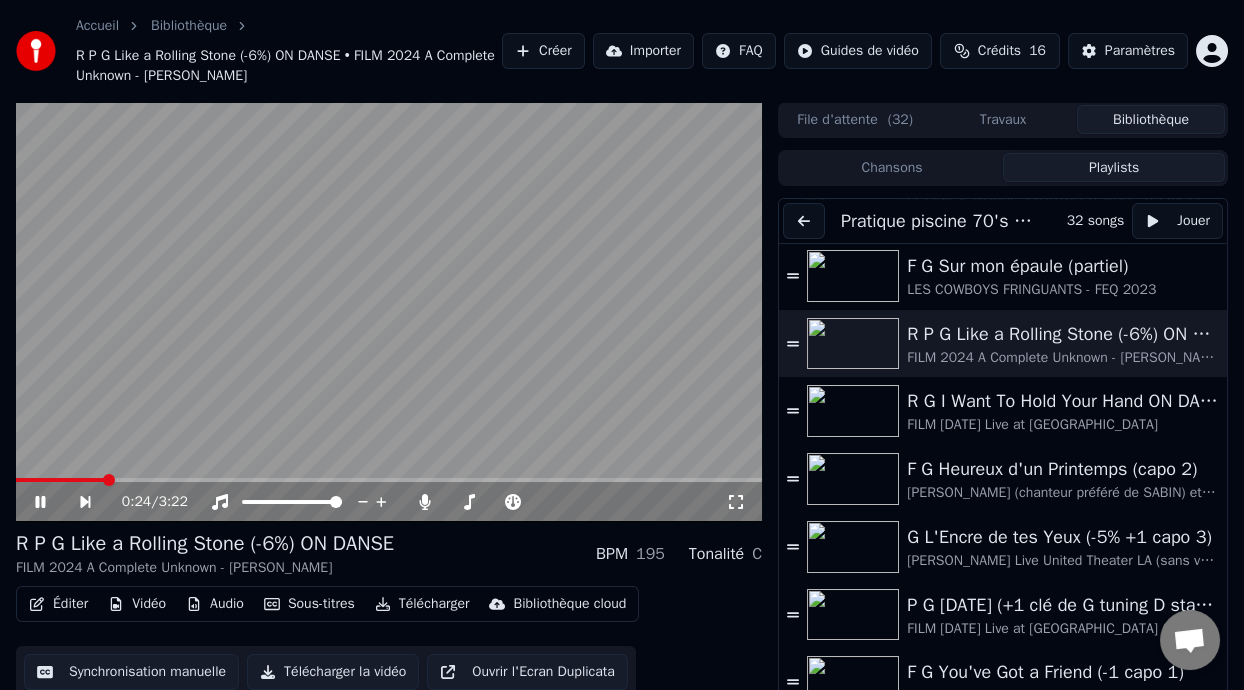 click 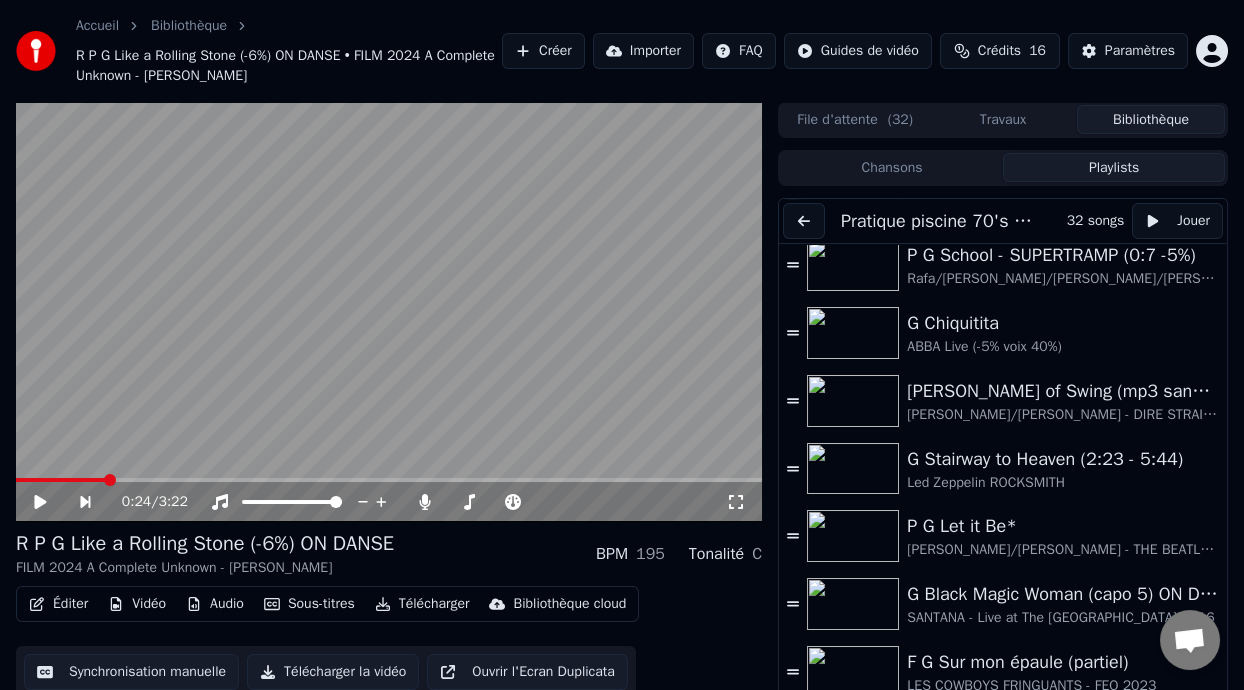 scroll, scrollTop: 959, scrollLeft: 0, axis: vertical 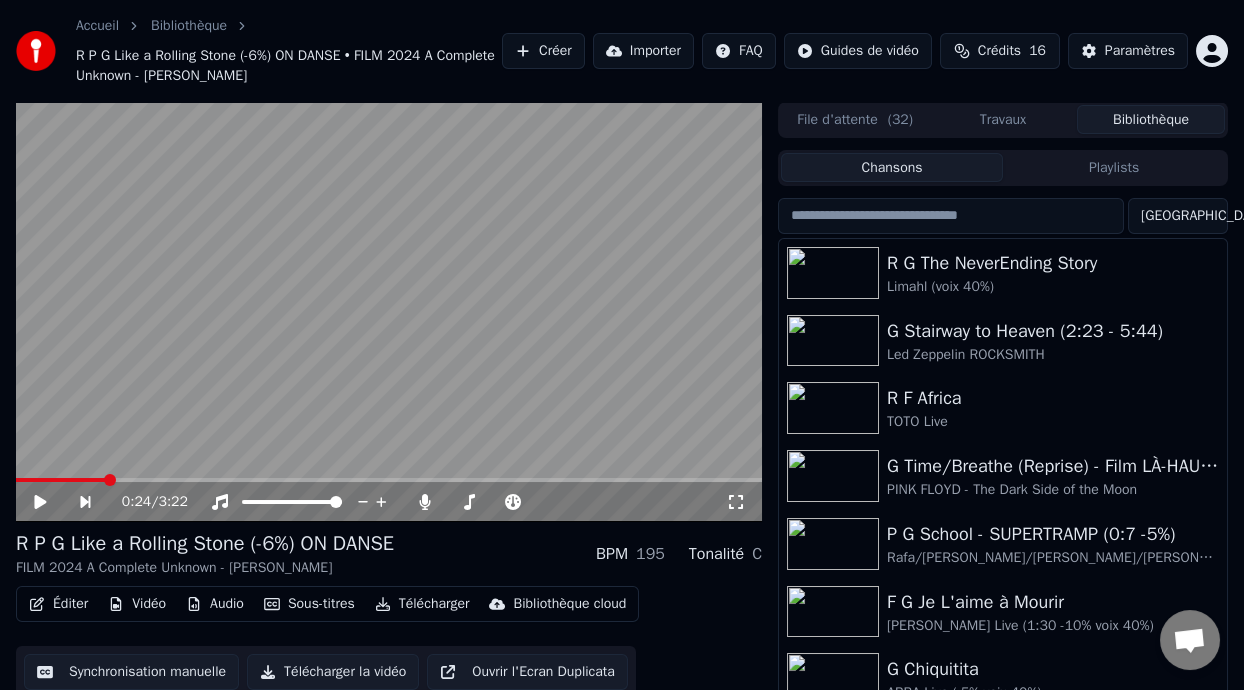 click on "Chansons" at bounding box center (892, 167) 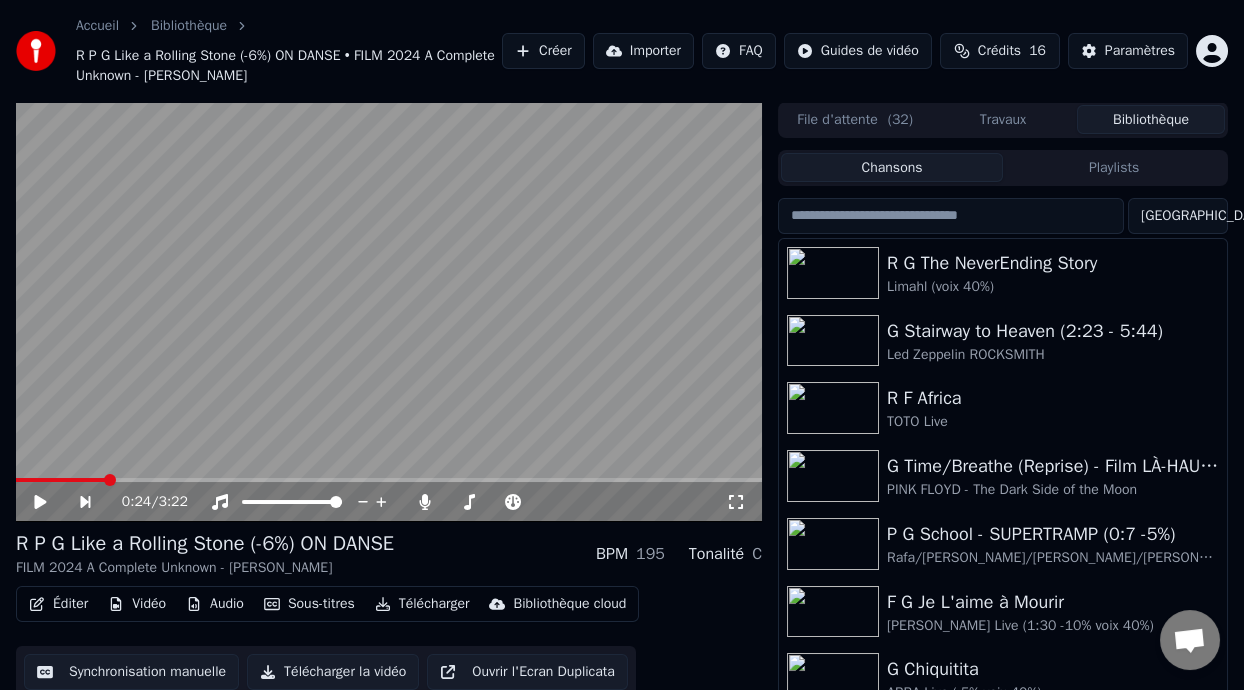 click at bounding box center [951, 216] 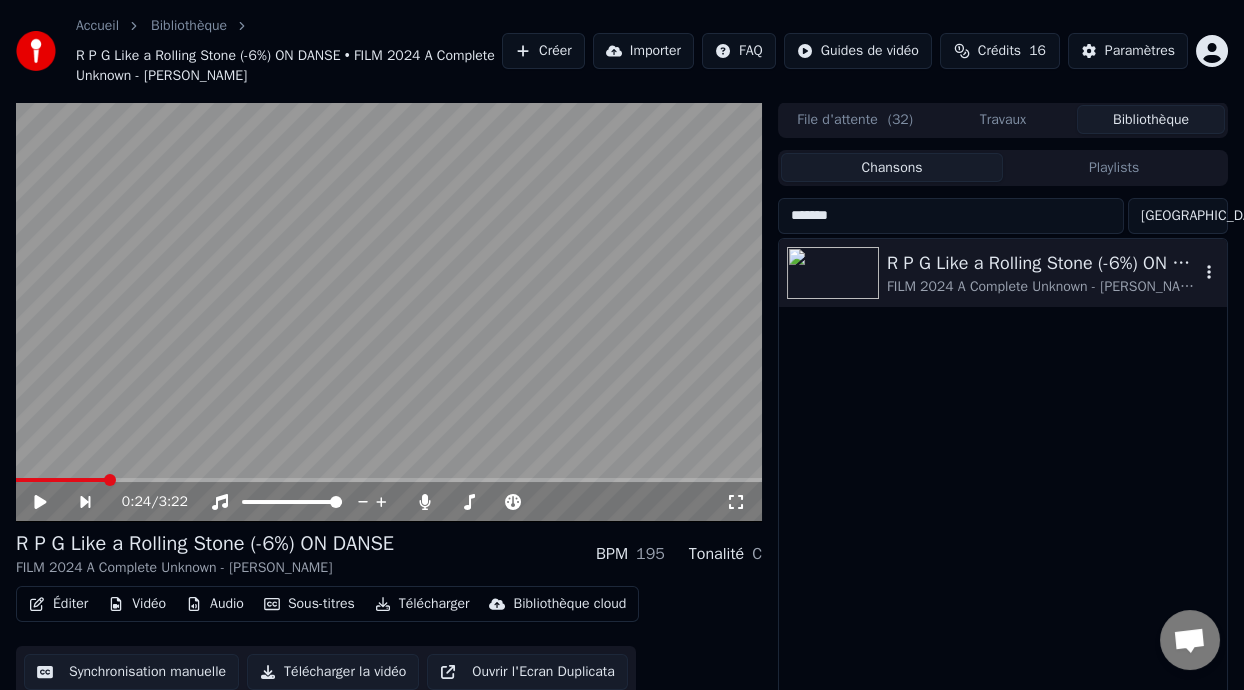 type on "*******" 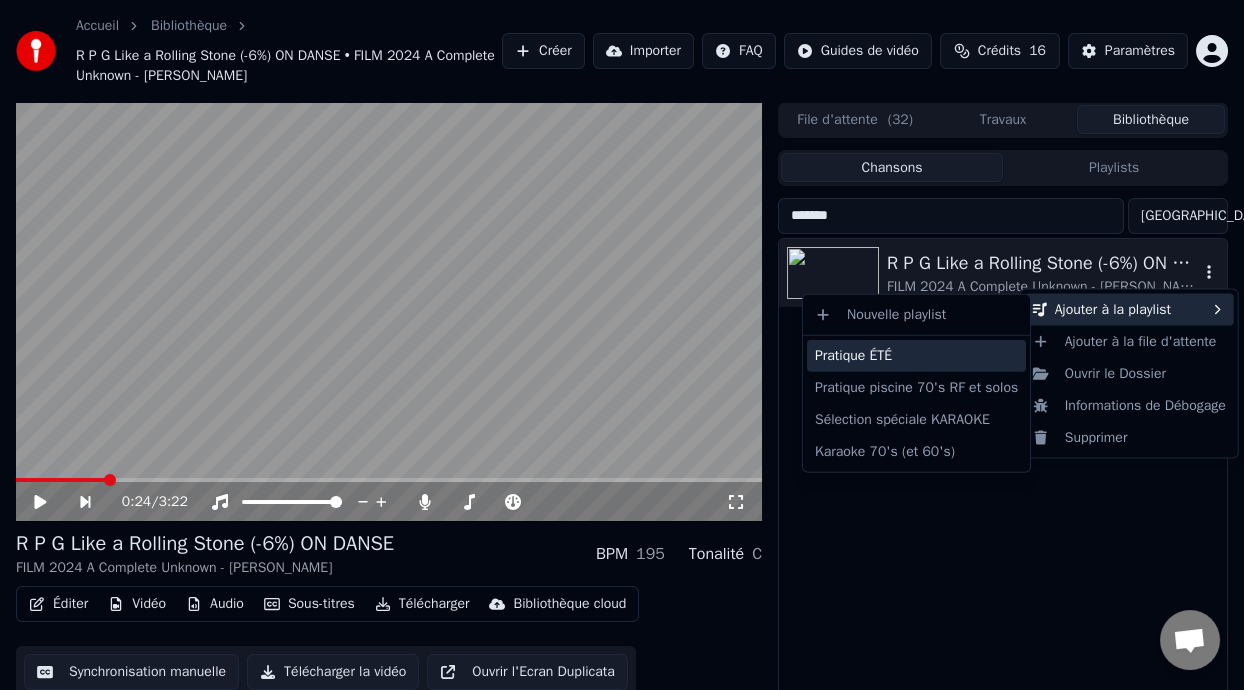 click on "Pratique ÉTÉ" at bounding box center (916, 356) 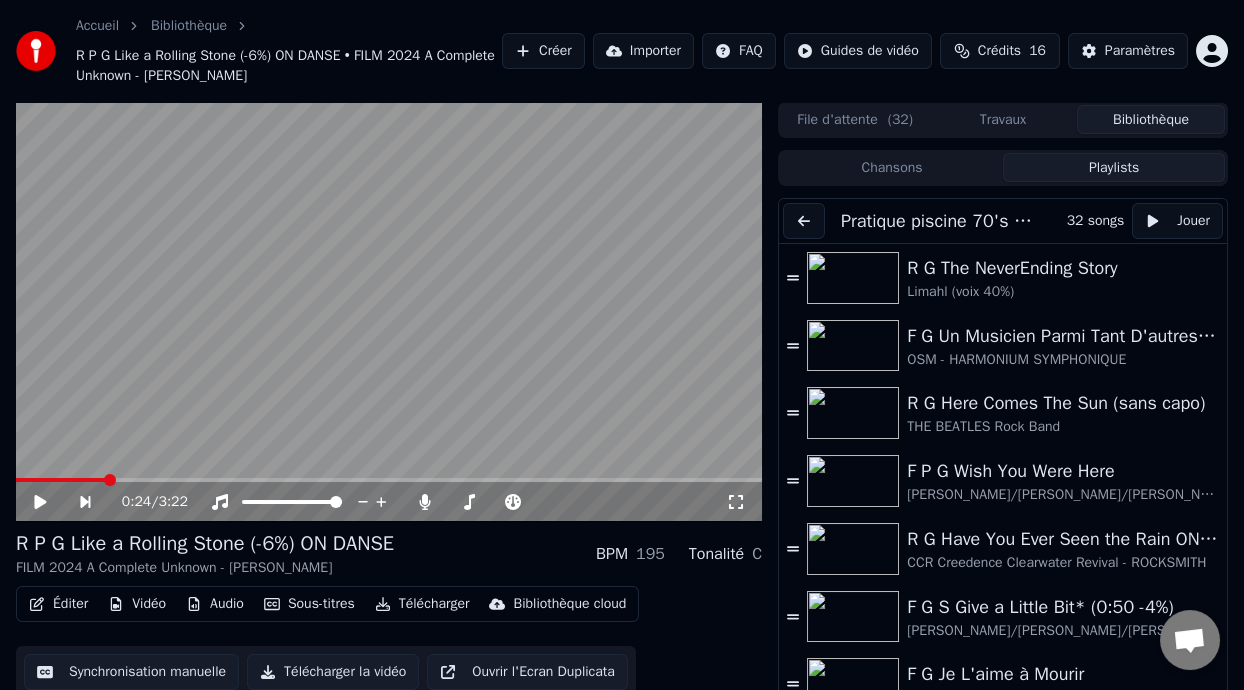 click on "Playlists" at bounding box center [1114, 167] 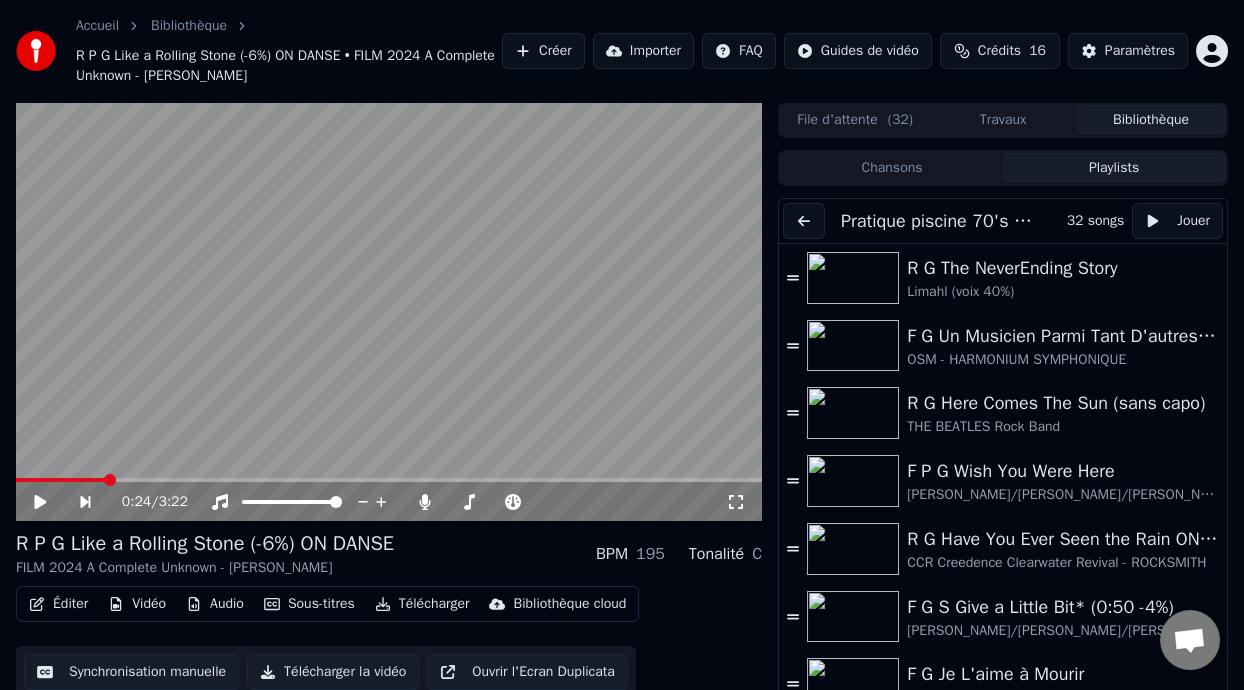click at bounding box center (804, 221) 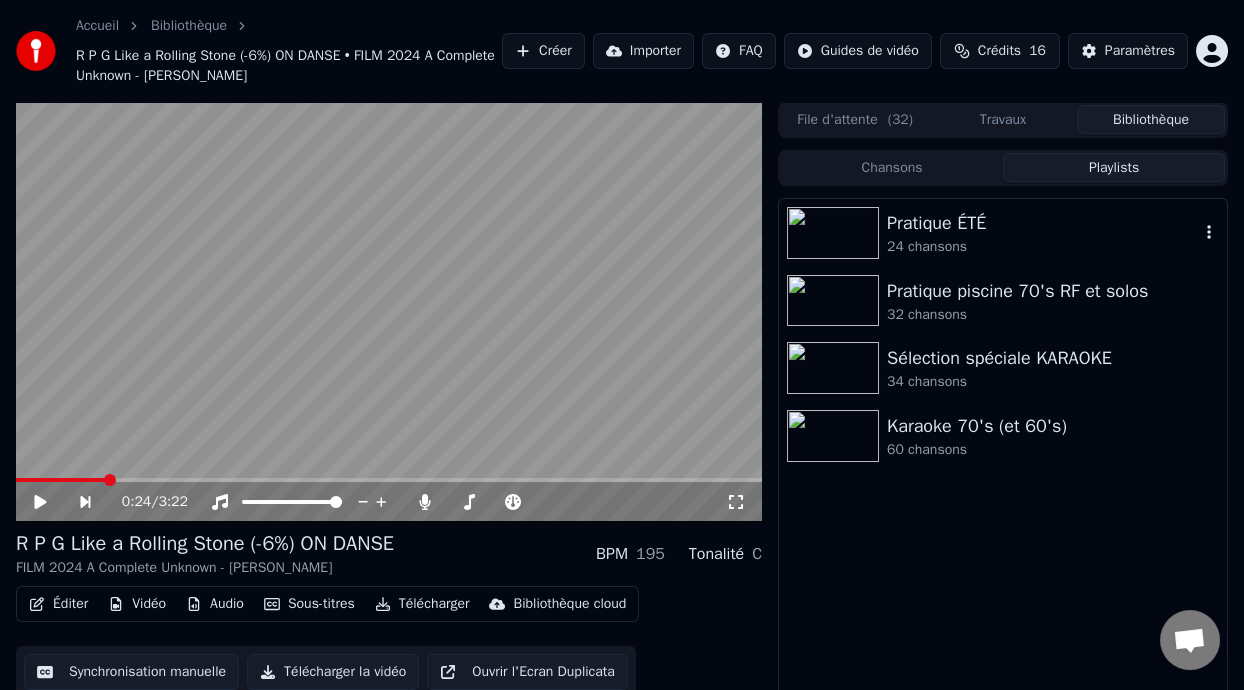 click on "Pratique ÉTÉ" at bounding box center (1043, 223) 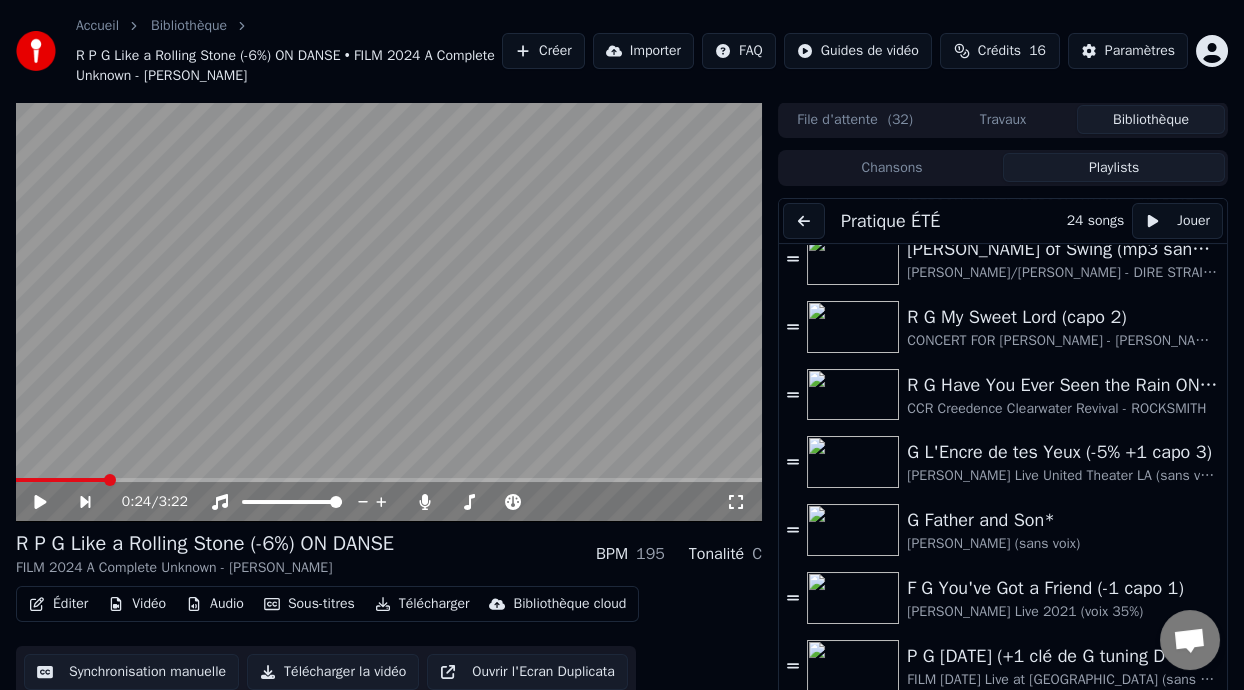 scroll, scrollTop: 1119, scrollLeft: 0, axis: vertical 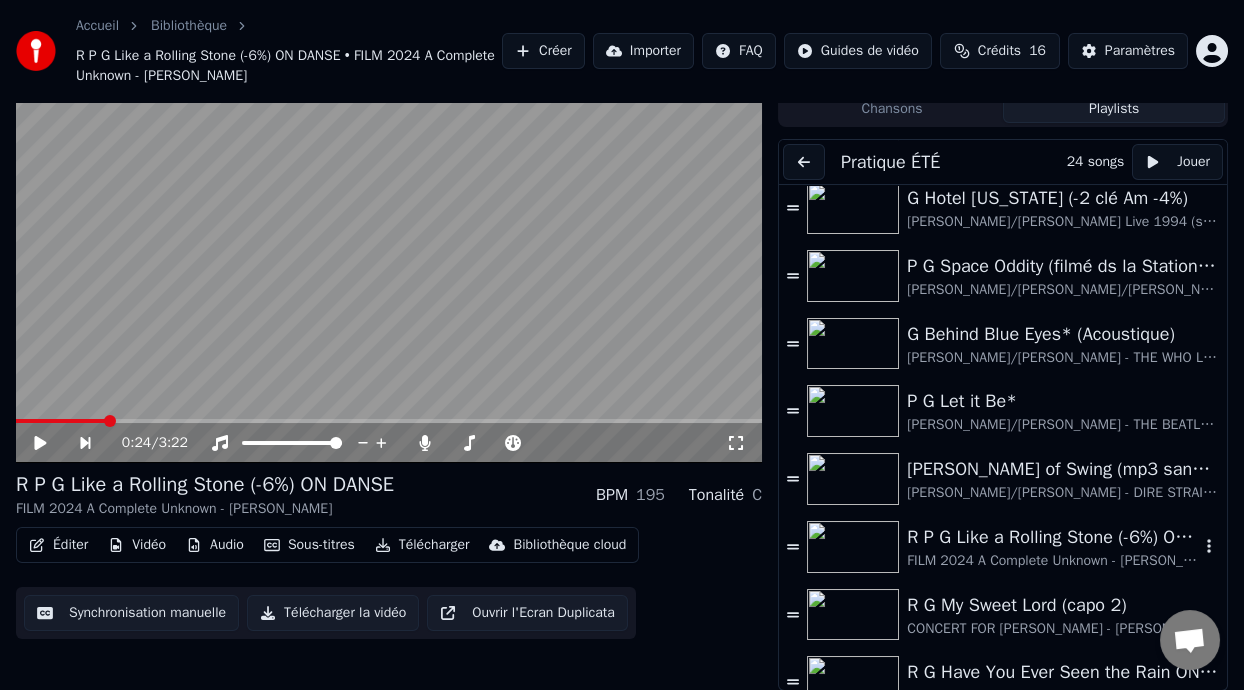 click on "R P G Like a Rolling Stone (-6%) ON DANSE" at bounding box center [1053, 537] 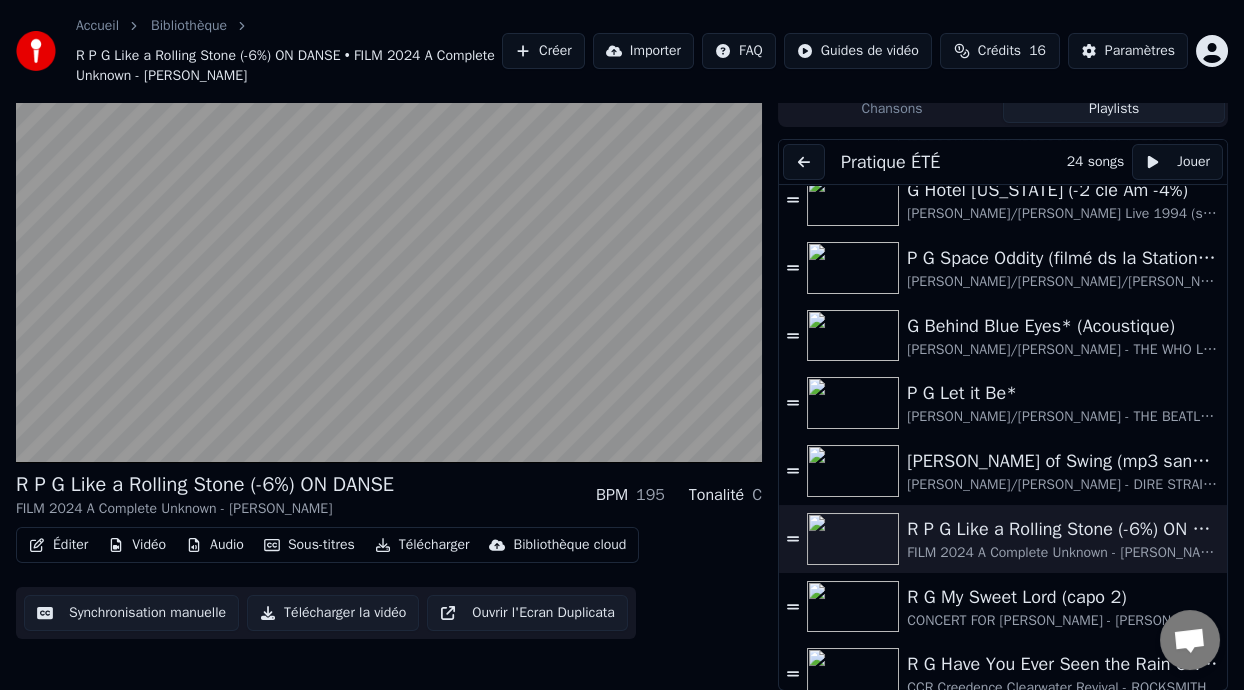 scroll, scrollTop: 759, scrollLeft: 0, axis: vertical 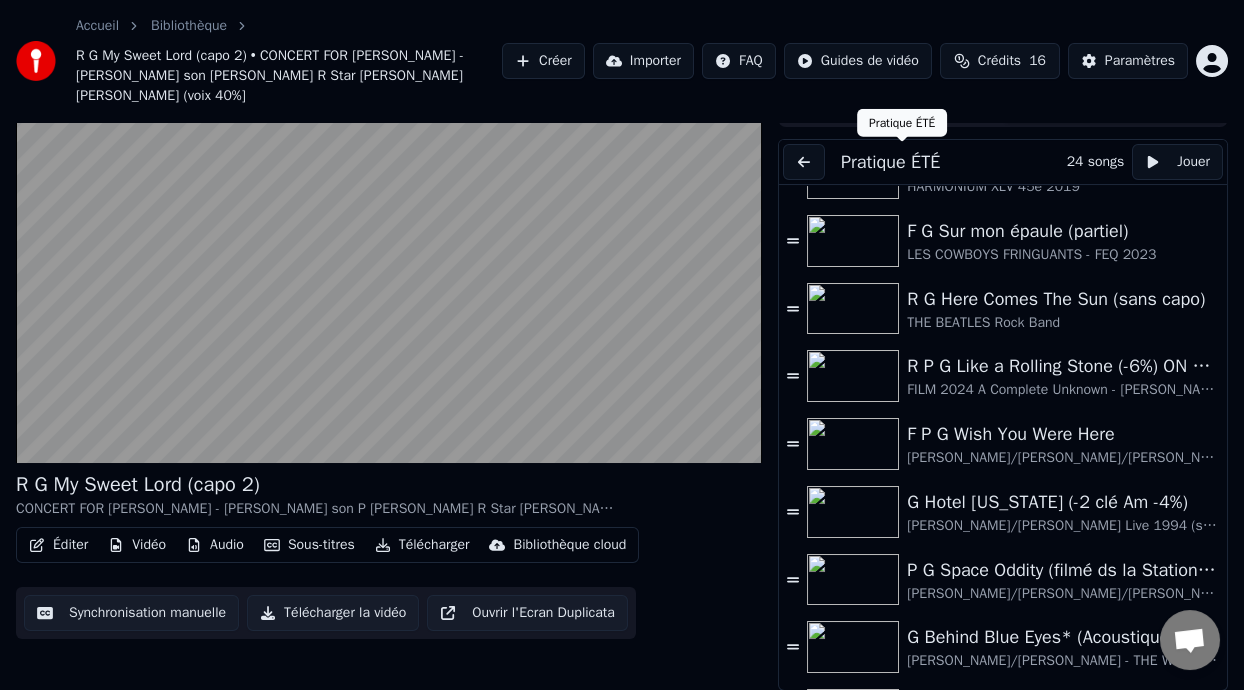 click on "Pratique ÉTÉ" at bounding box center (890, 162) 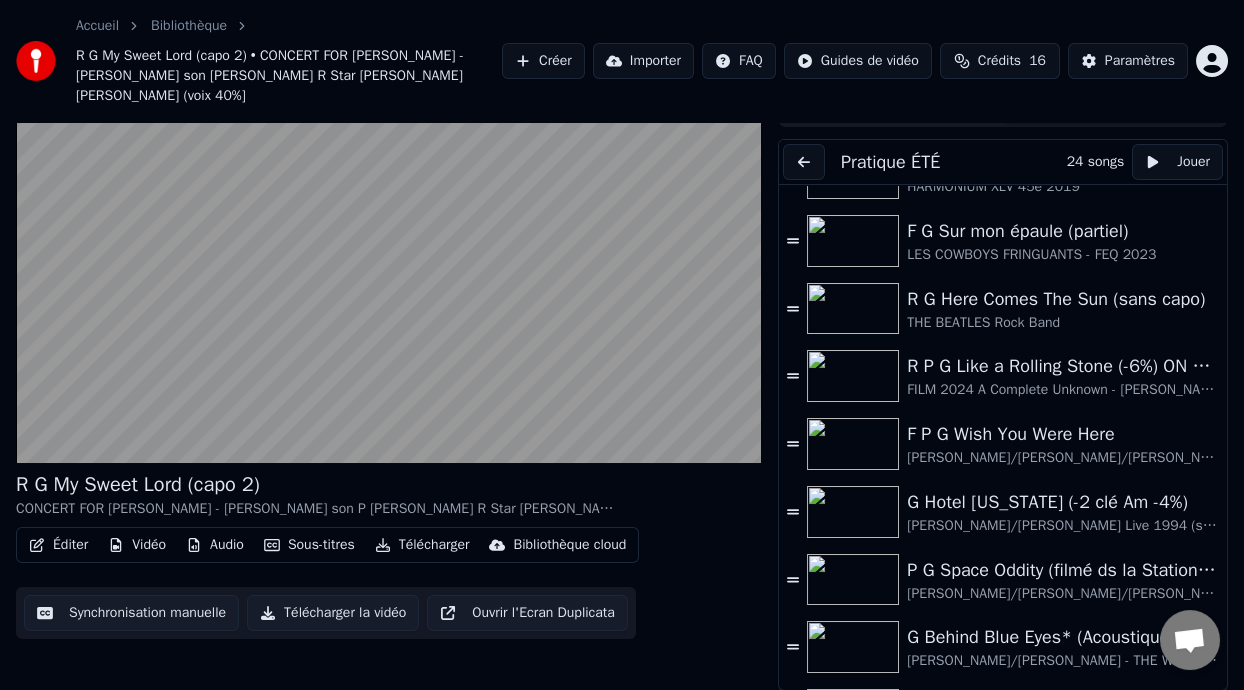click at bounding box center [804, 162] 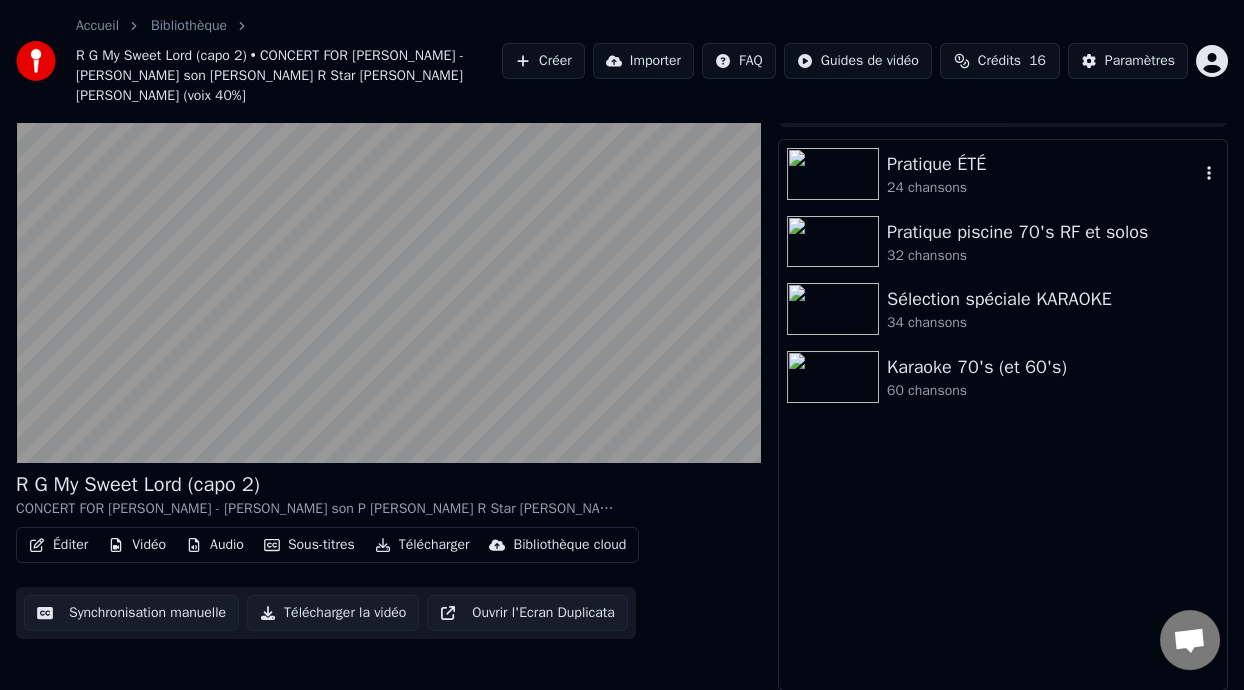 scroll, scrollTop: 0, scrollLeft: 0, axis: both 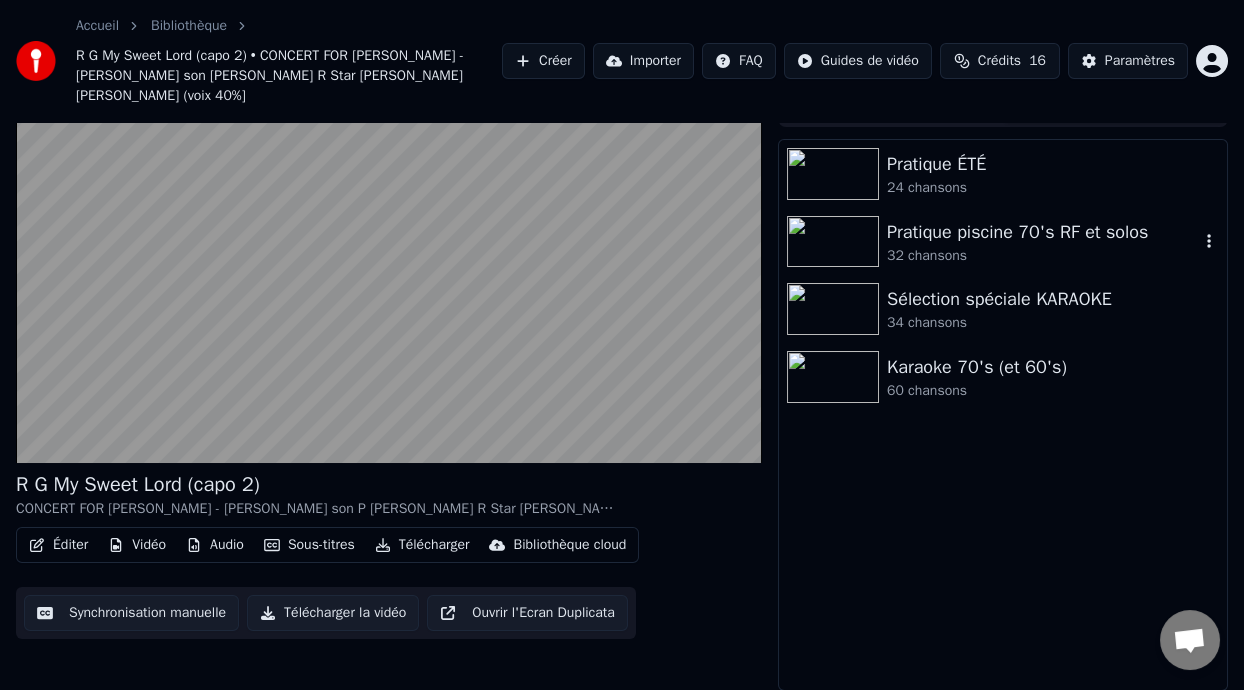 click on "32 chansons" at bounding box center (1043, 256) 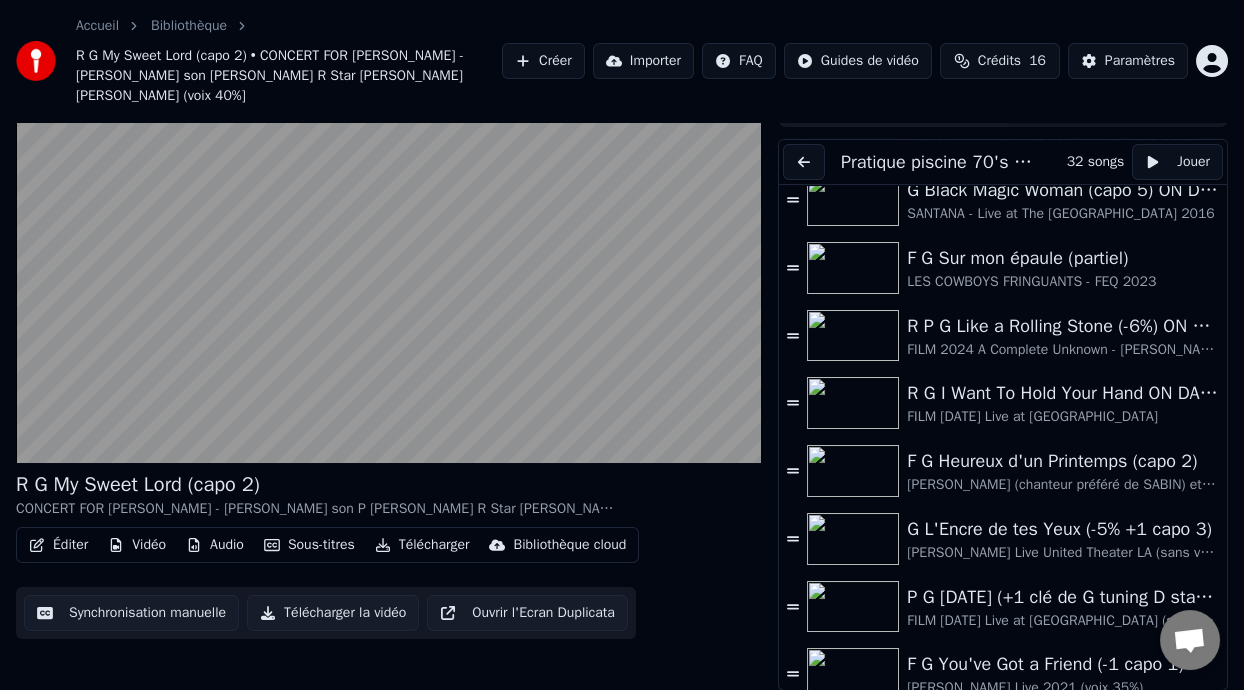 scroll, scrollTop: 0, scrollLeft: 0, axis: both 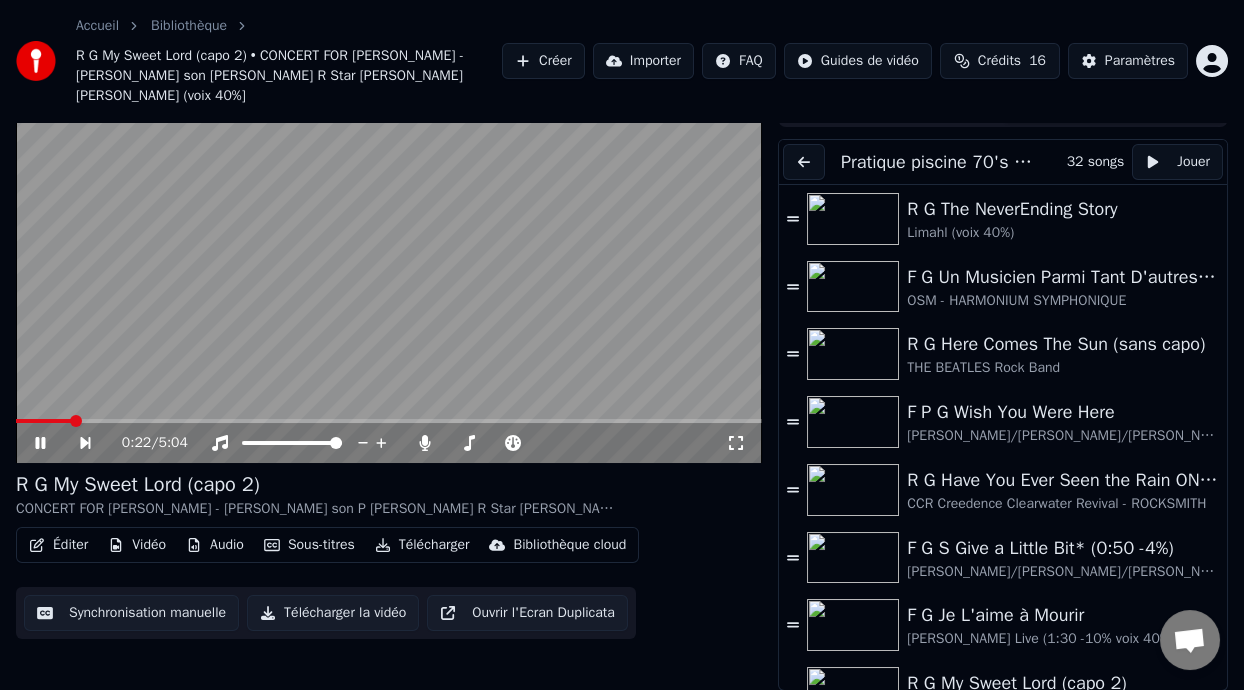 click 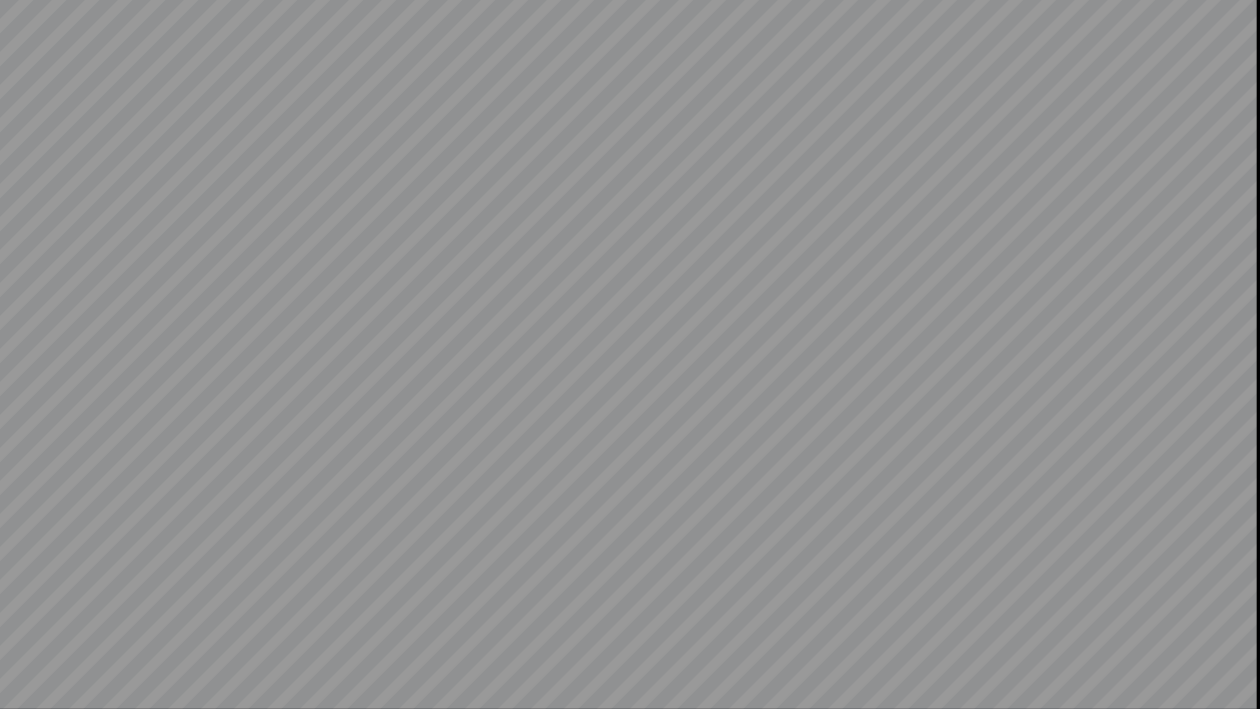 click at bounding box center [630, 354] 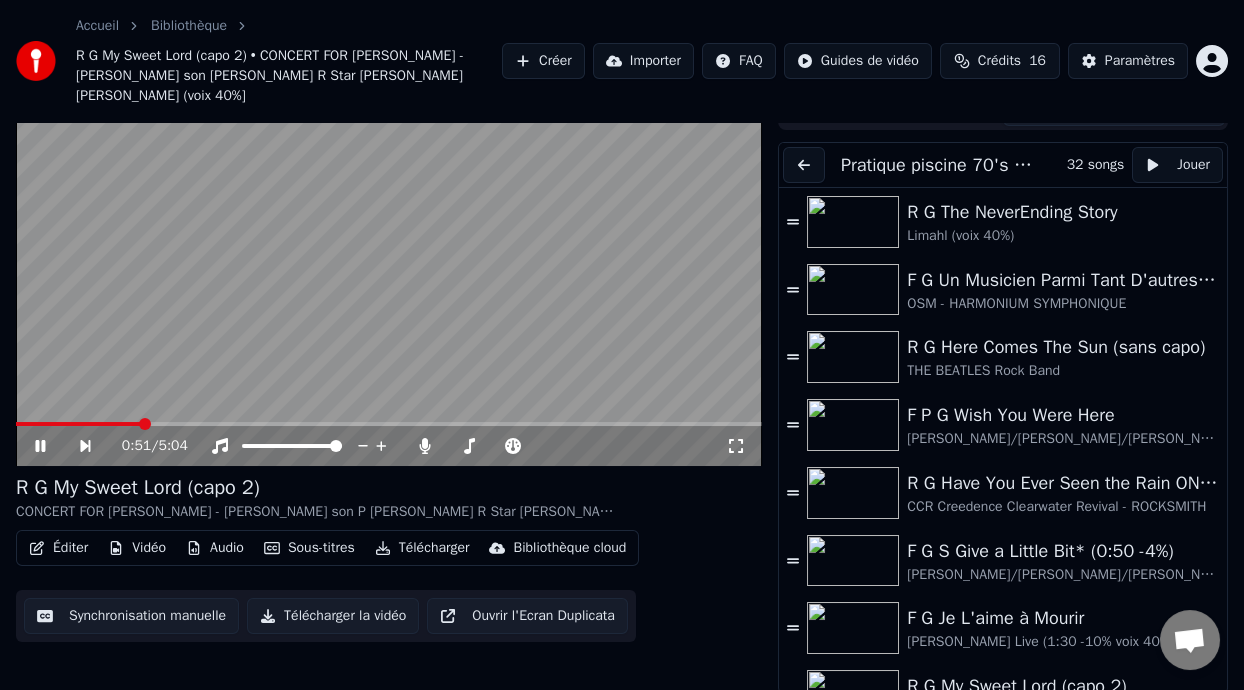 click 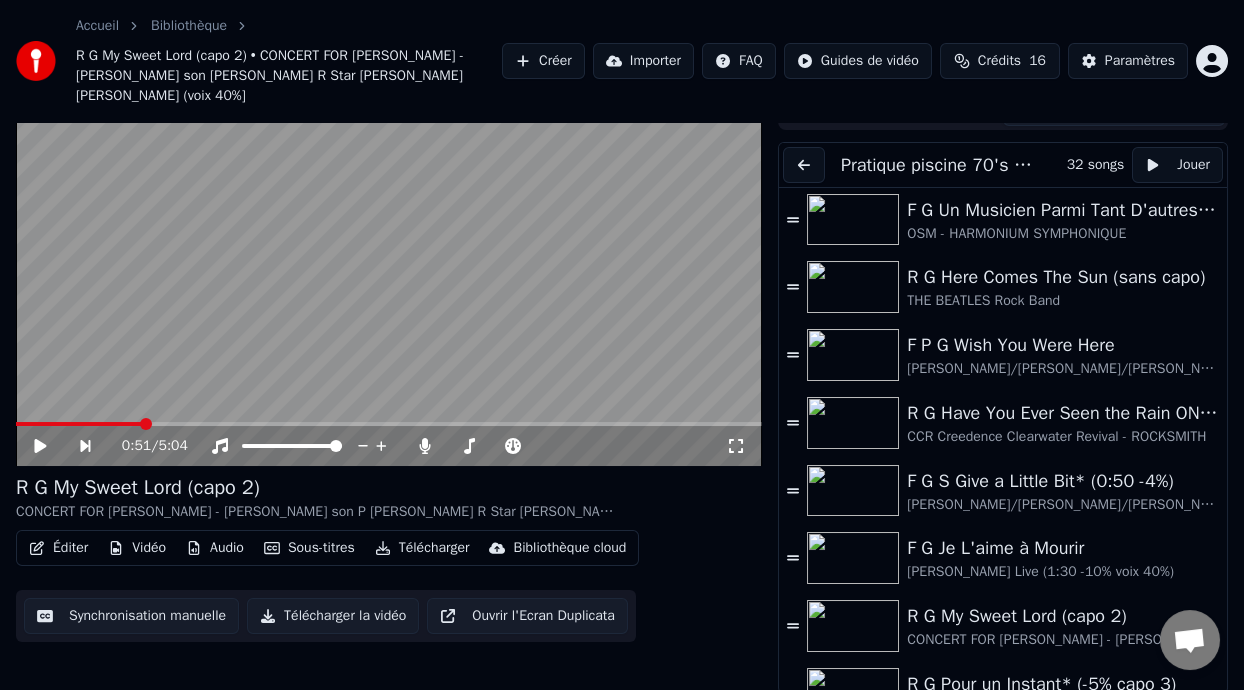 scroll, scrollTop: 0, scrollLeft: 0, axis: both 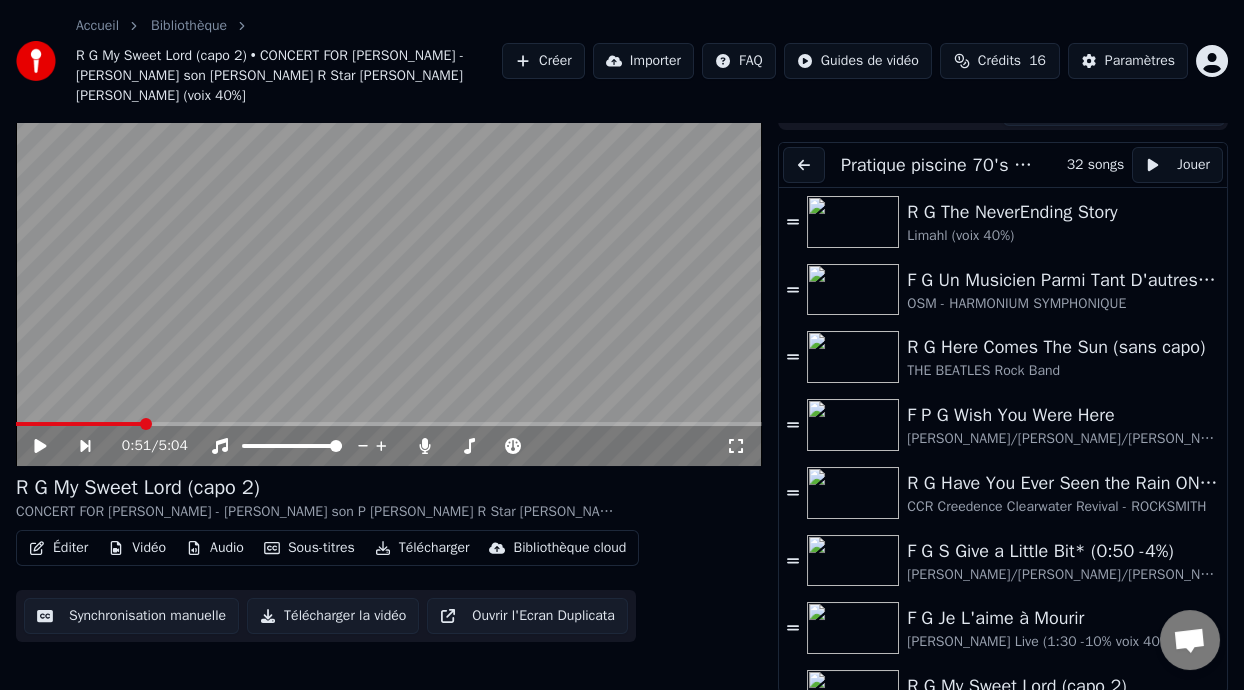 click at bounding box center (804, 165) 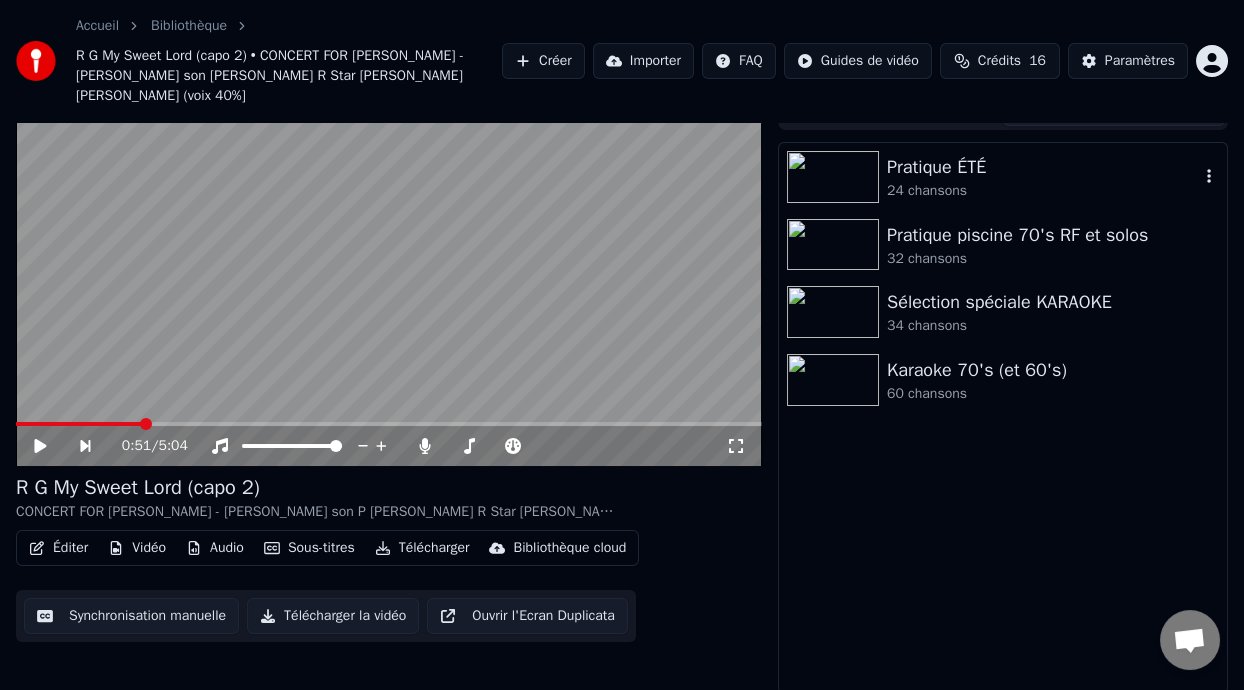 click on "Pratique ÉTÉ" at bounding box center (1043, 167) 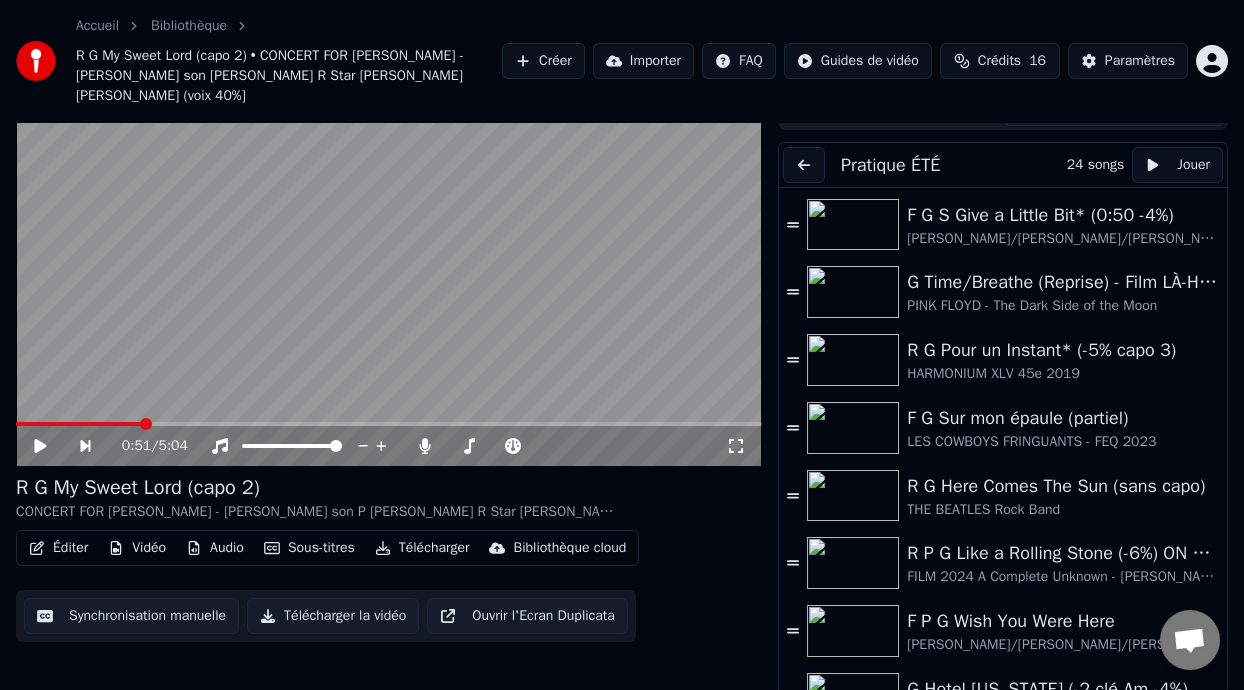 scroll, scrollTop: 327, scrollLeft: 0, axis: vertical 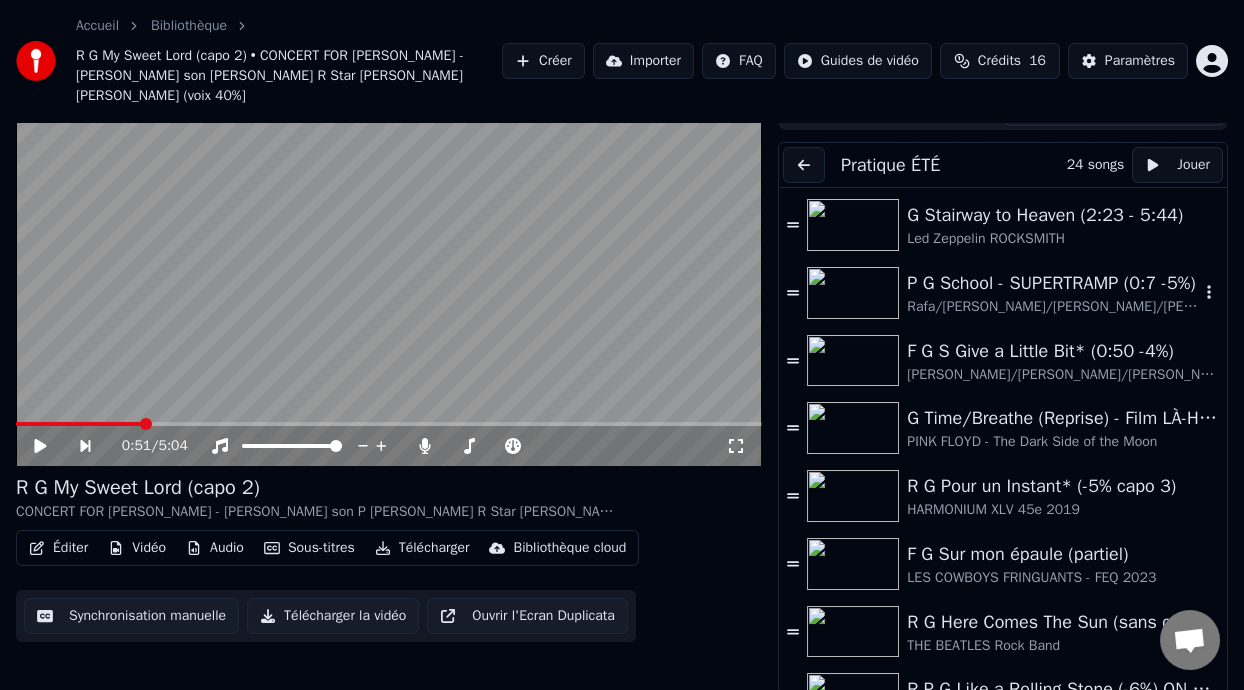 click on "P G School - SUPERTRAMP (0:7 -5%)" at bounding box center [1053, 283] 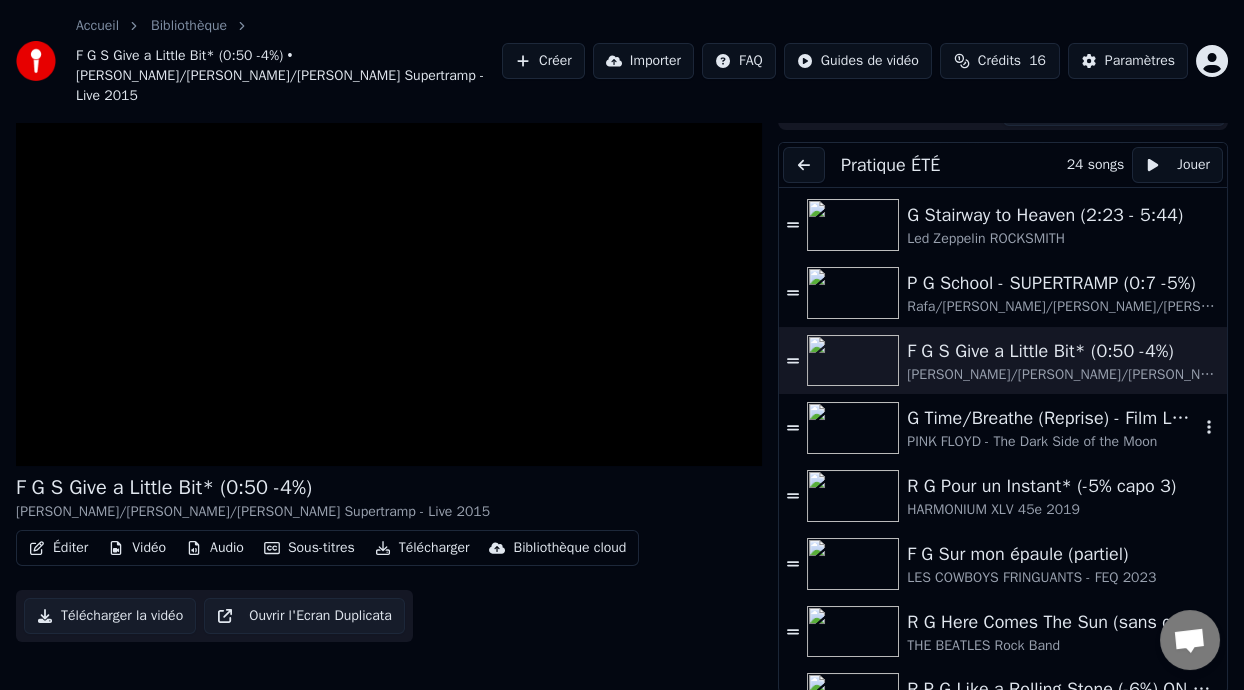 click on "PINK FLOYD - The Dark Side of the Moon" at bounding box center [1053, 442] 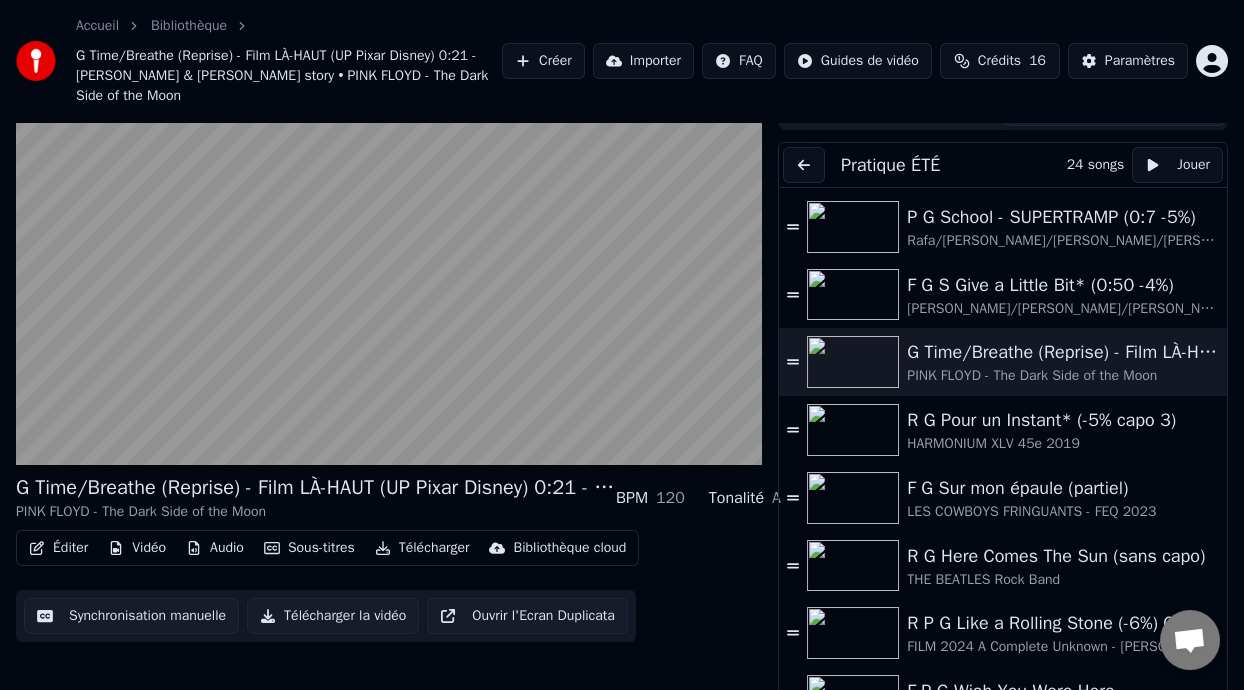 scroll, scrollTop: 276, scrollLeft: 0, axis: vertical 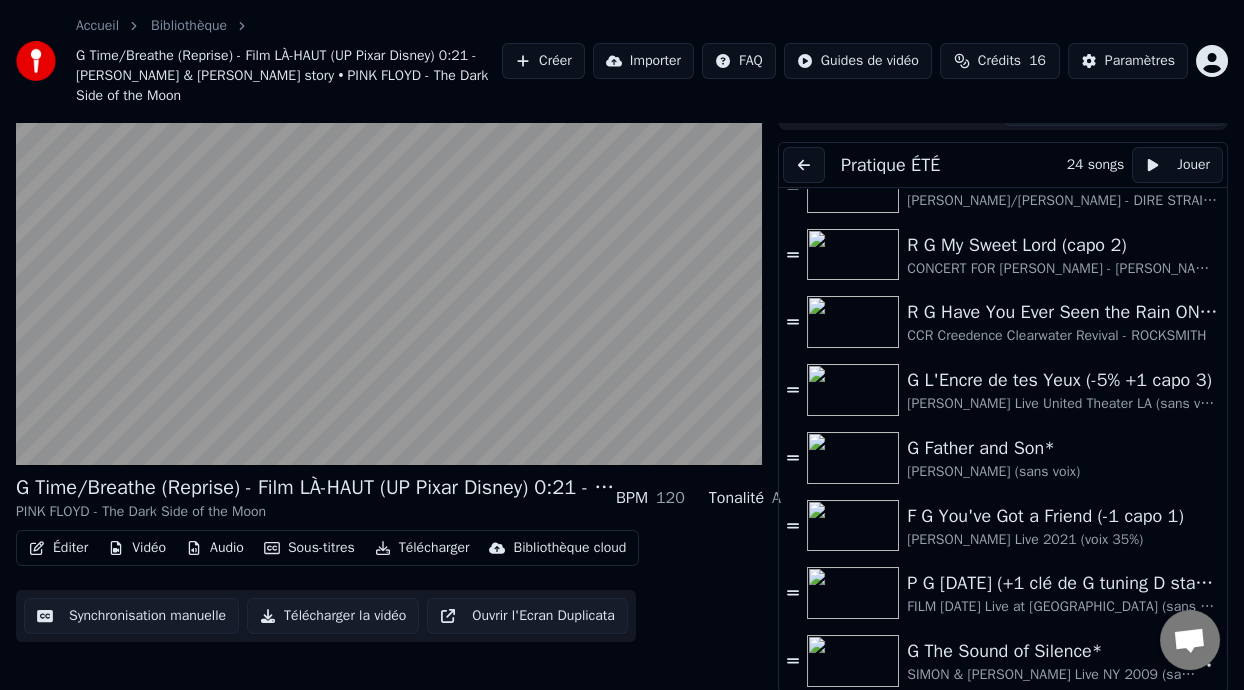 click on "G The Sound of Silence*" at bounding box center (1053, 651) 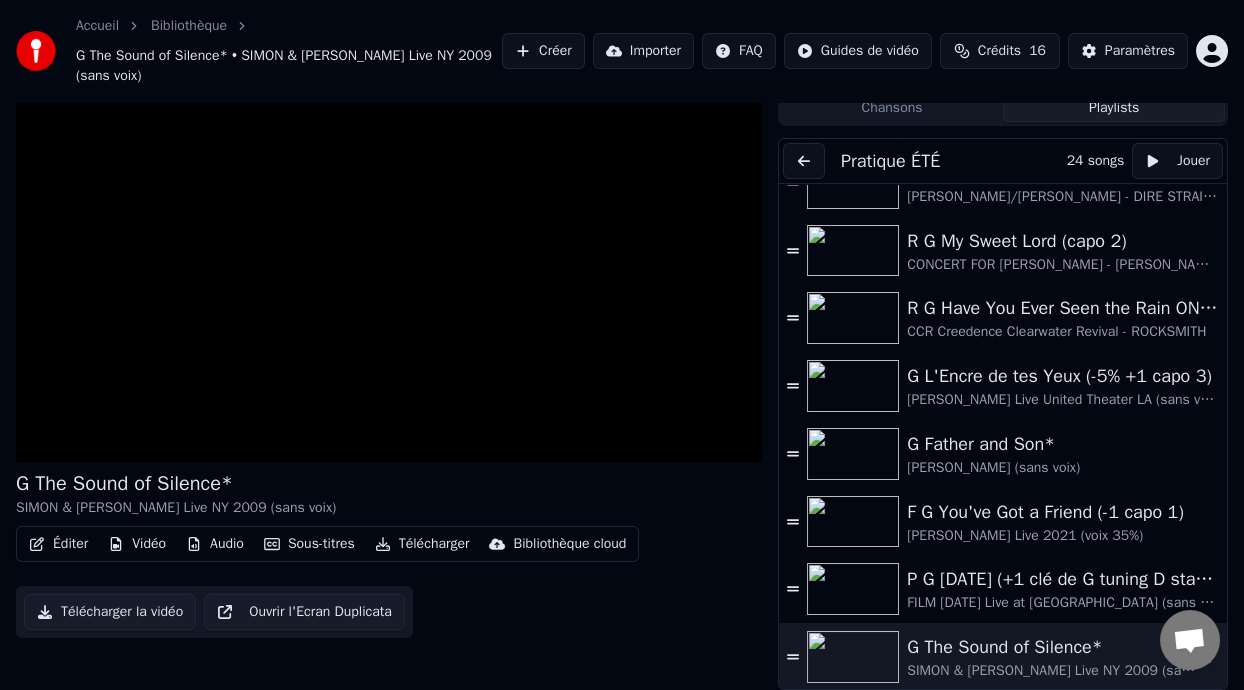 scroll, scrollTop: 55, scrollLeft: 0, axis: vertical 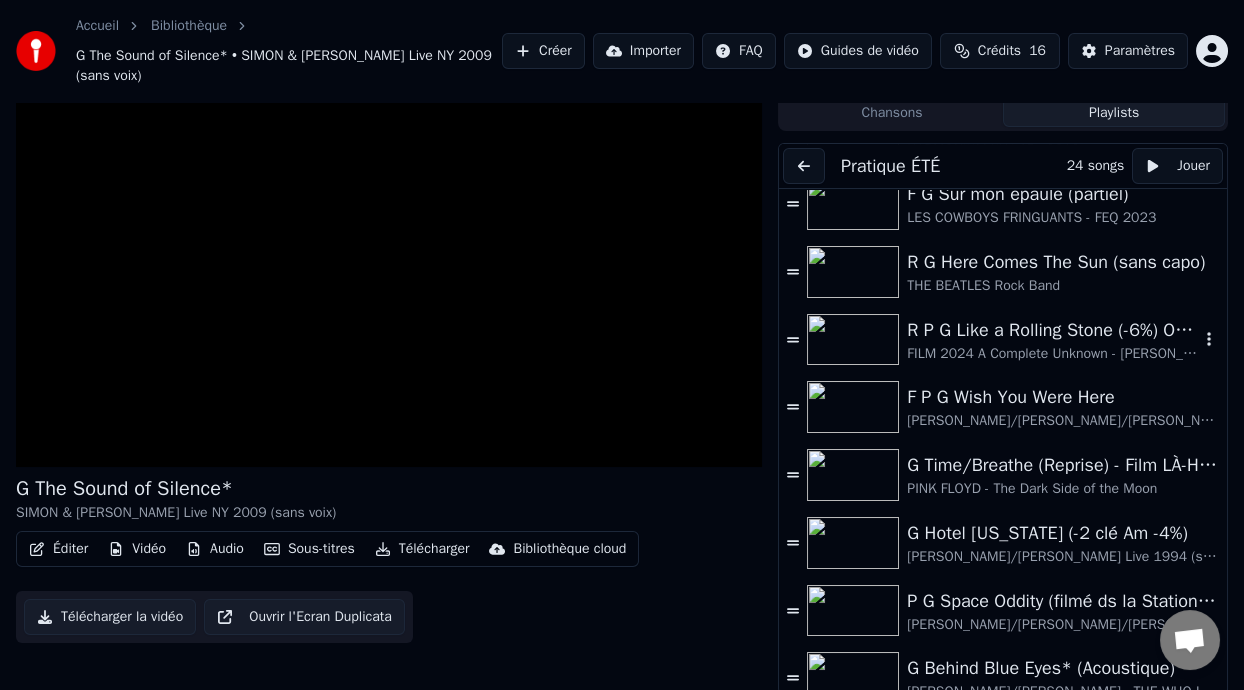 click on "R P G Like a Rolling Stone (-6%) ON DANSE" at bounding box center [1053, 330] 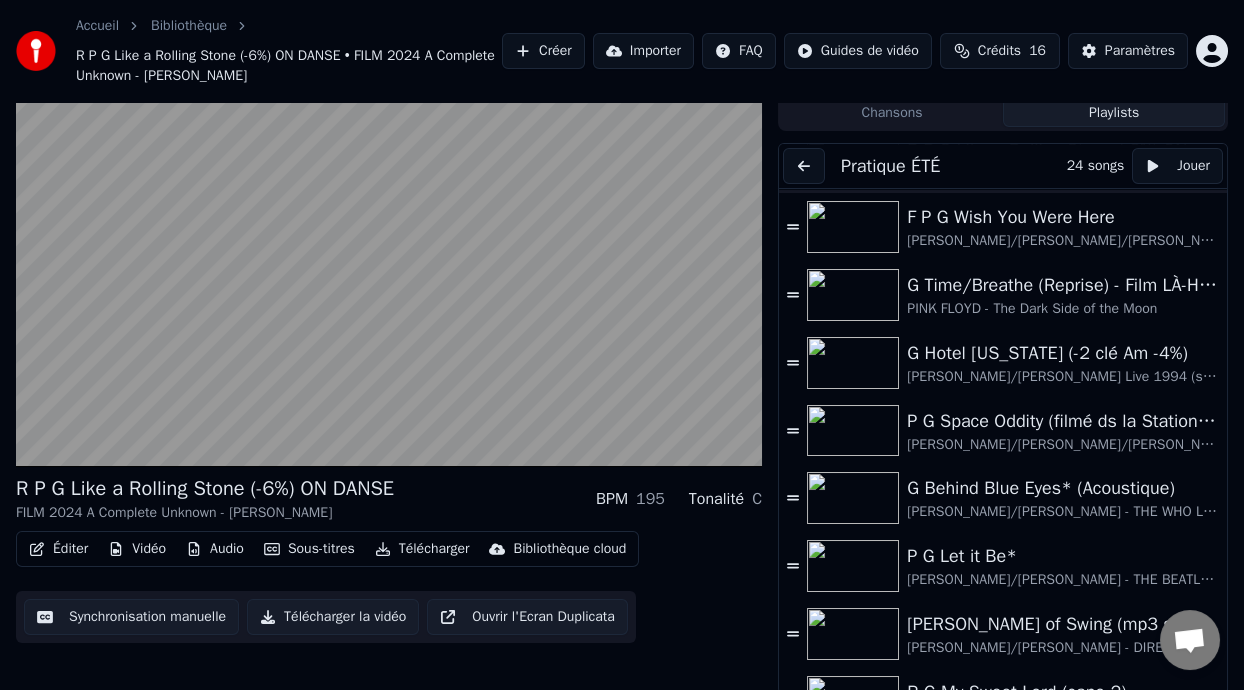 scroll, scrollTop: 671, scrollLeft: 0, axis: vertical 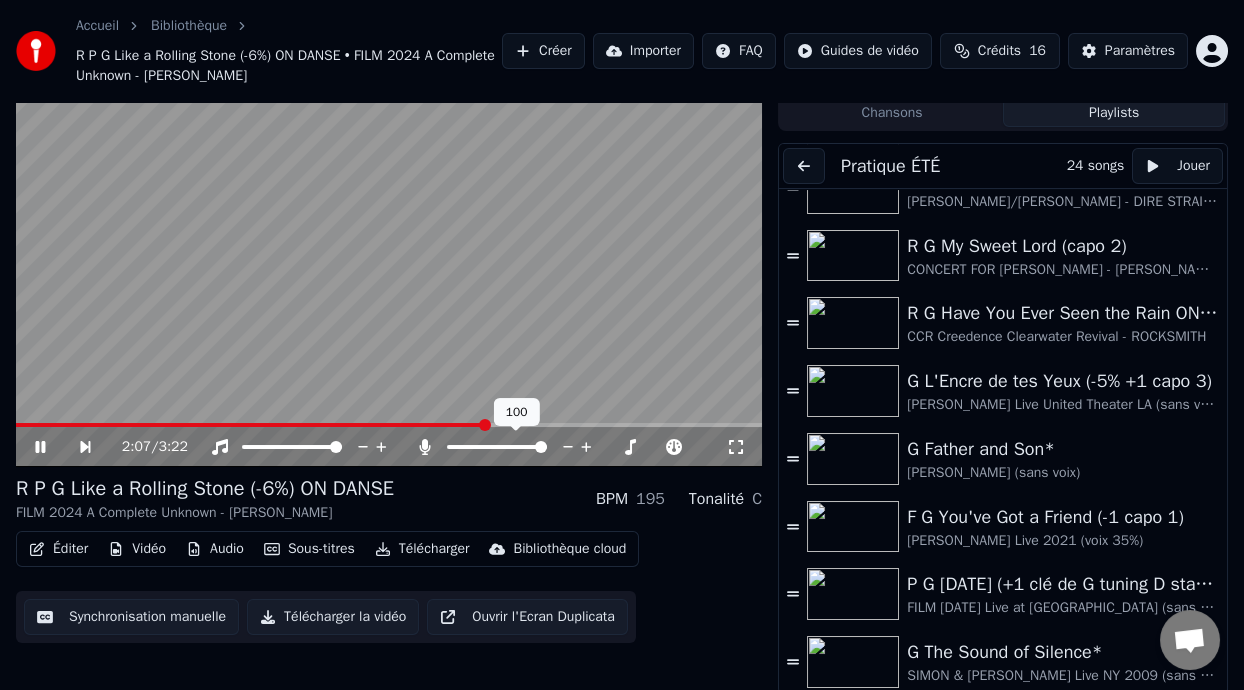 click at bounding box center (497, 447) 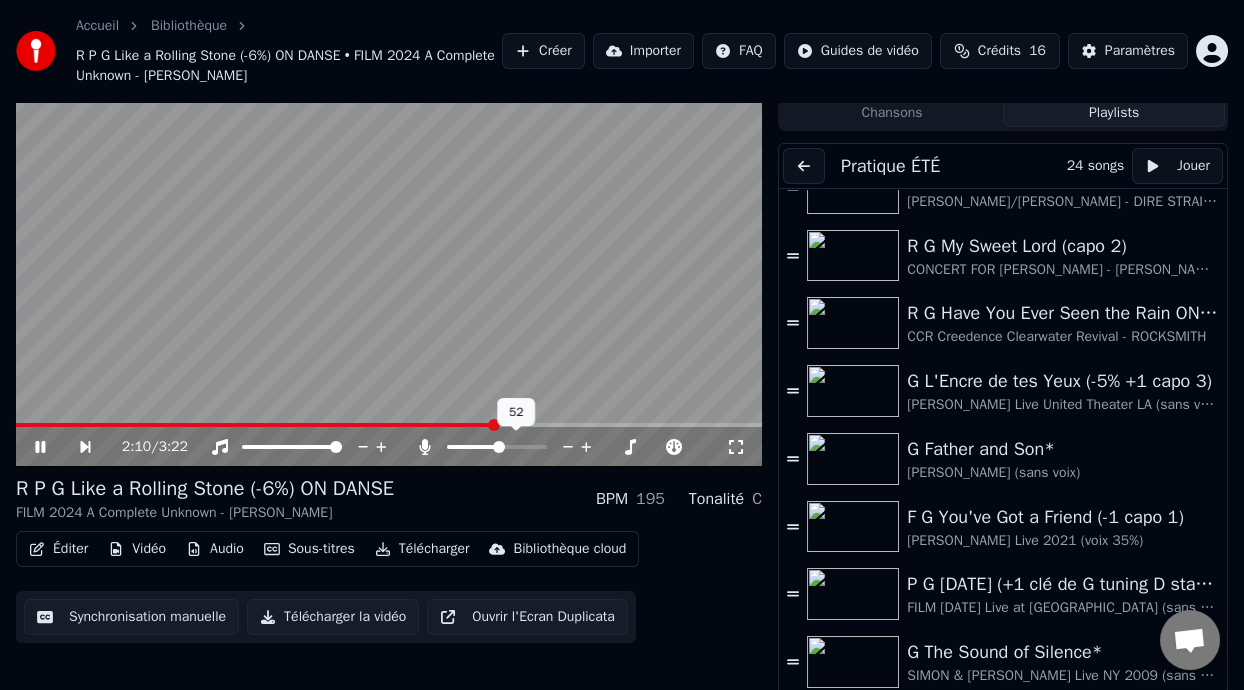 click at bounding box center [497, 447] 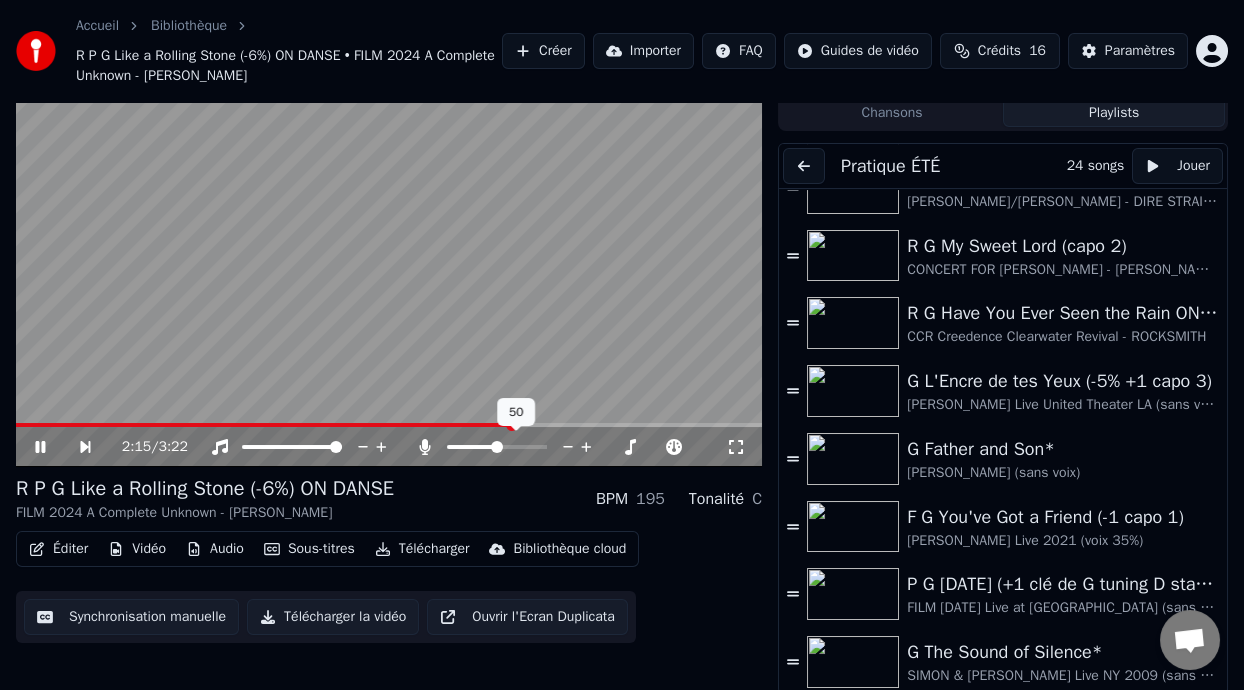 click at bounding box center (497, 447) 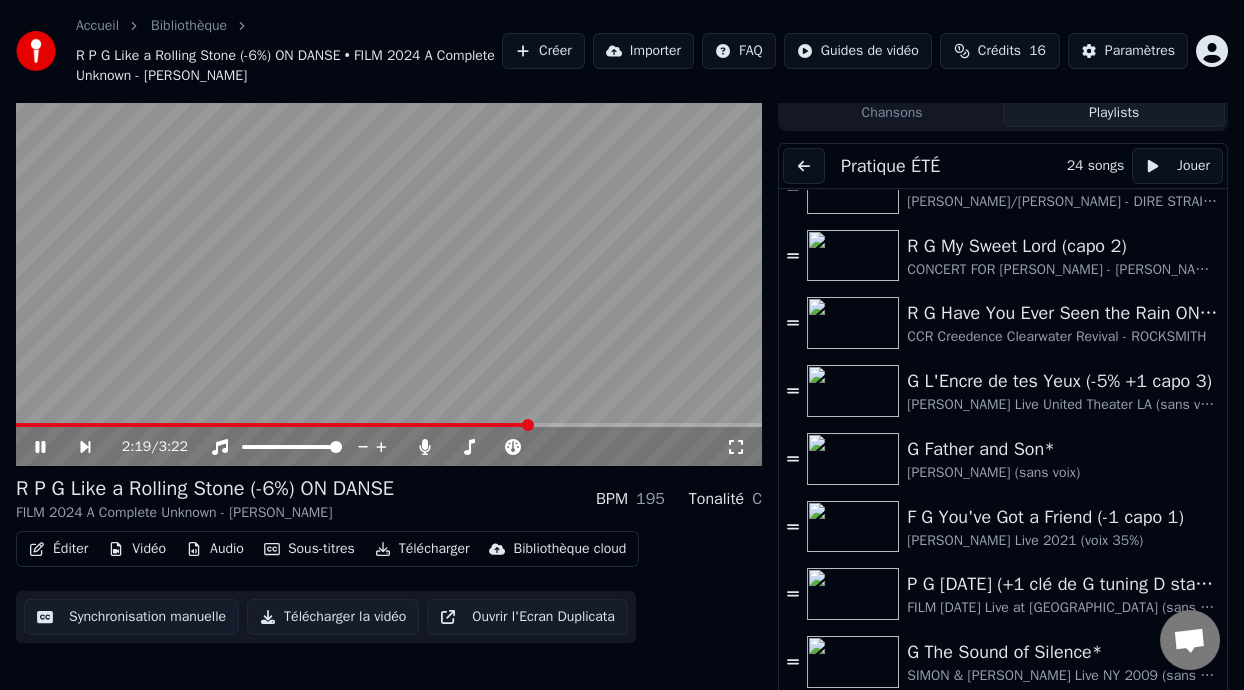 click 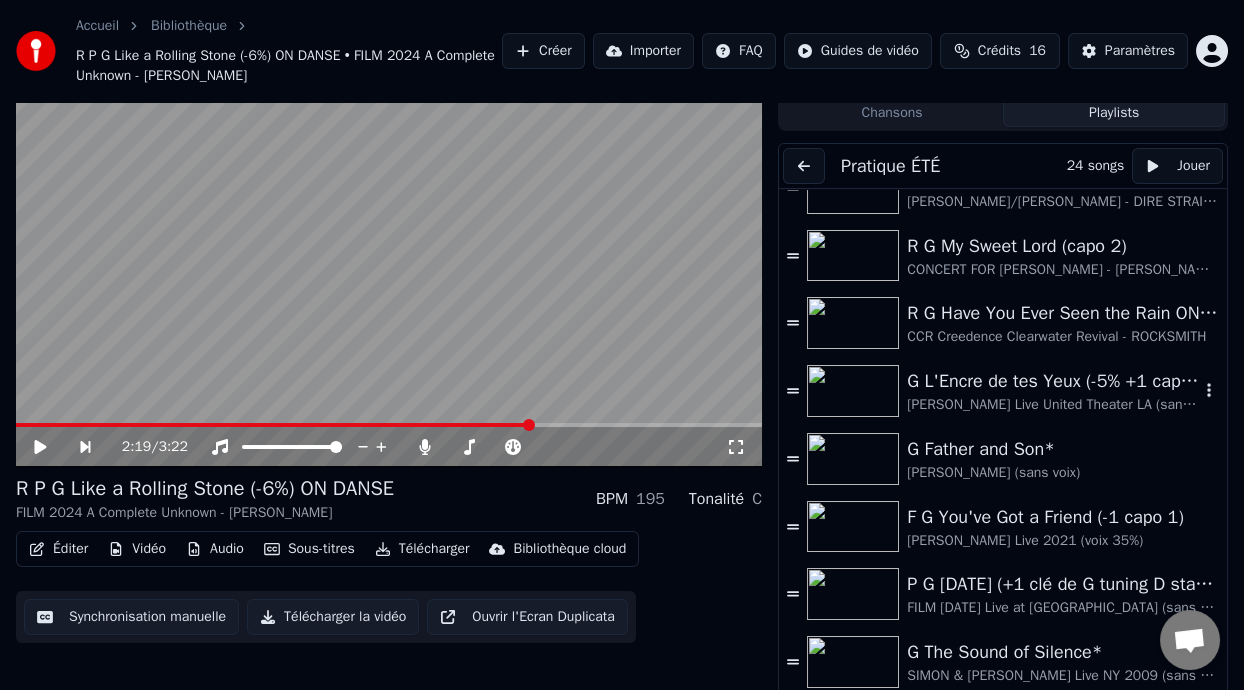 click on "G L'Encre de tes Yeux (-5% +1 capo 3)" at bounding box center (1053, 381) 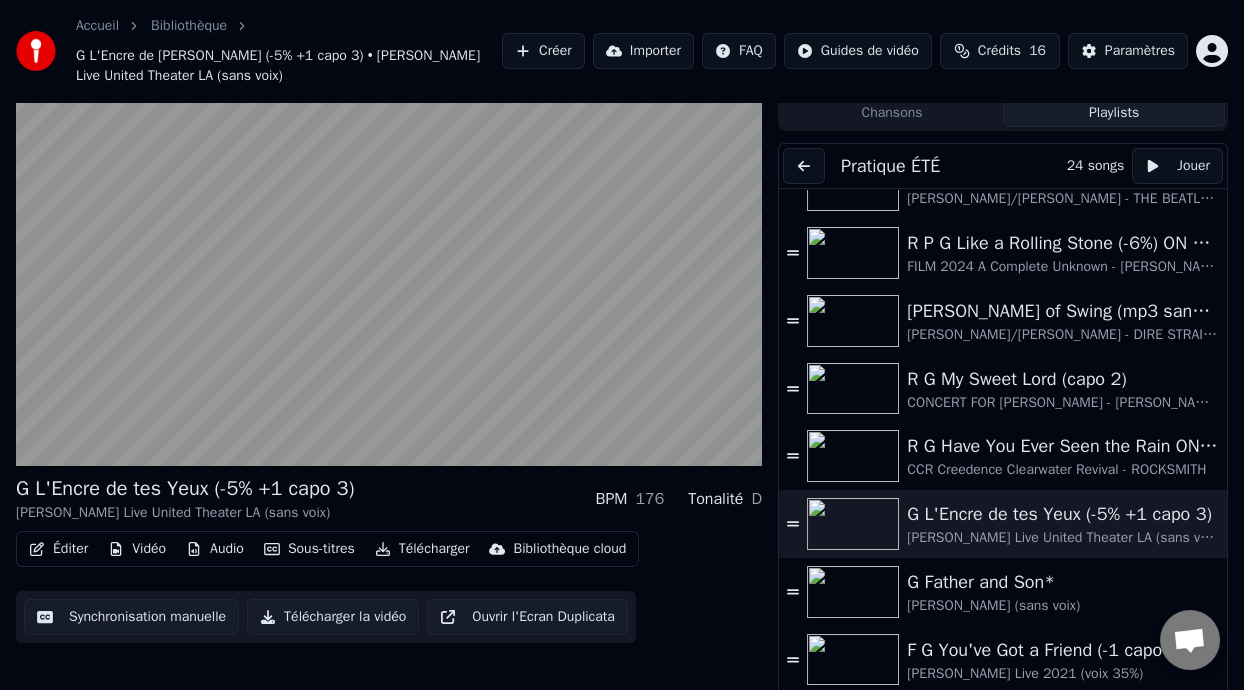 scroll, scrollTop: 984, scrollLeft: 0, axis: vertical 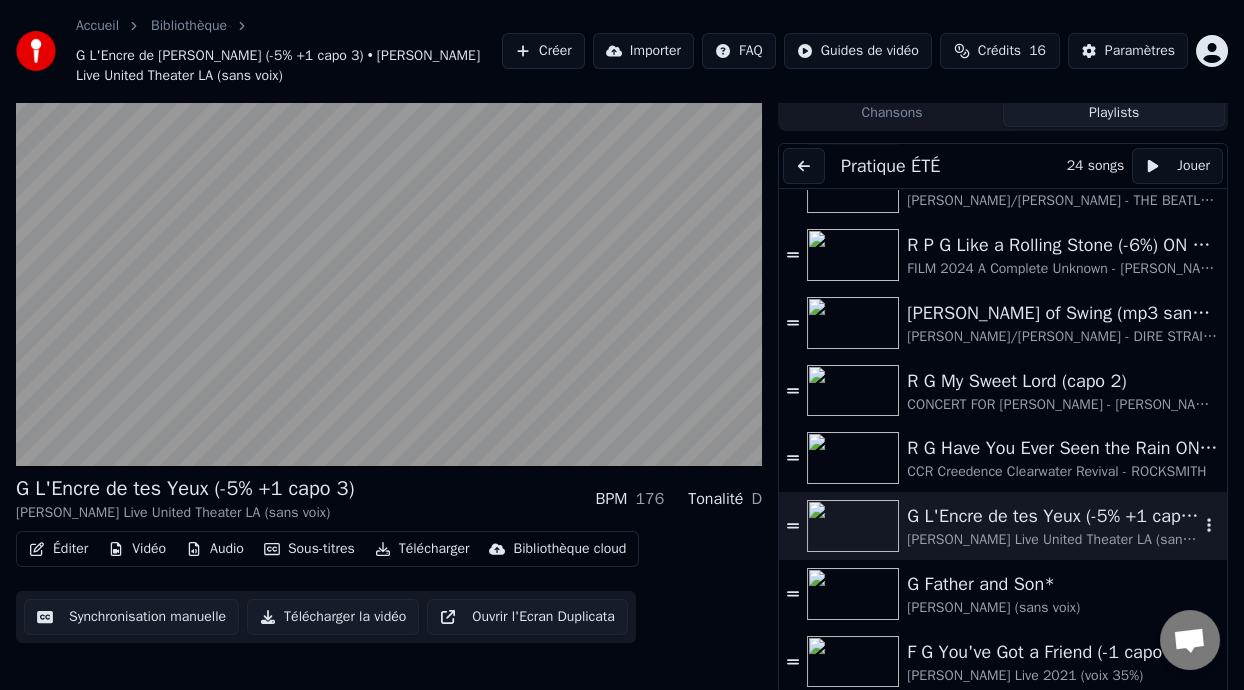 click on "G L'Encre de tes Yeux (-5% +1 capo 3)" at bounding box center (1053, 516) 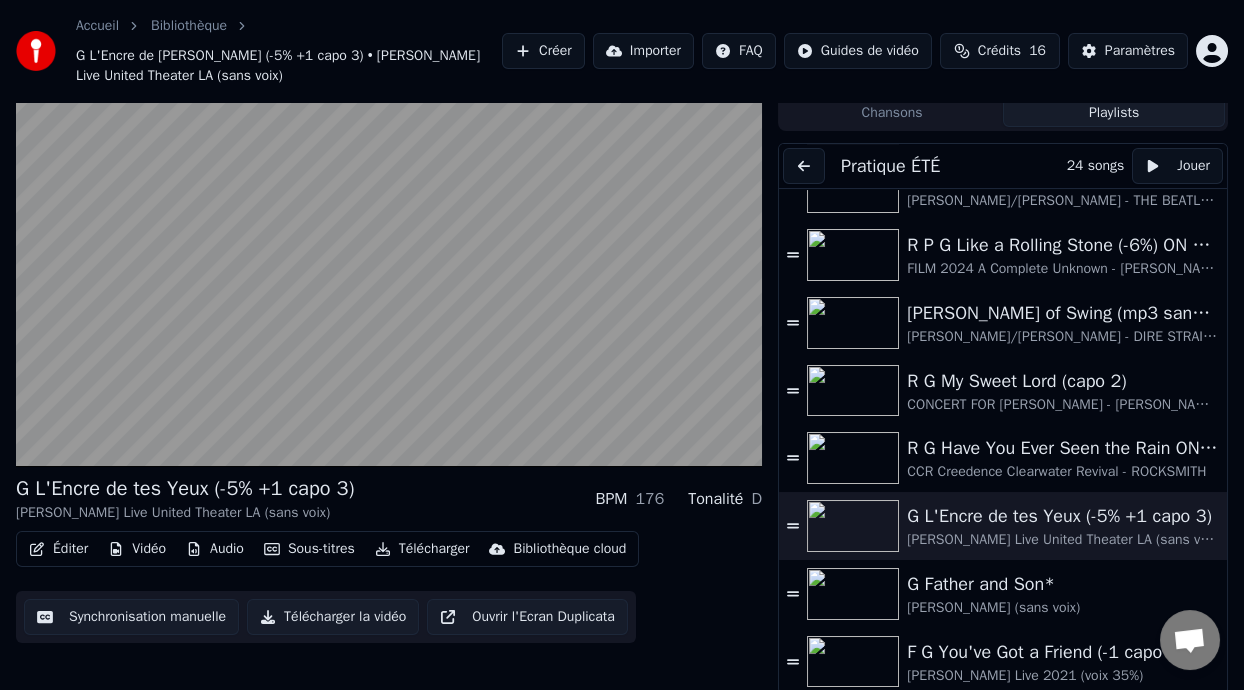 click on "Éditer" at bounding box center [58, 549] 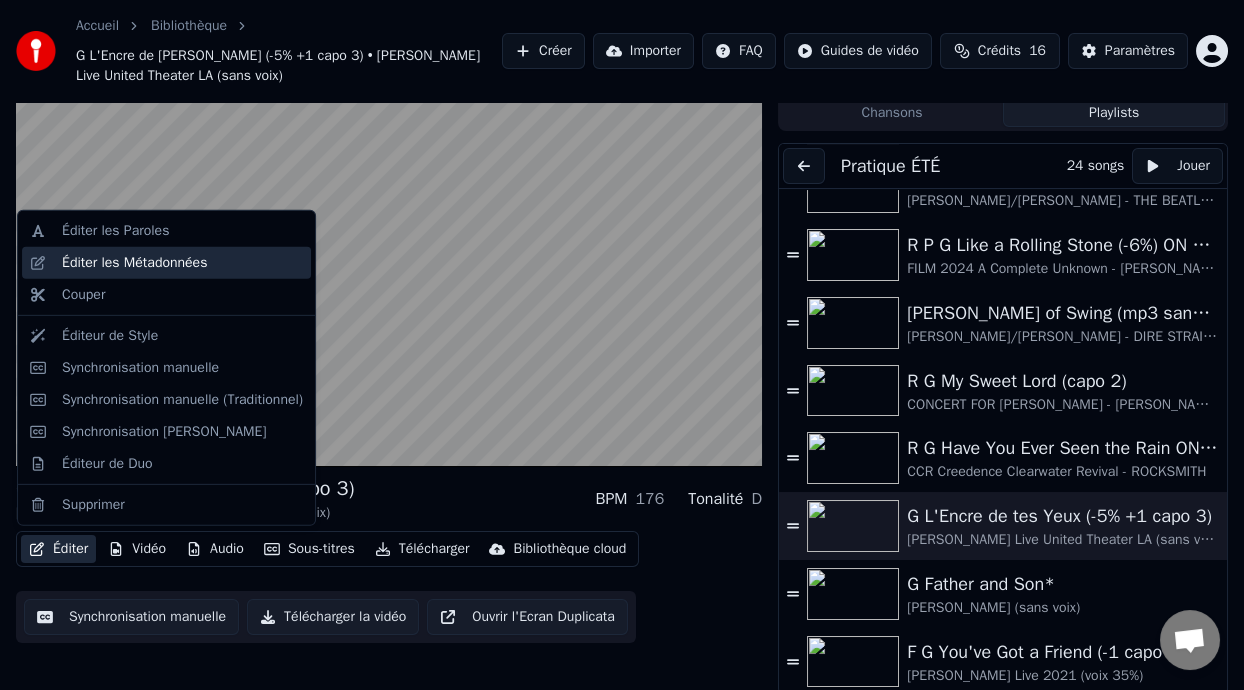 click on "Éditer les Métadonnées" at bounding box center (182, 263) 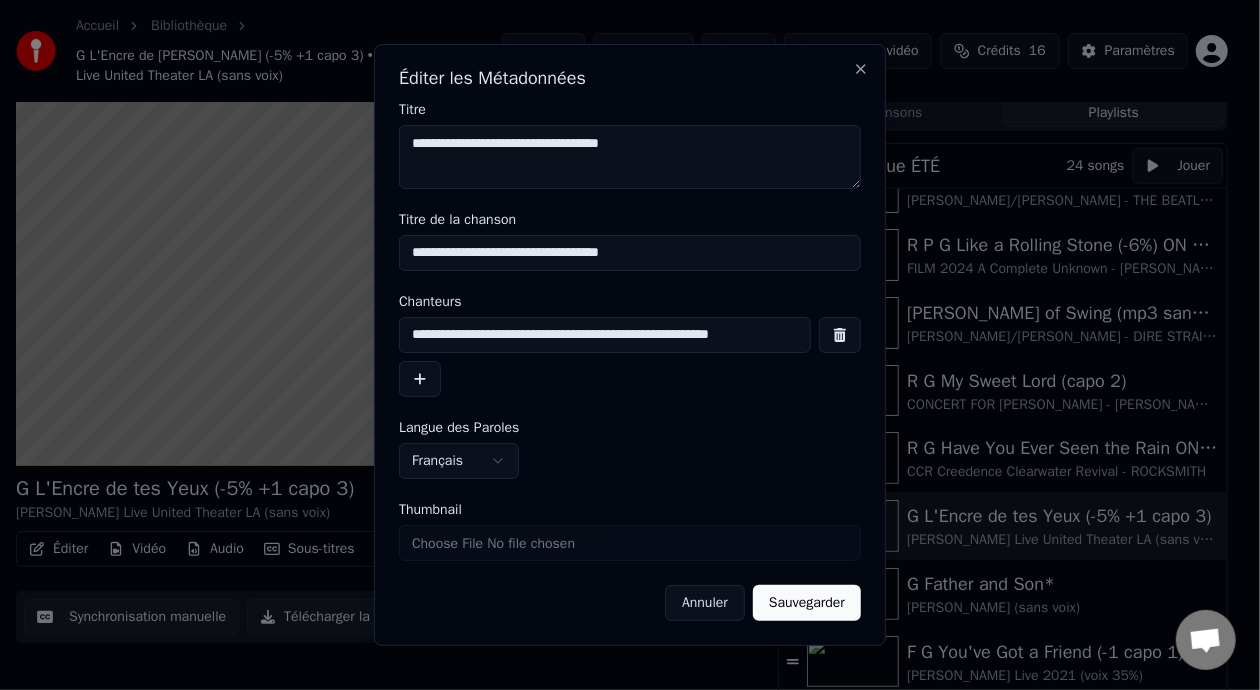 click on "**********" at bounding box center [605, 335] 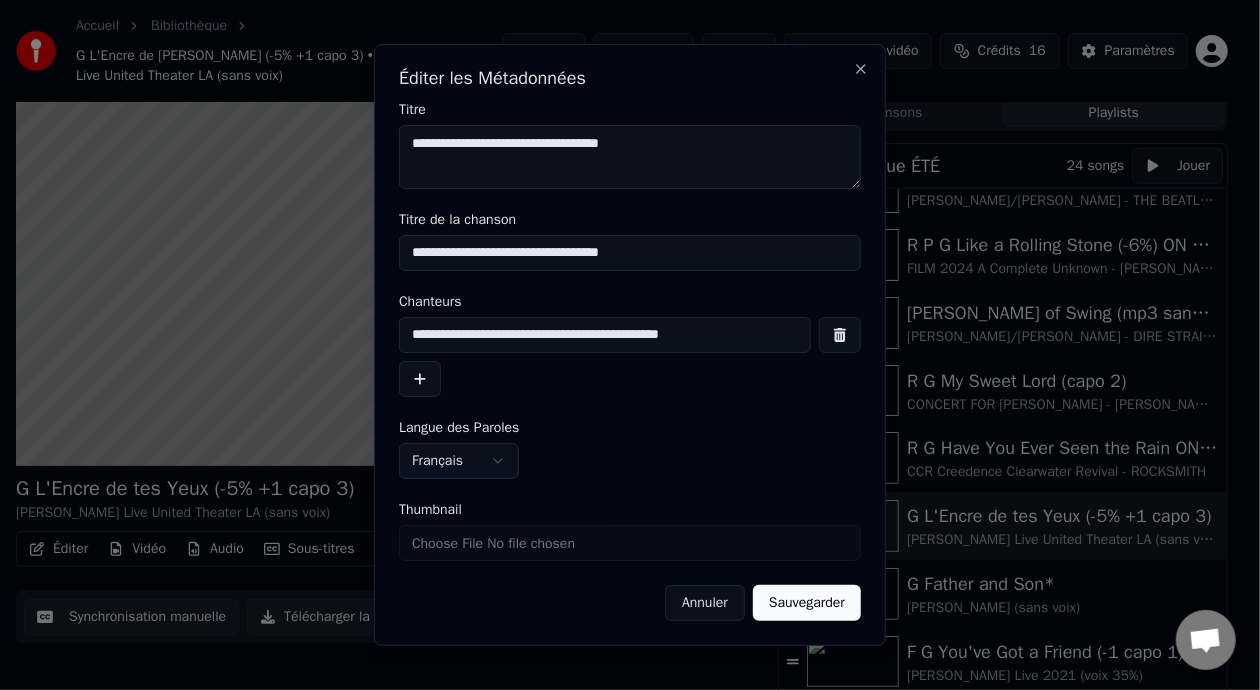 type on "**********" 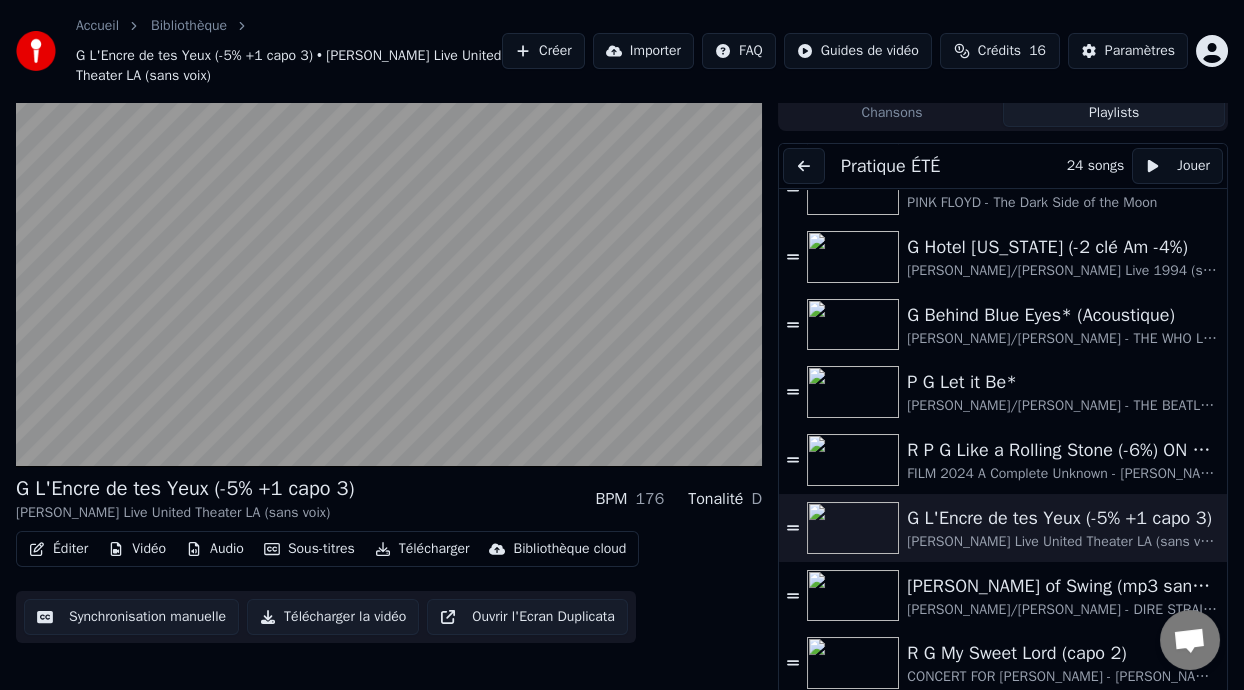 scroll, scrollTop: 772, scrollLeft: 0, axis: vertical 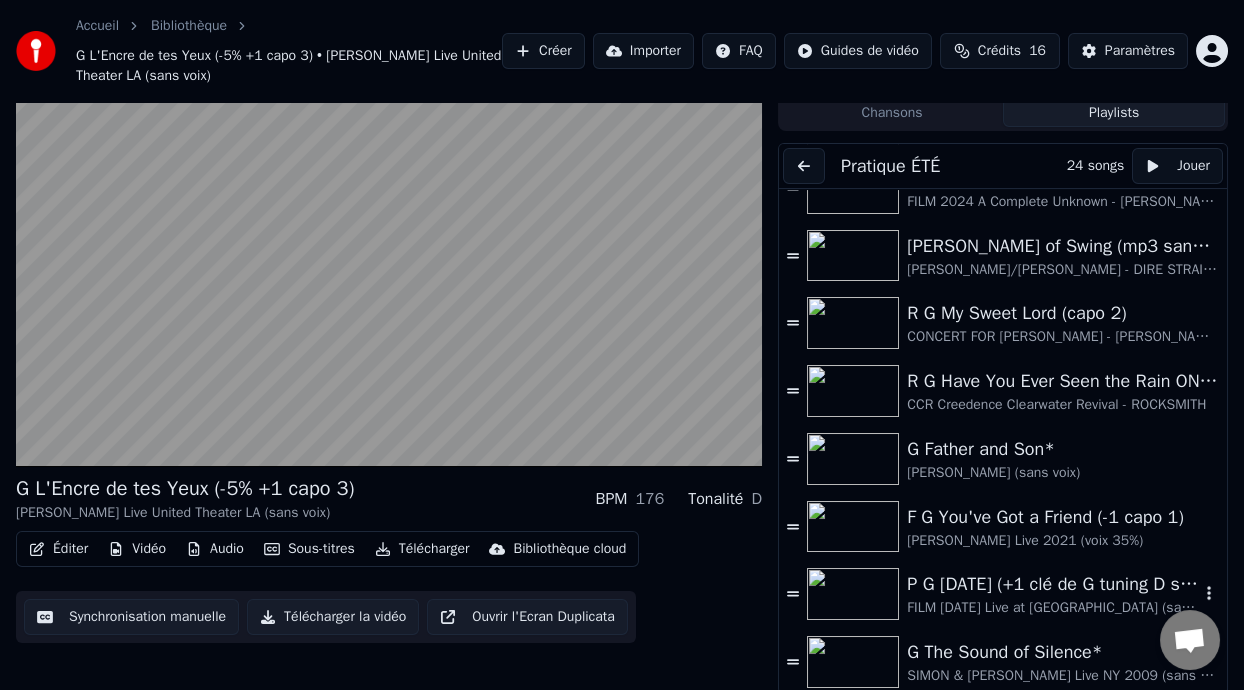click on "P G [DATE] (+1 clé de G tuning D standard)" at bounding box center [1053, 584] 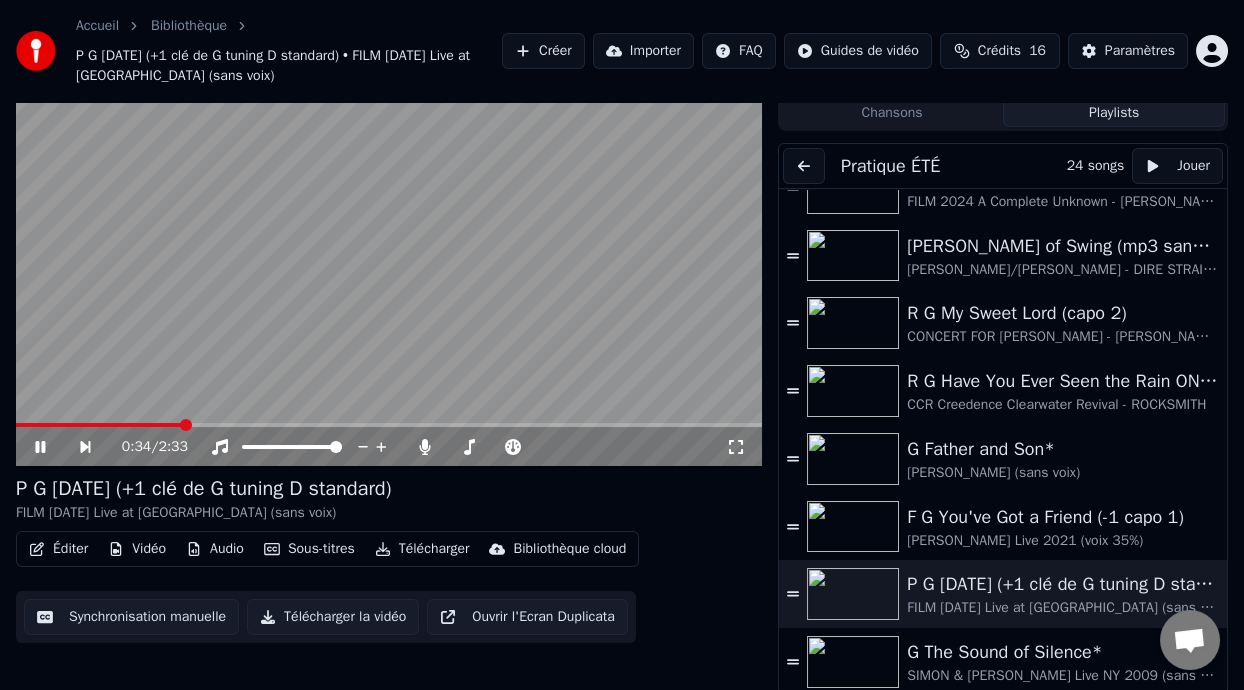 click at bounding box center [99, 425] 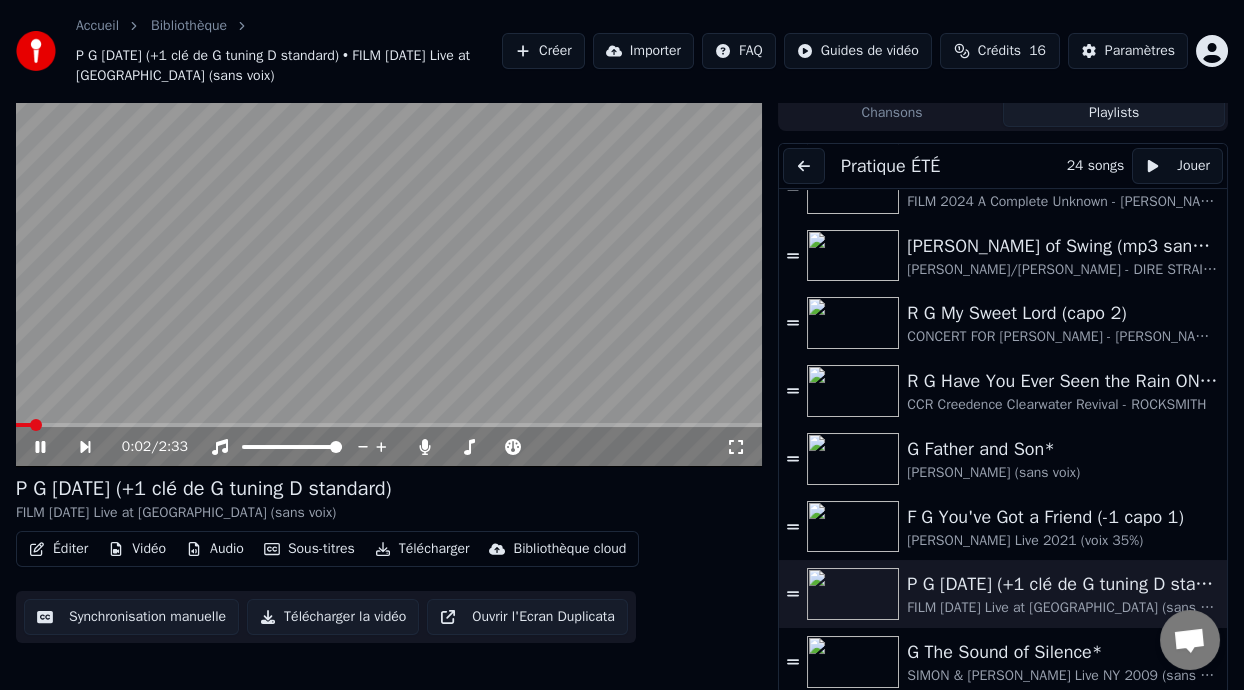 scroll, scrollTop: 59, scrollLeft: 0, axis: vertical 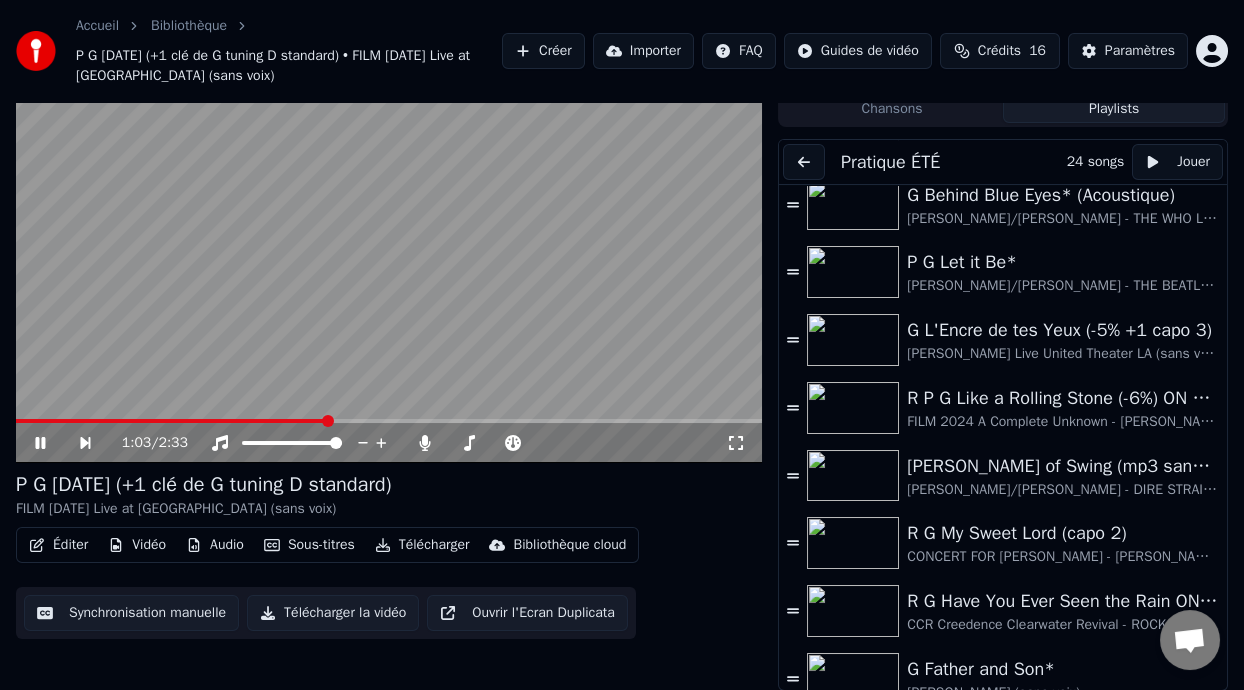 click 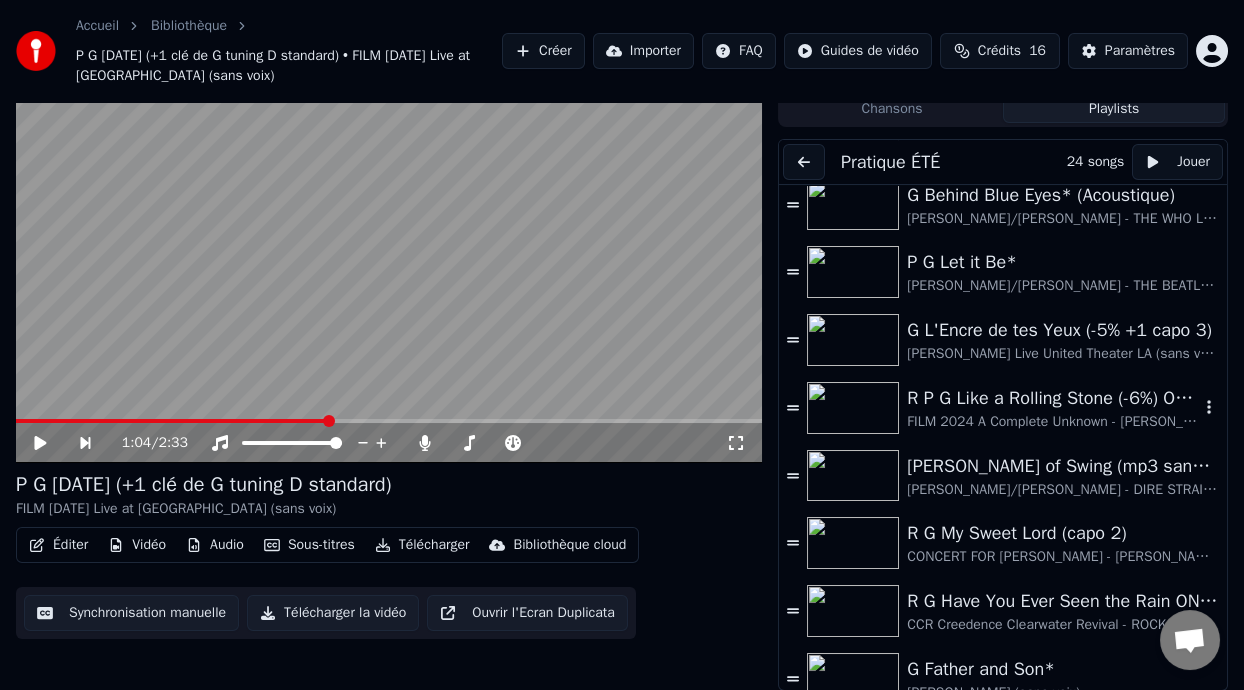 click on "R P G Like a Rolling Stone (-6%) ON DANSE" at bounding box center [1053, 398] 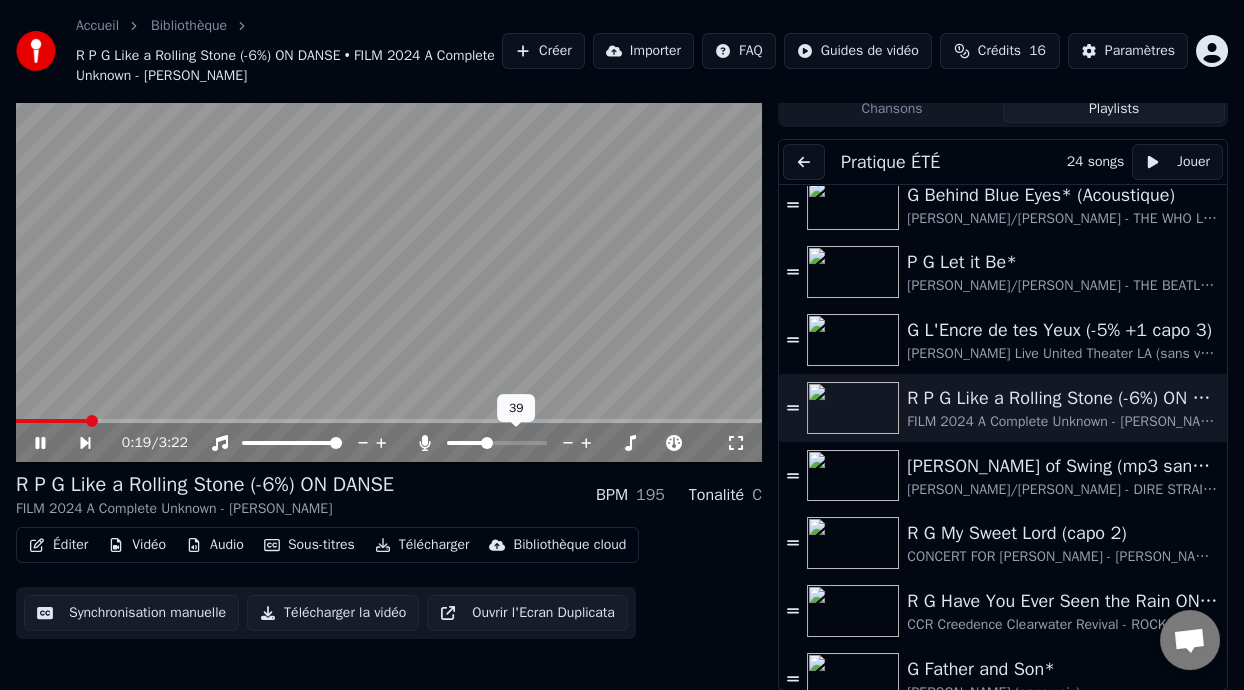click at bounding box center (466, 443) 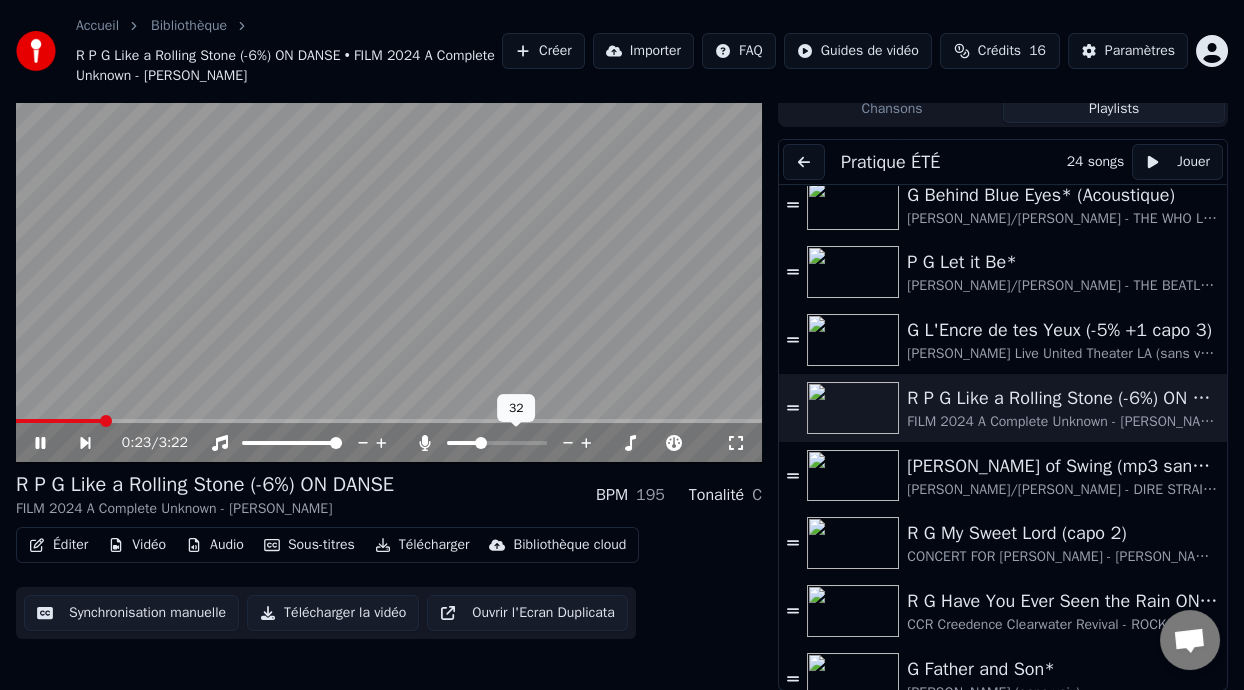 click at bounding box center [463, 443] 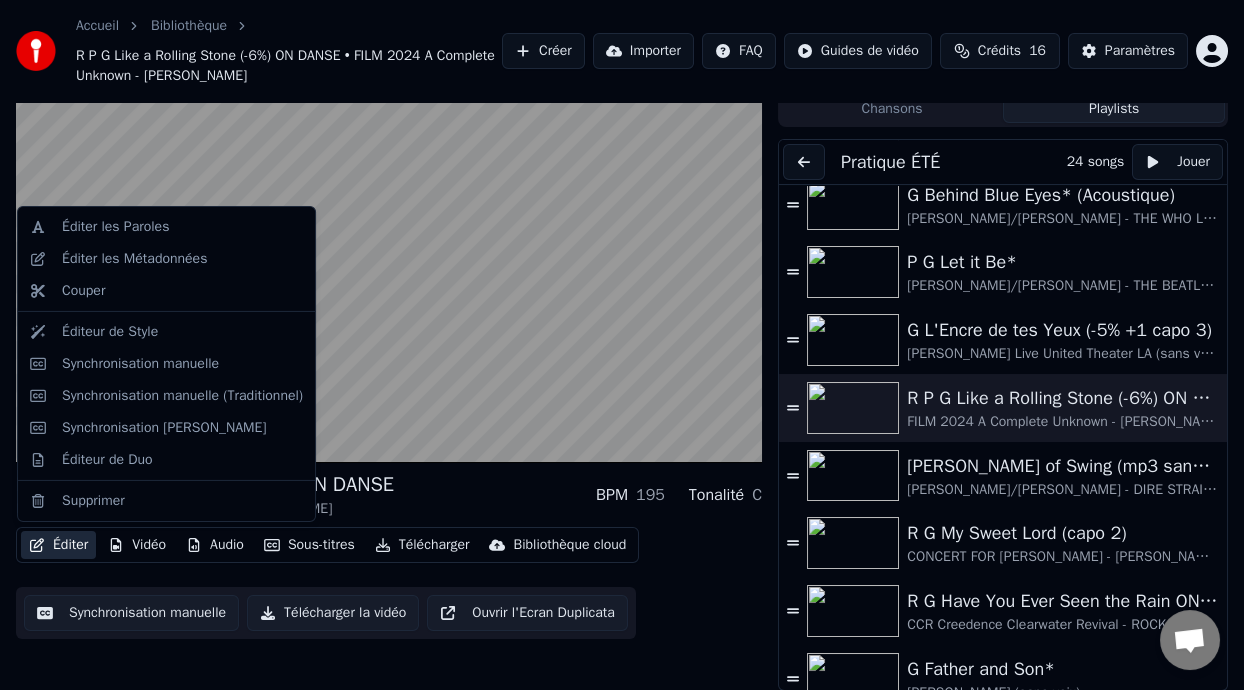 click on "Éditer" at bounding box center (58, 545) 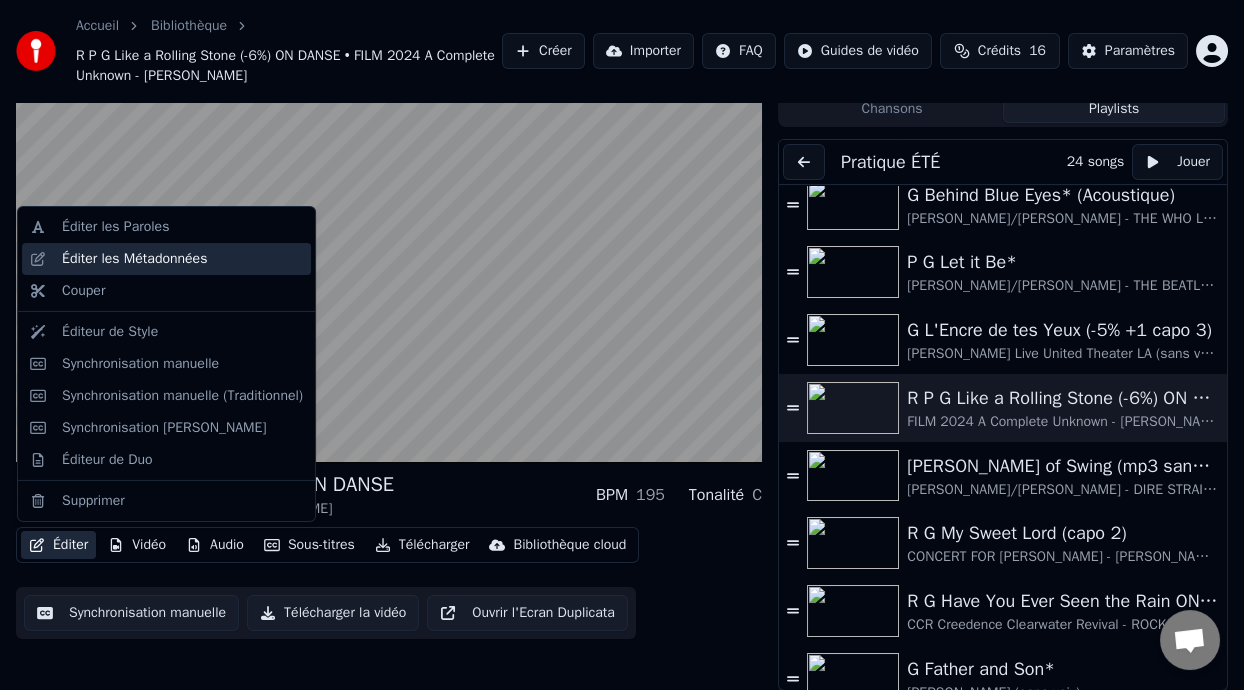 click on "Éditer les Métadonnées" at bounding box center [134, 259] 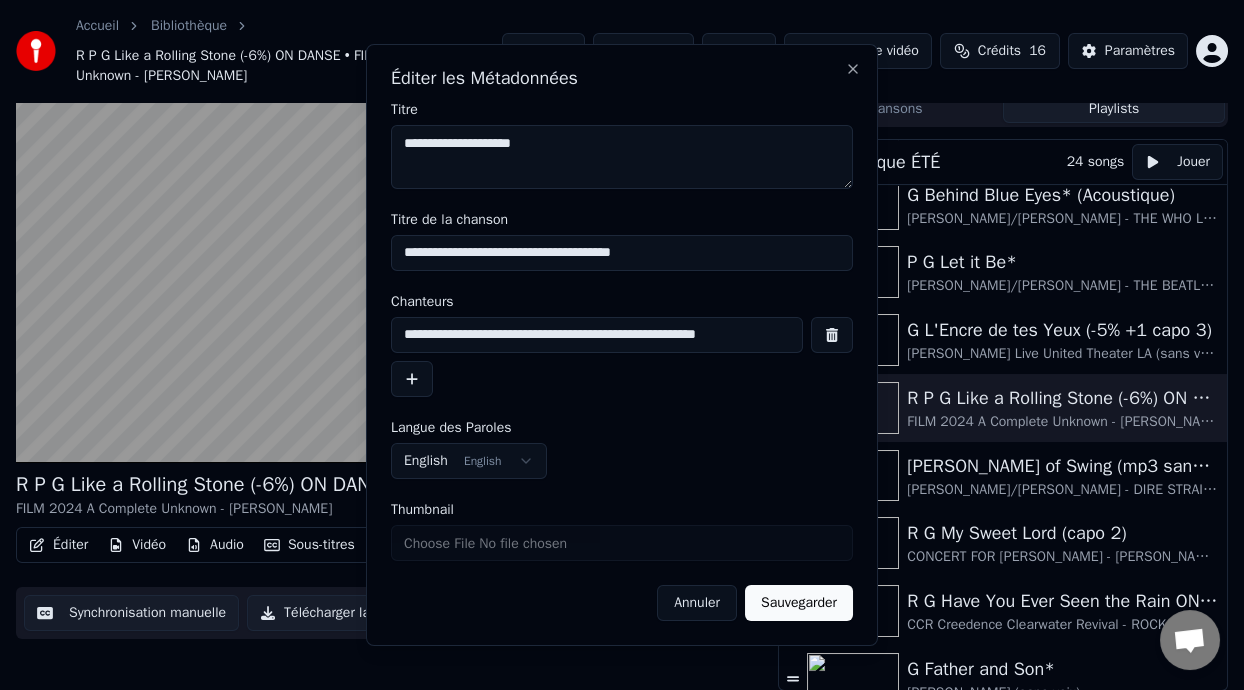 drag, startPoint x: 1226, startPoint y: 498, endPoint x: 1204, endPoint y: 474, distance: 32.55764 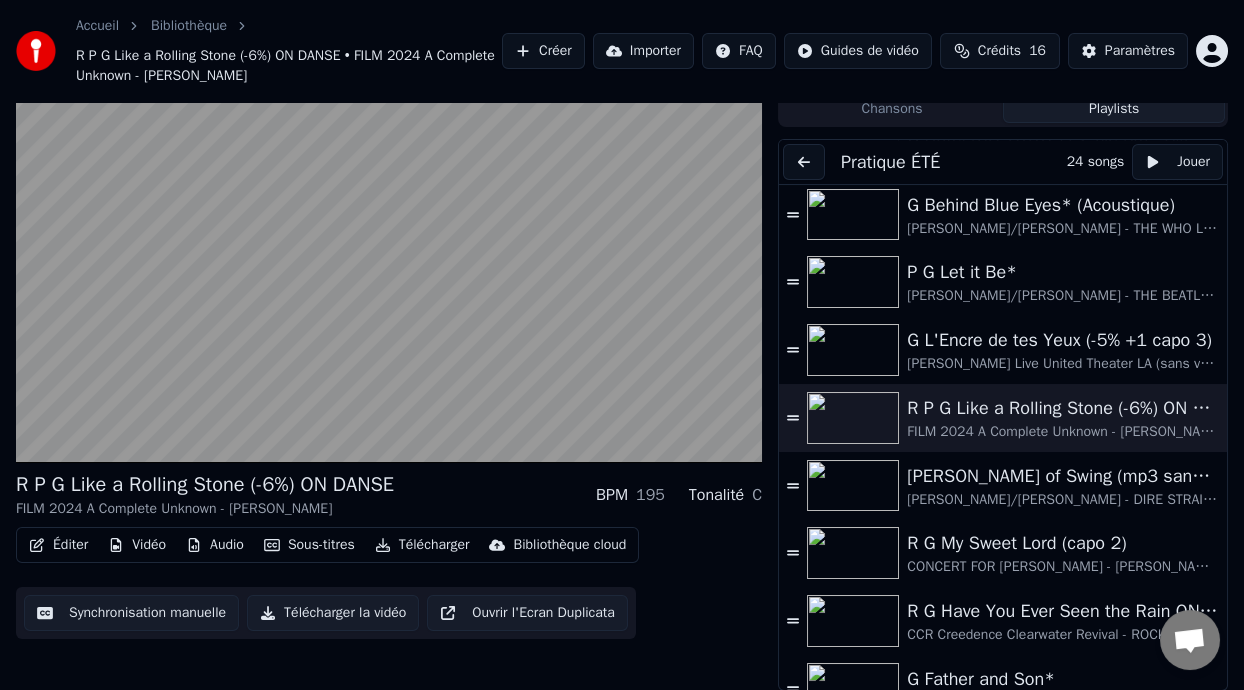 scroll, scrollTop: 876, scrollLeft: 0, axis: vertical 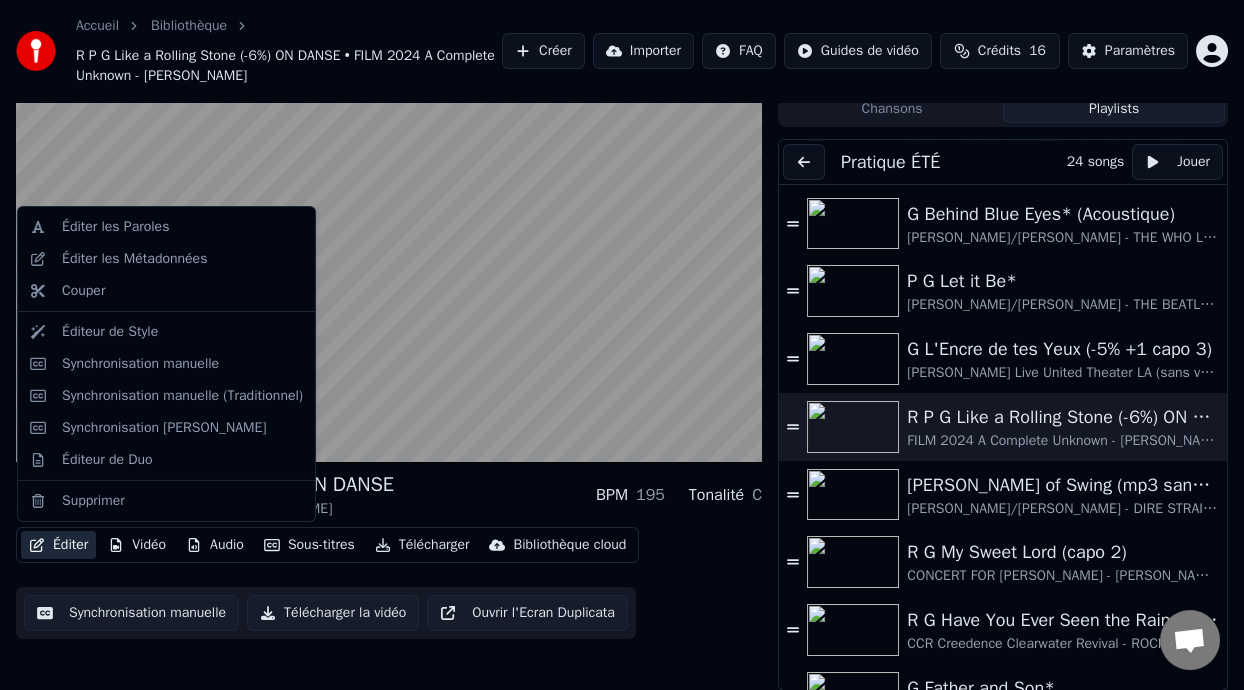 click on "Éditer" at bounding box center [58, 545] 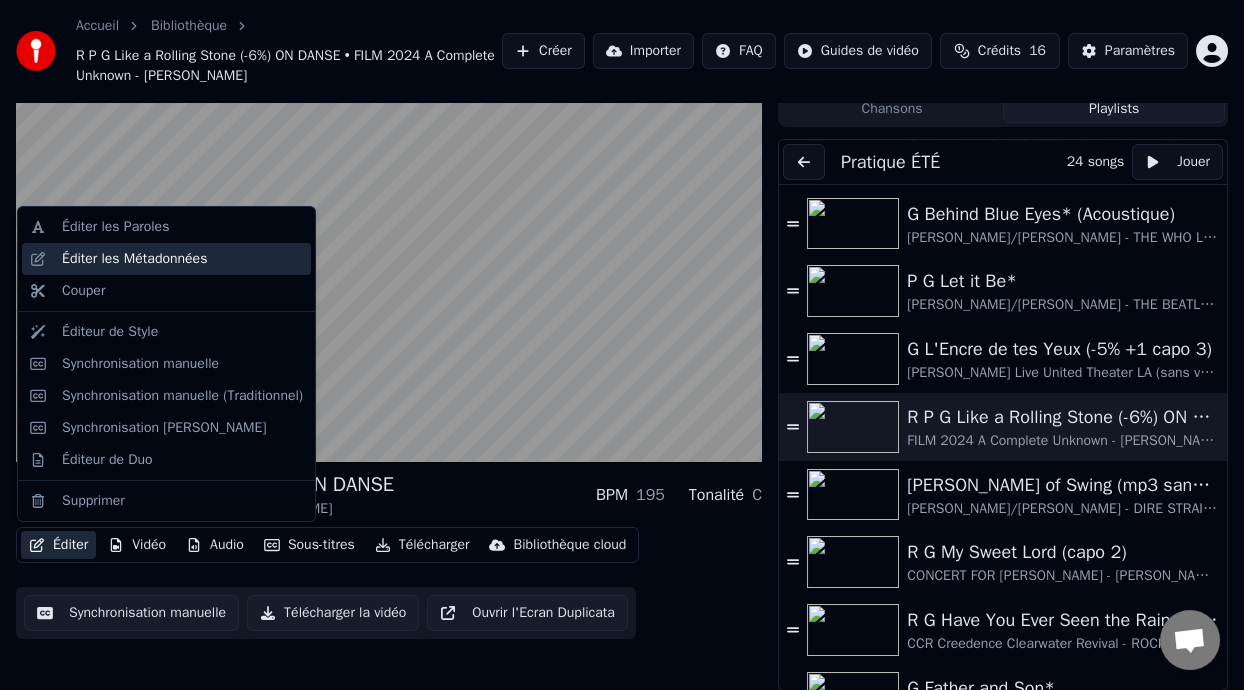 click on "Éditer les Métadonnées" at bounding box center (134, 259) 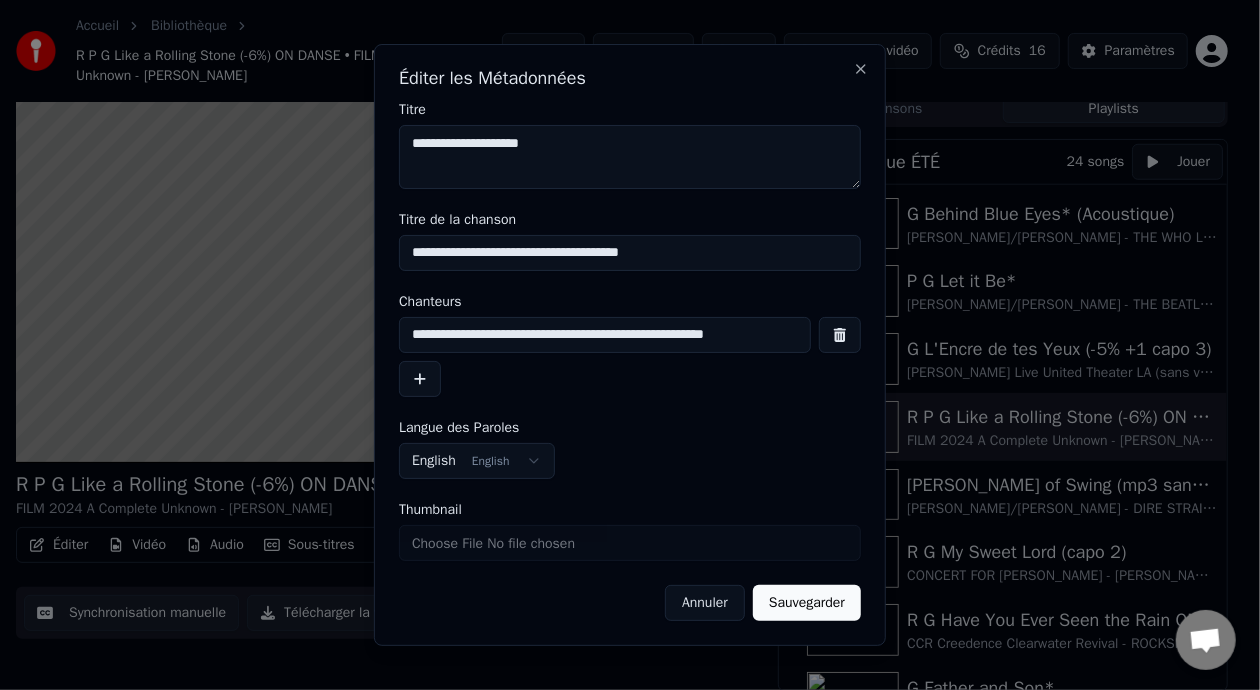 click on "**********" at bounding box center (630, 253) 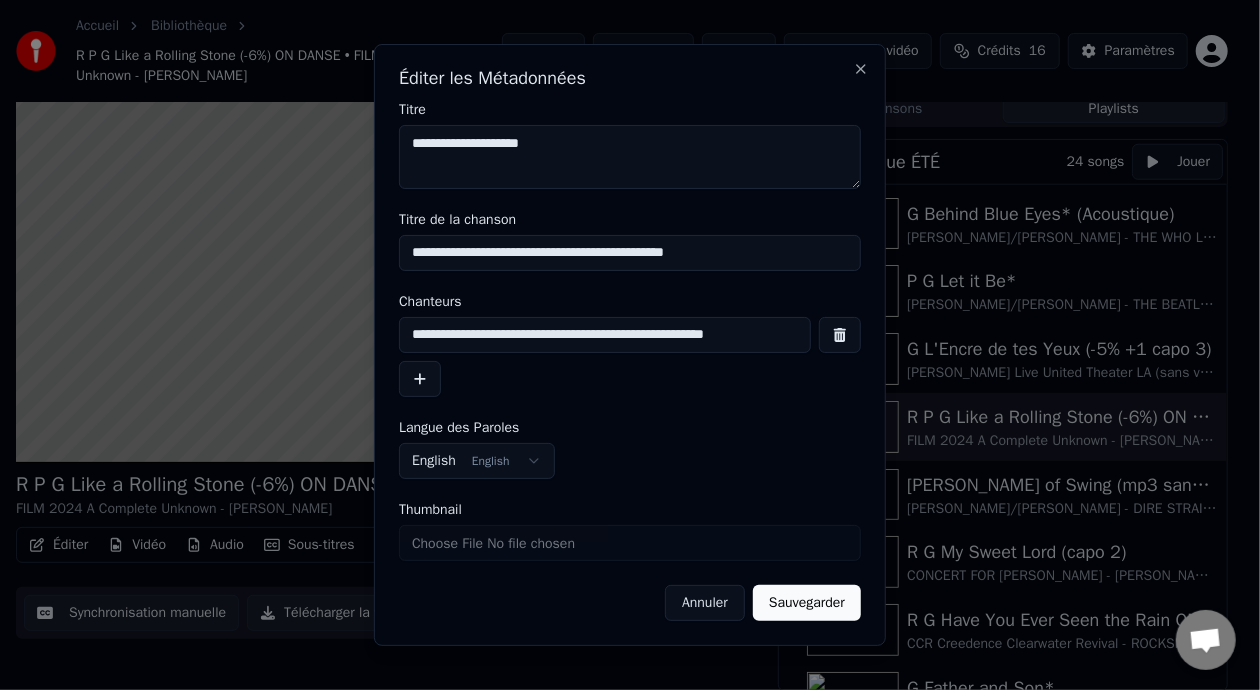 type on "**********" 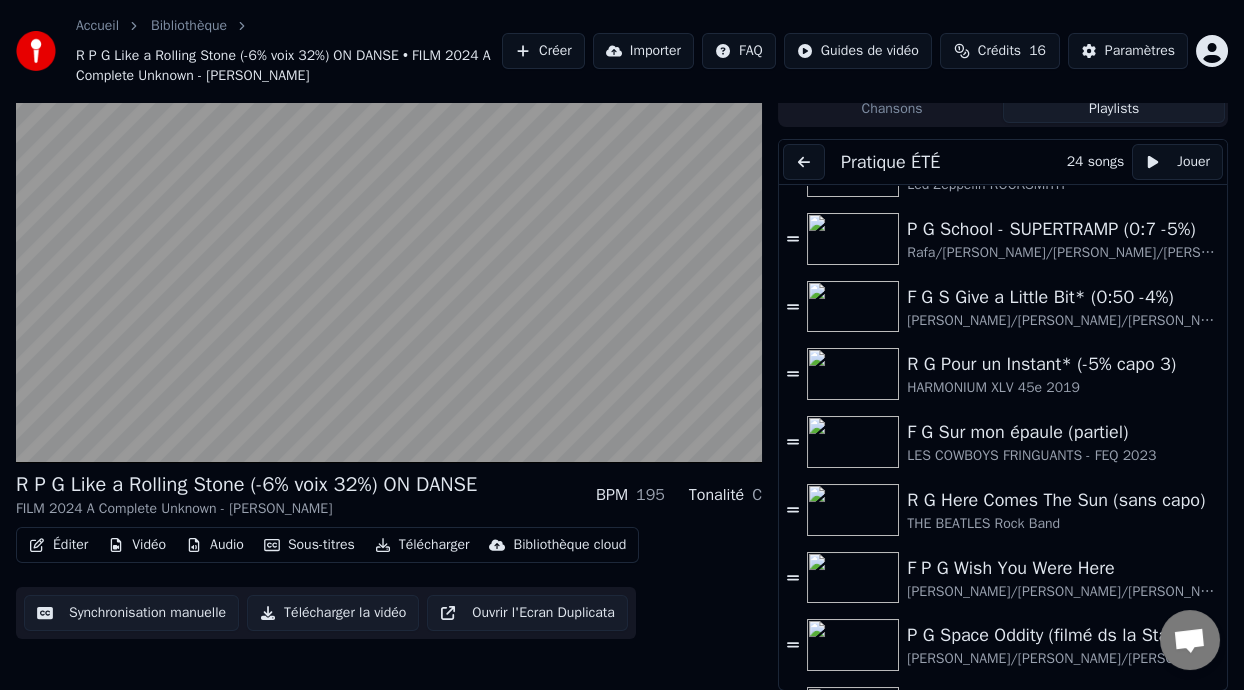 scroll, scrollTop: 286, scrollLeft: 0, axis: vertical 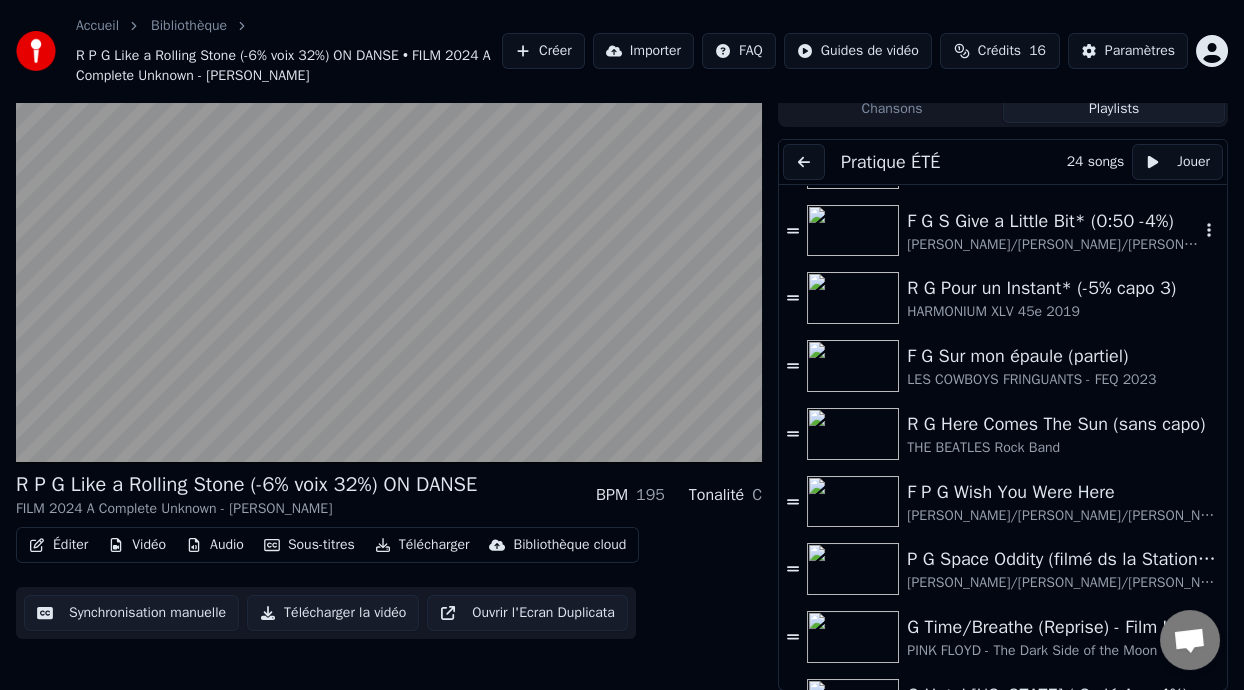 click on "F G S Give a Little Bit* (0:50 -4%)" at bounding box center [1053, 221] 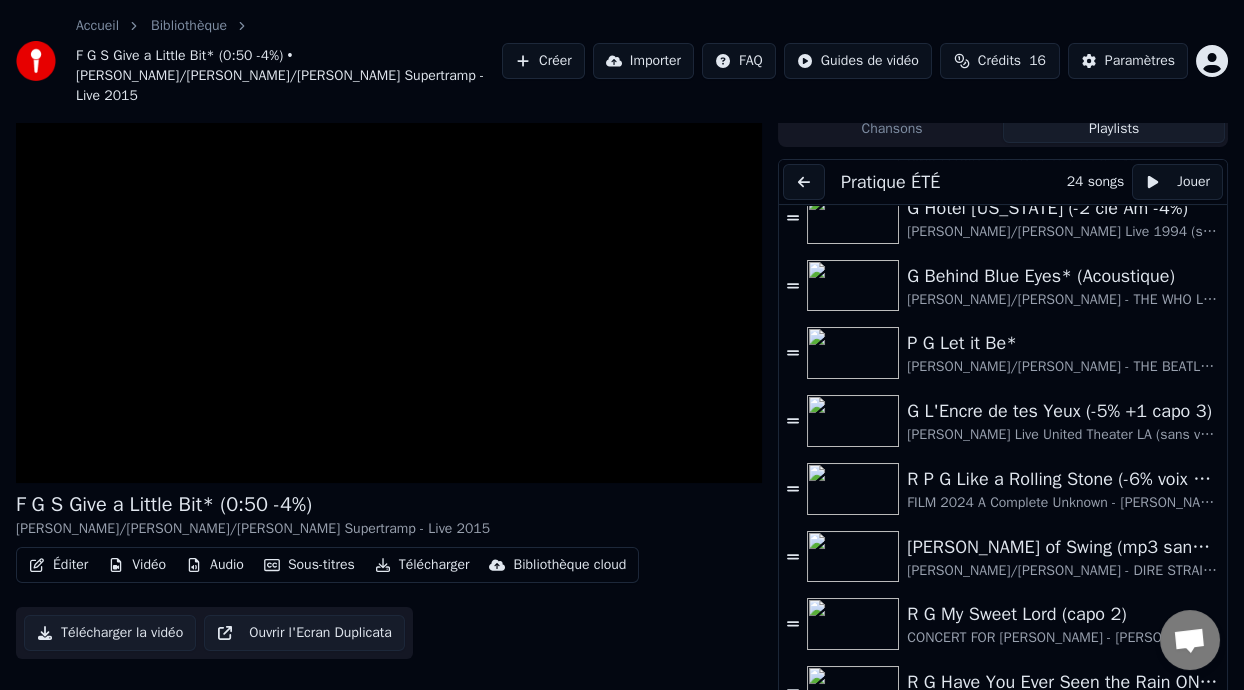 scroll, scrollTop: 845, scrollLeft: 0, axis: vertical 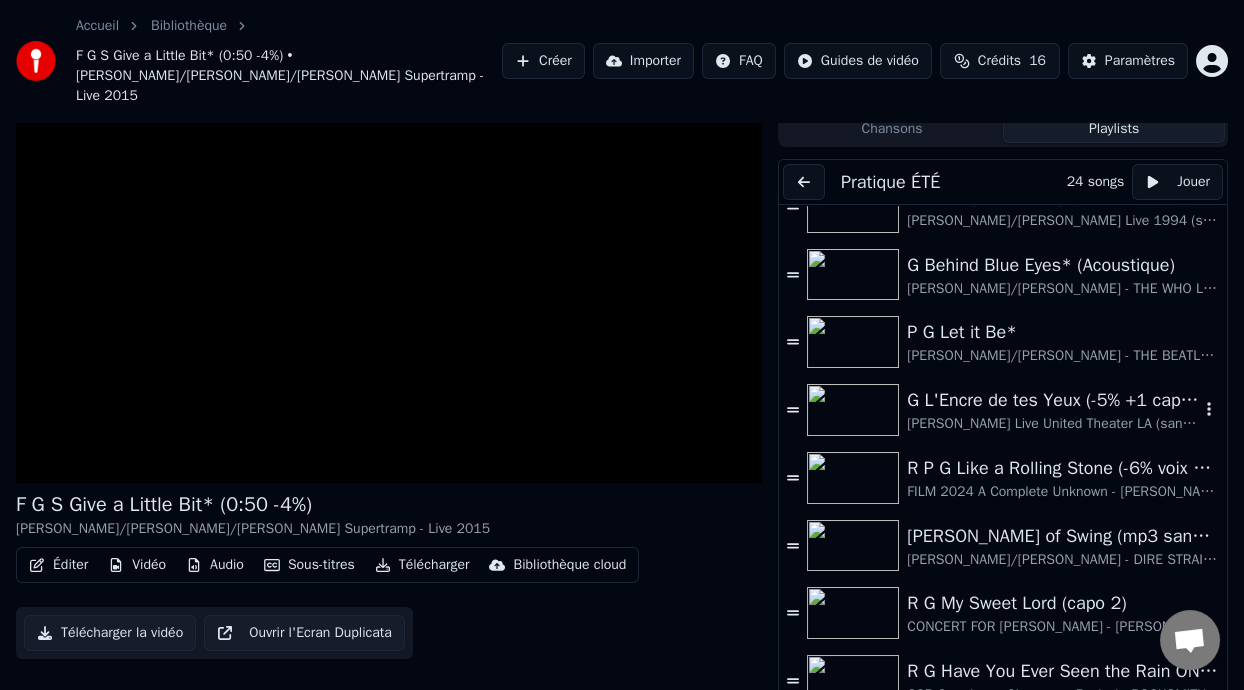 click on "[PERSON_NAME] Live United Theater LA (sans voix)" at bounding box center (1053, 424) 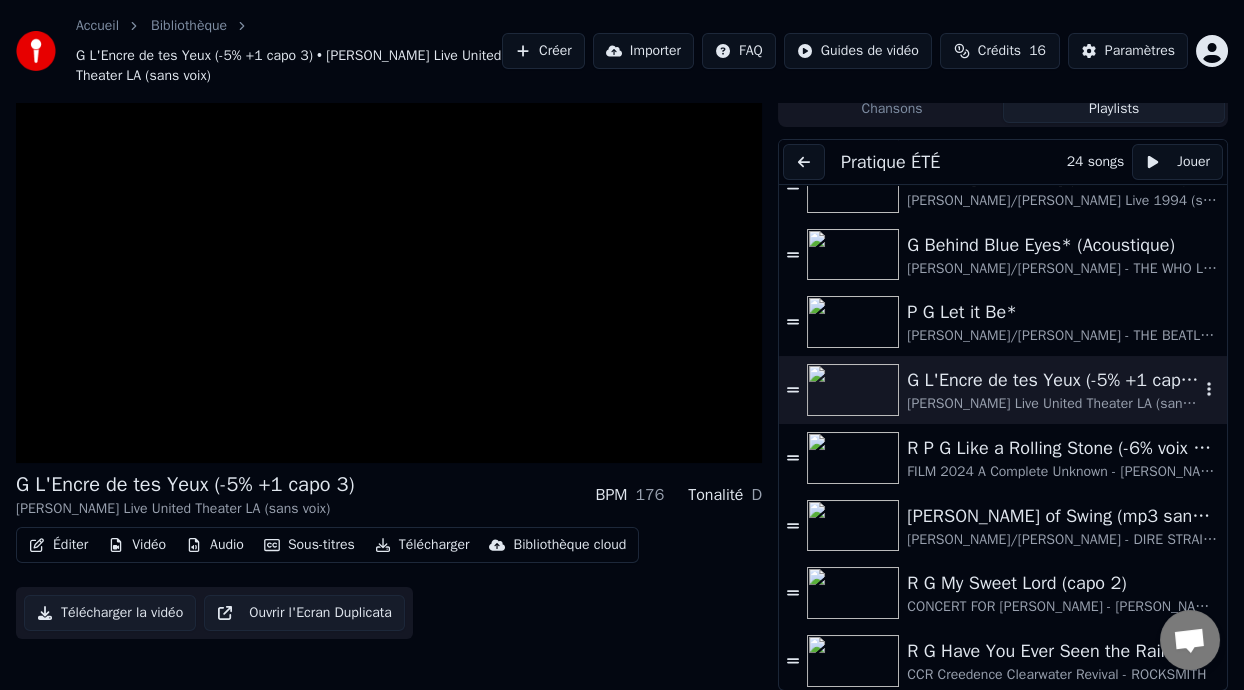 scroll, scrollTop: 39, scrollLeft: 0, axis: vertical 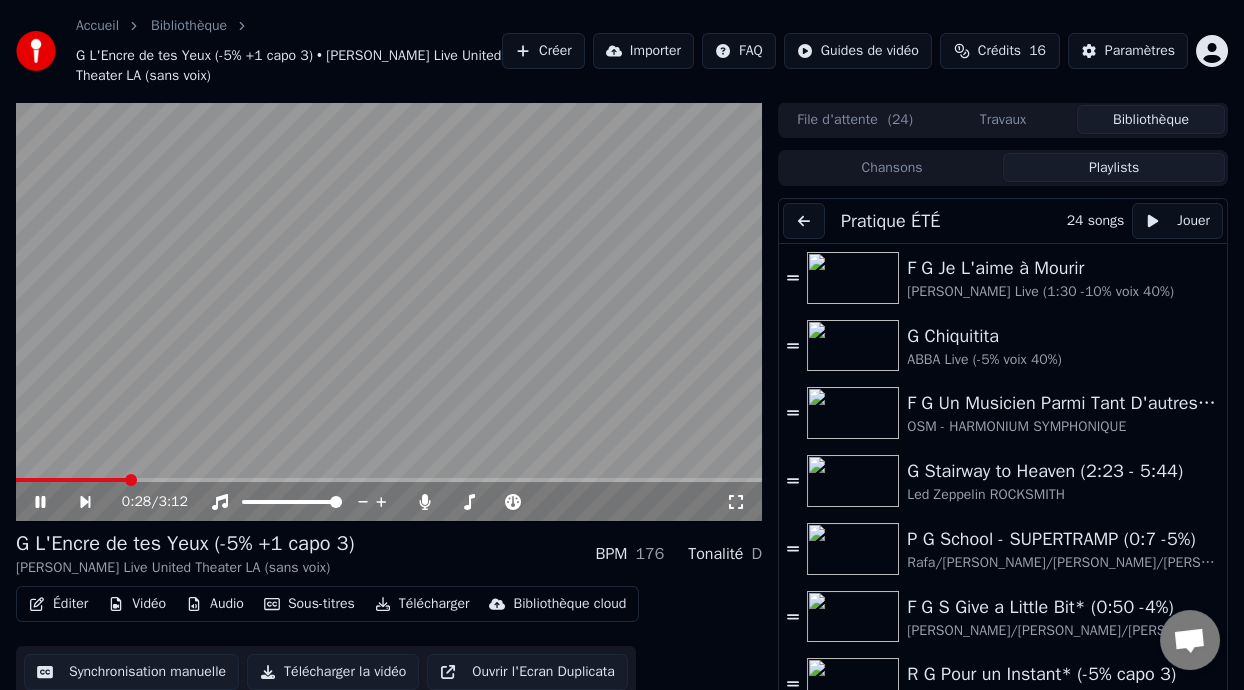 click on "0:28  /  3:12" at bounding box center [389, 502] 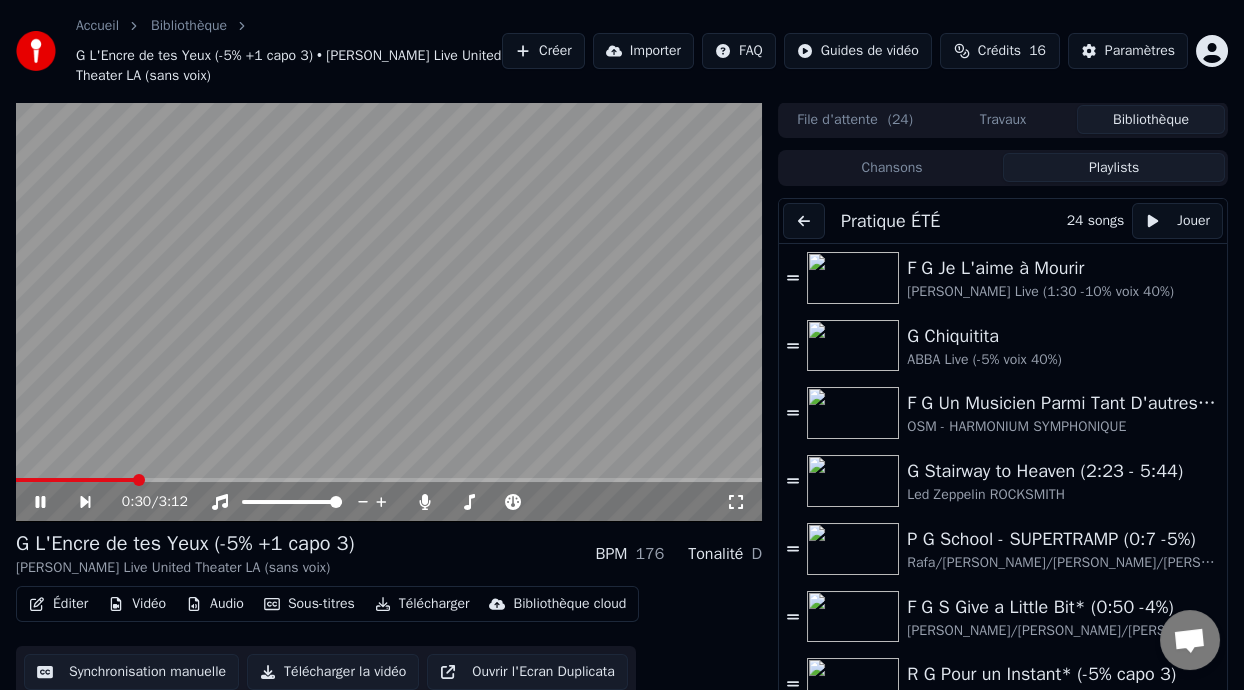 click on "0:30  /  3:12" at bounding box center (389, 502) 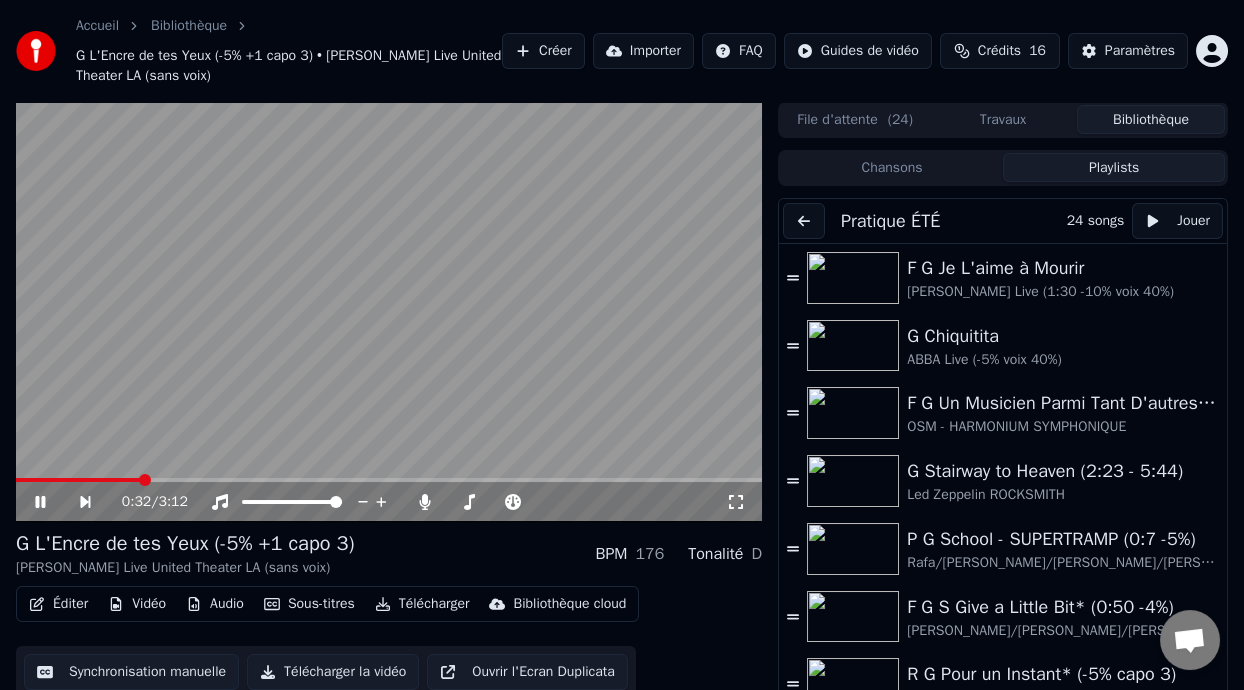 click 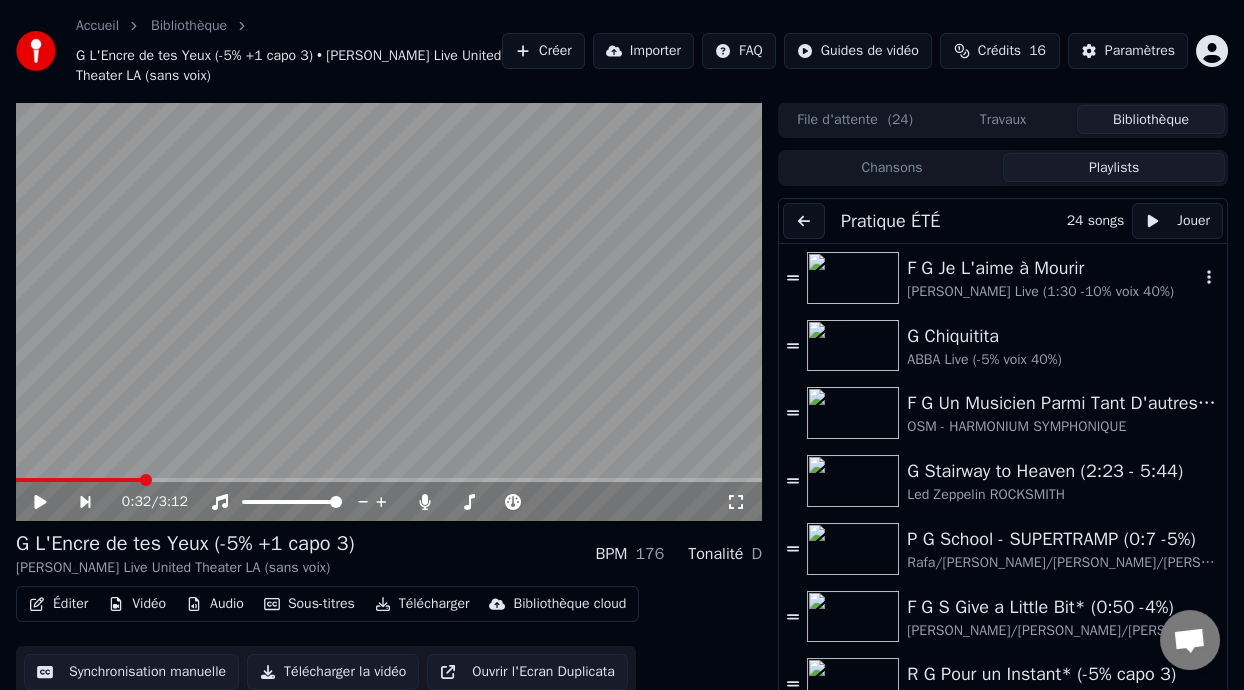 click on "[PERSON_NAME] Live (1:30 -10% voix 40%)" at bounding box center (1053, 292) 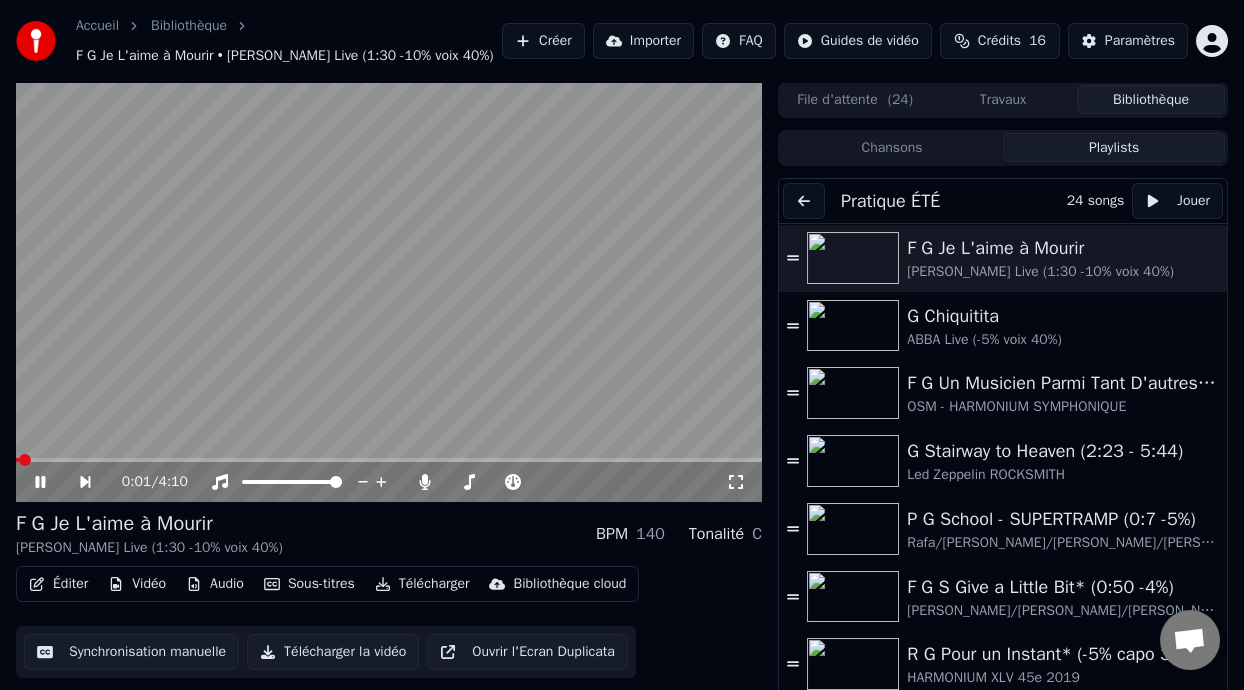 click 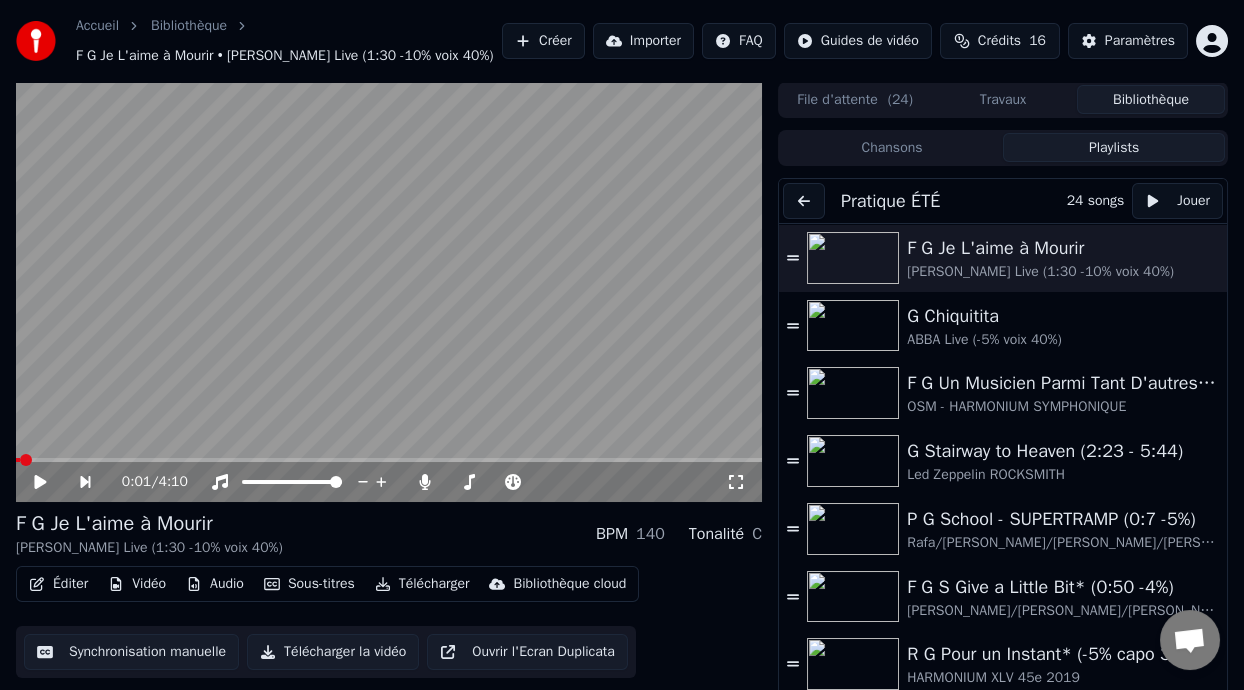 click on "Éditer" at bounding box center (58, 584) 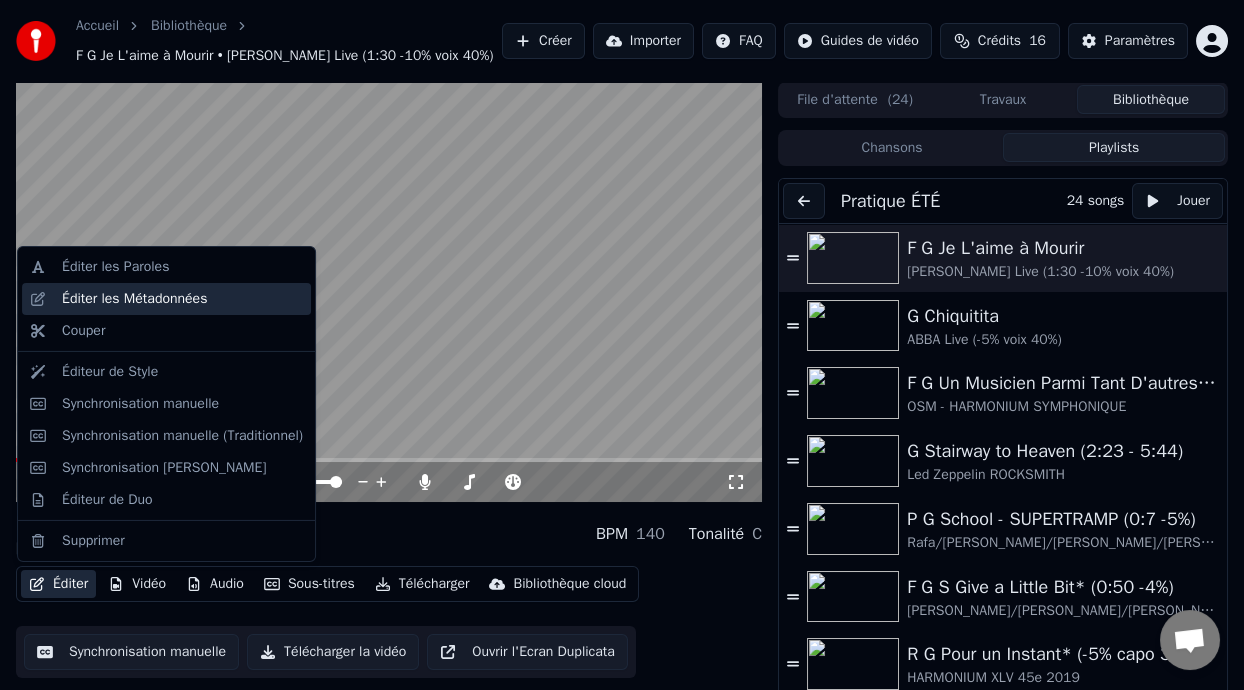 click on "Éditer les Métadonnées" at bounding box center (134, 299) 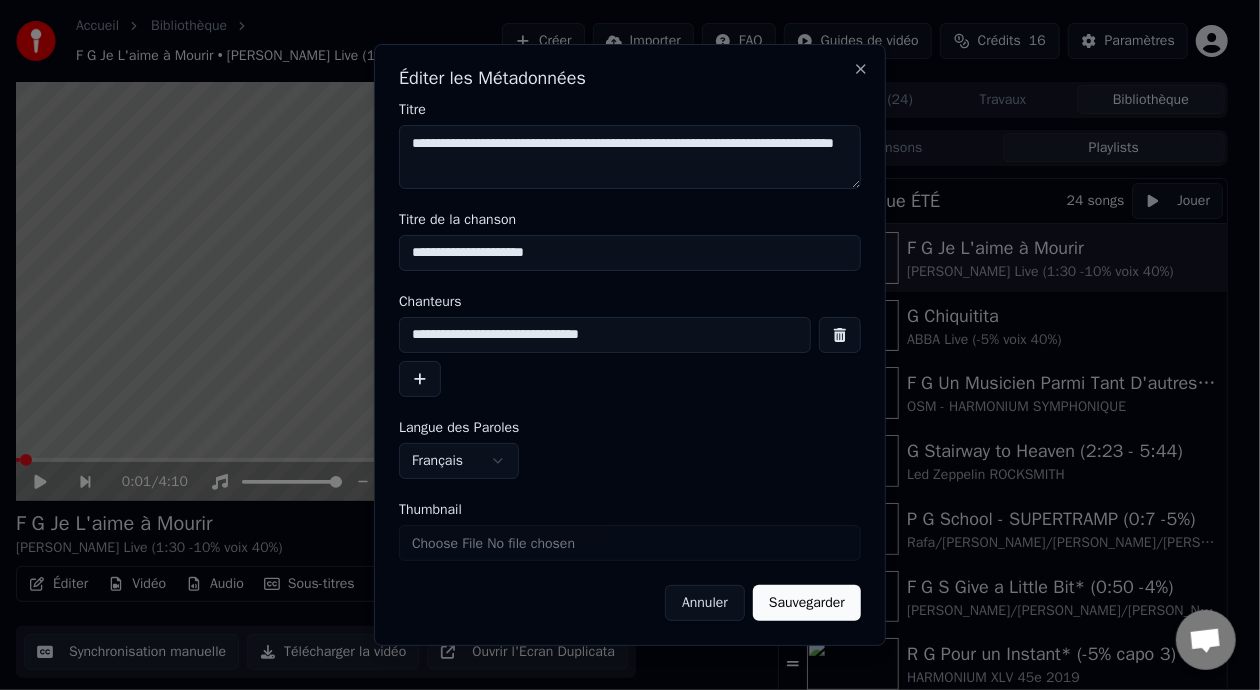click on "**********" at bounding box center [630, 253] 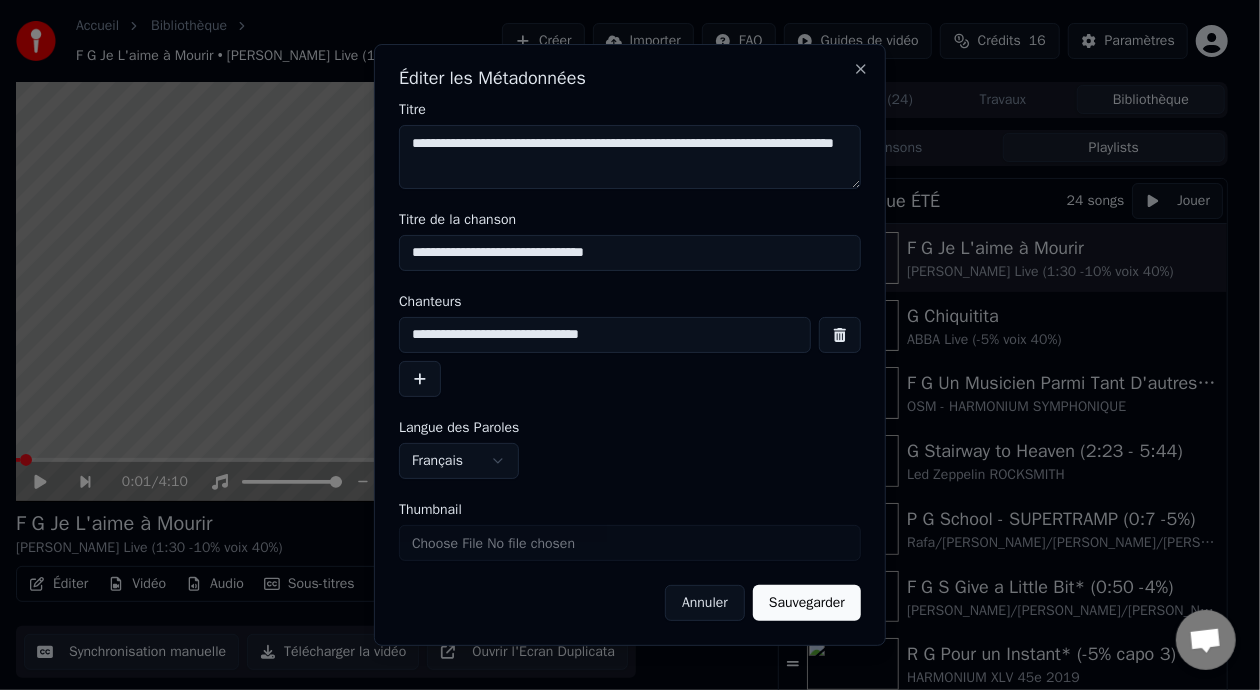 type on "**********" 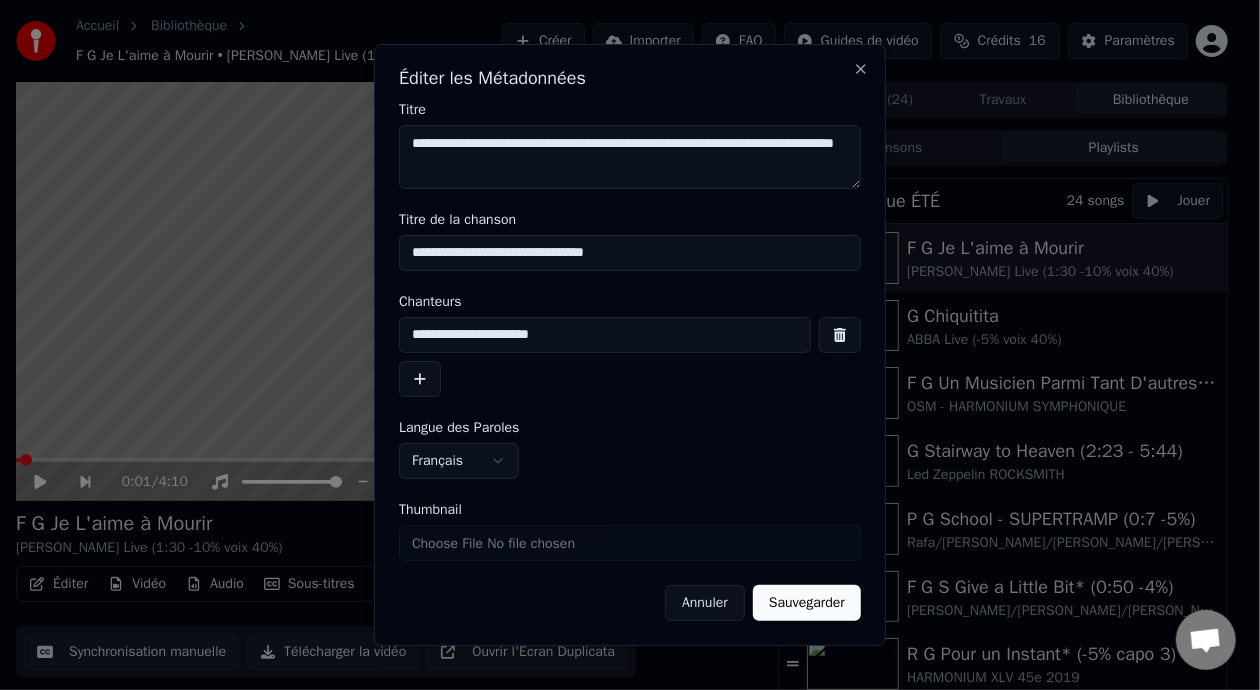 type on "**********" 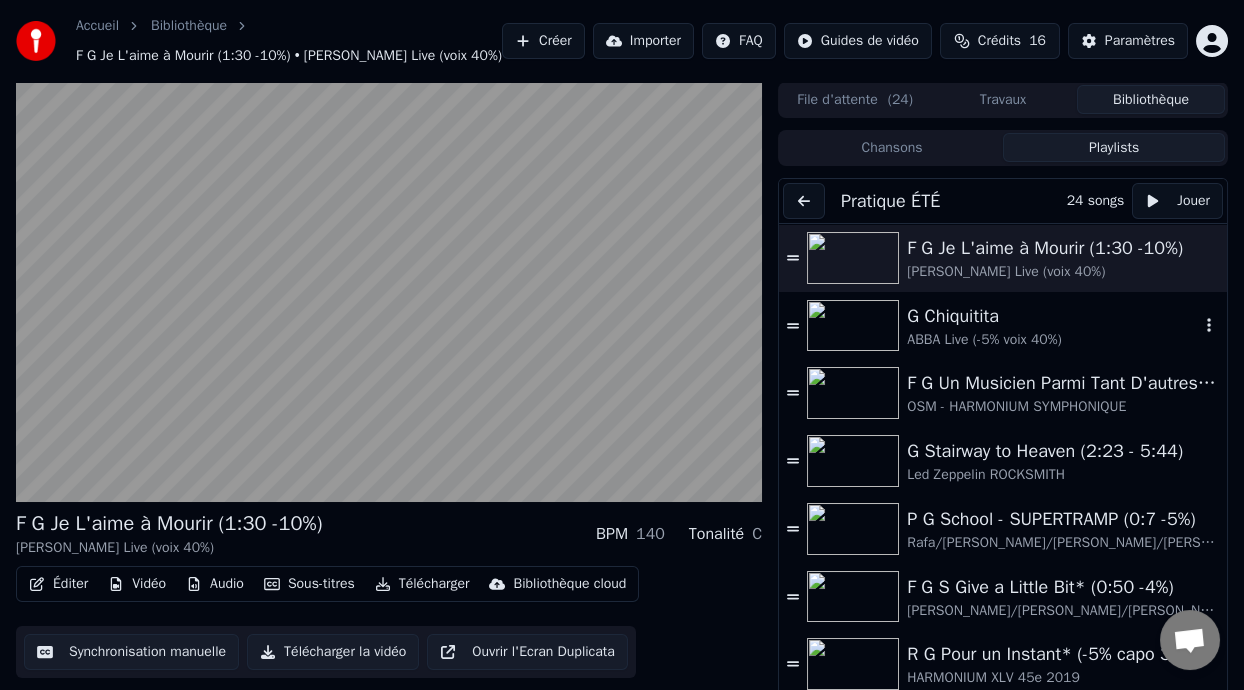 click on "ABBA Live (-5% voix 40%)" at bounding box center (1053, 340) 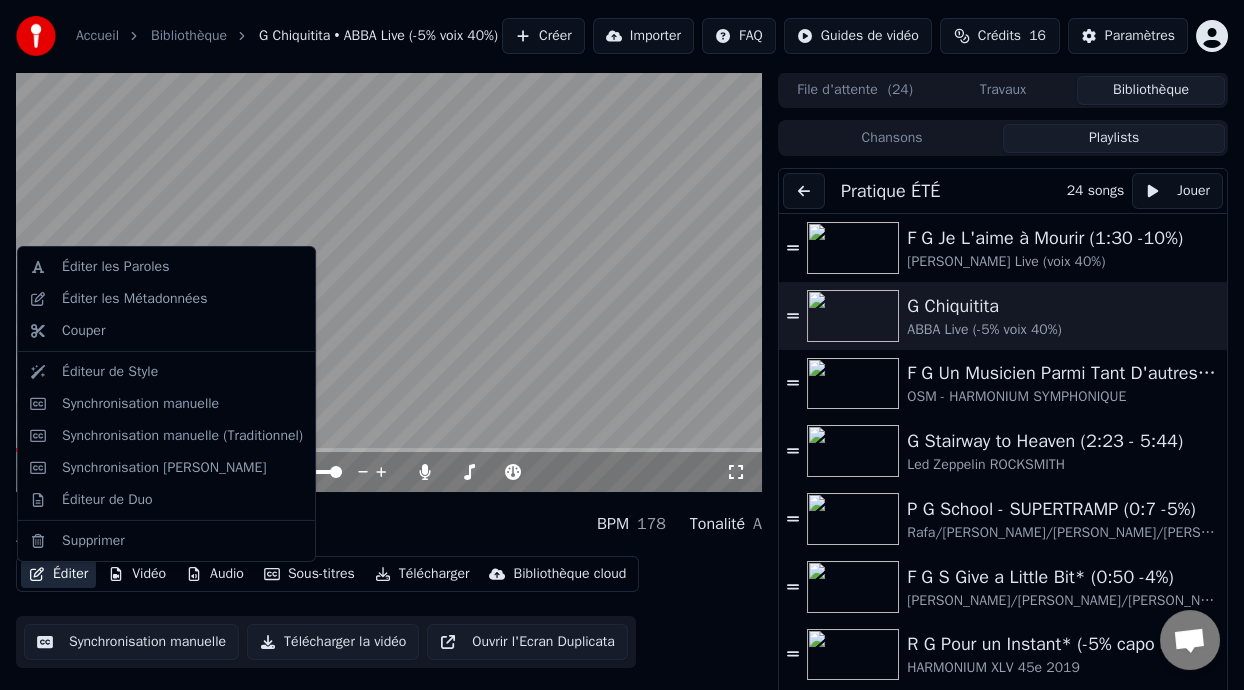 click on "Éditer" at bounding box center [58, 574] 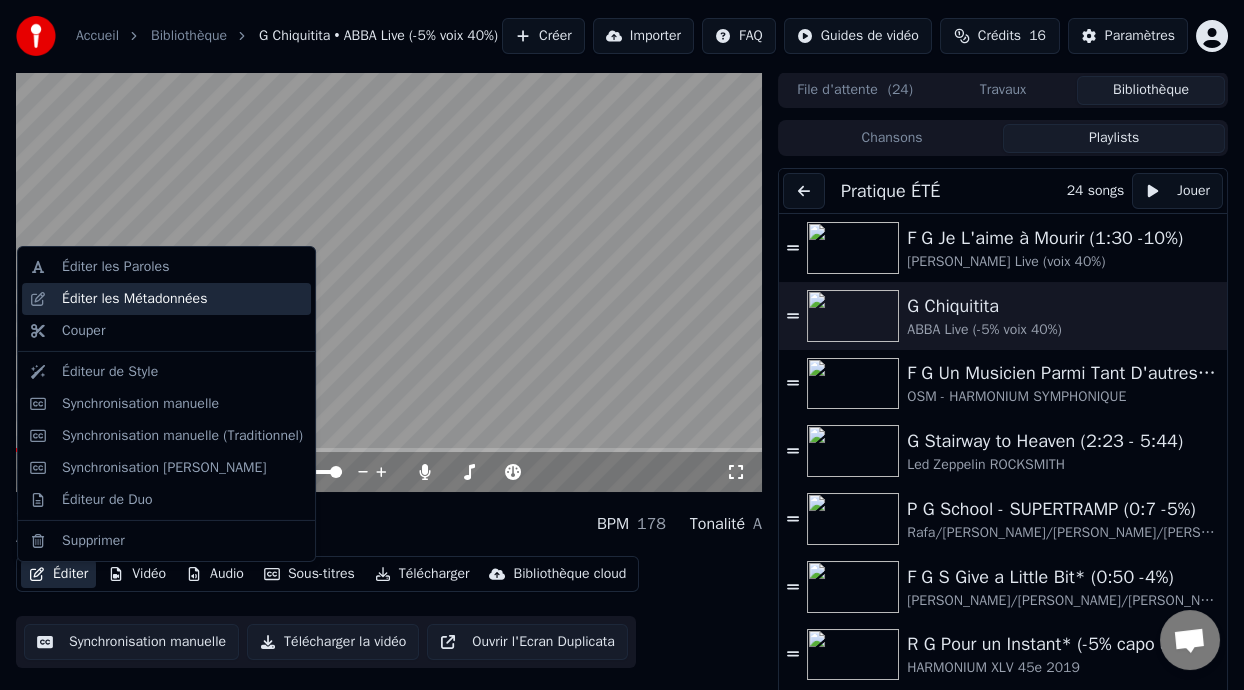 click on "Éditer les Métadonnées" at bounding box center [134, 299] 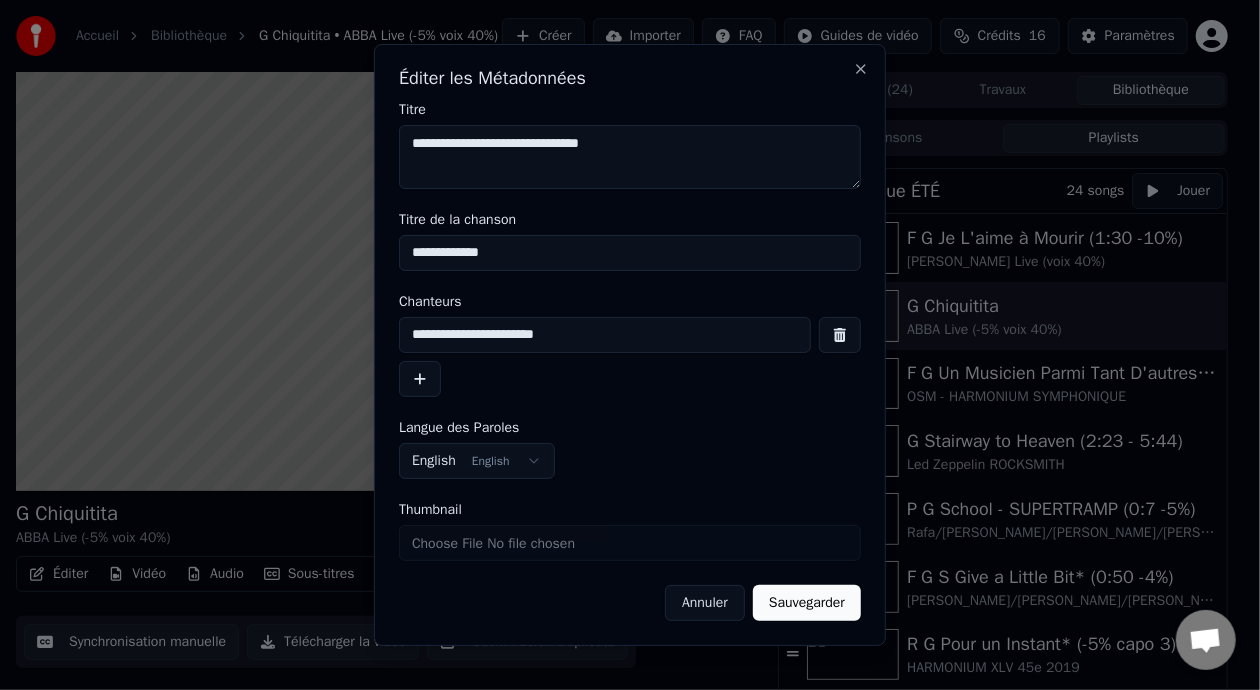 click on "**********" at bounding box center [630, 253] 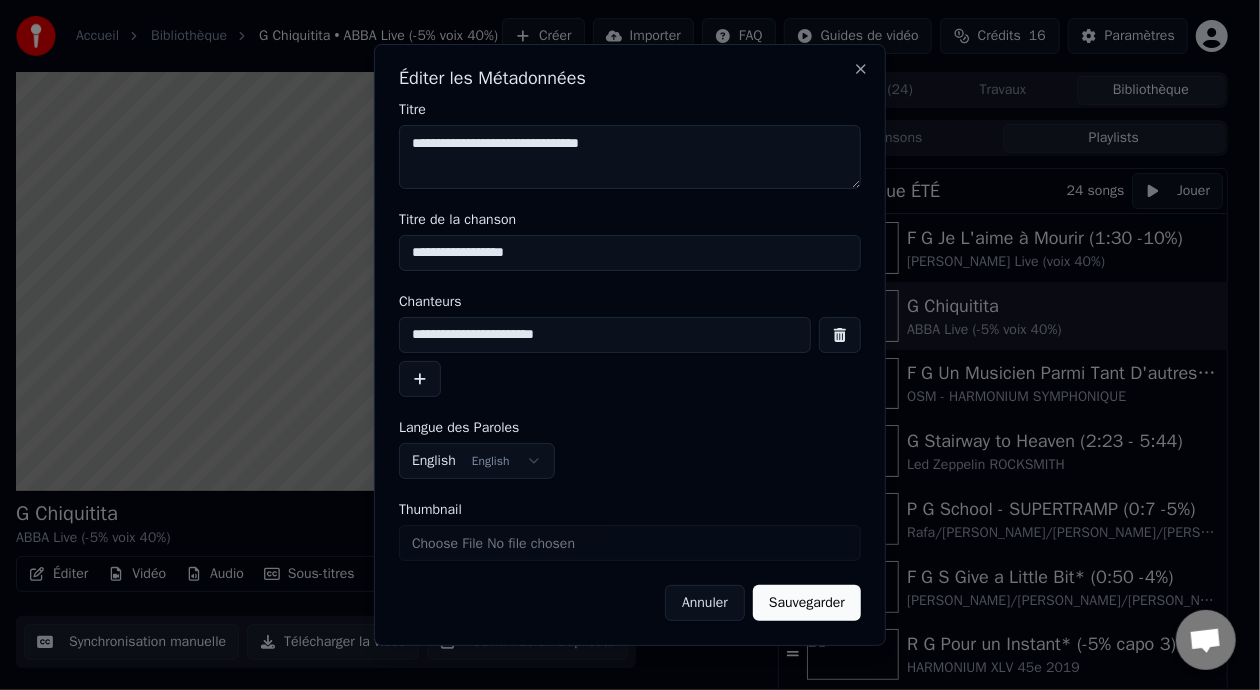 type on "**********" 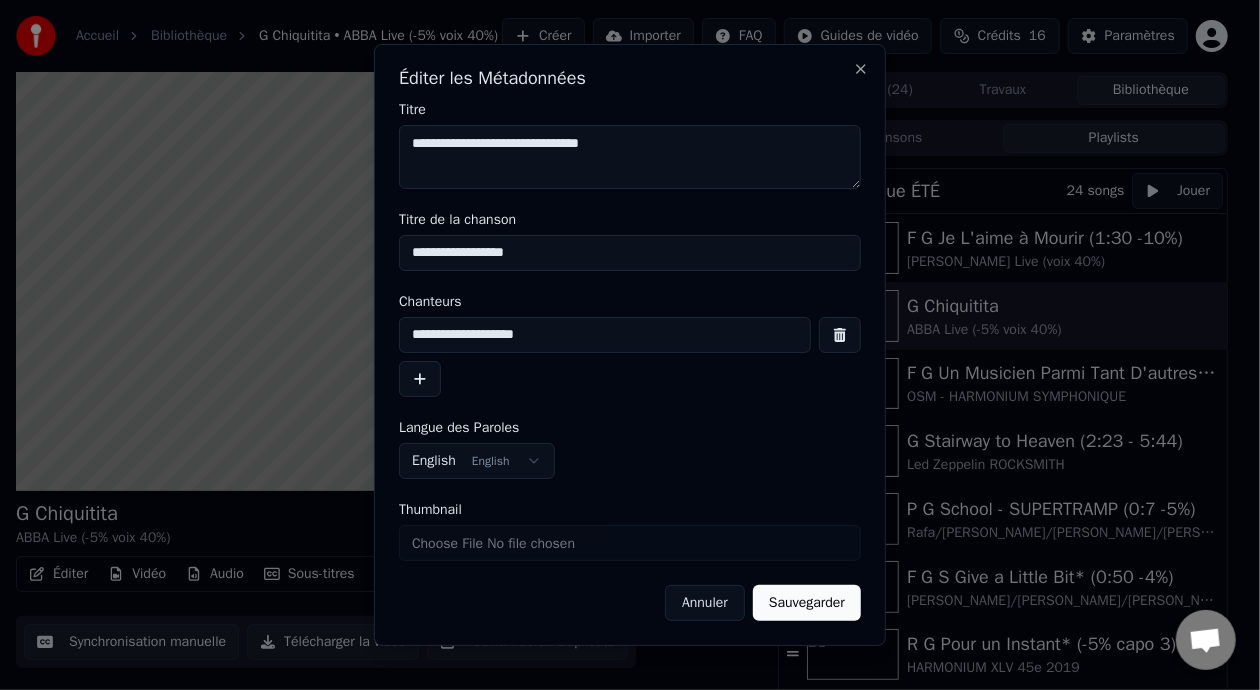 type on "**********" 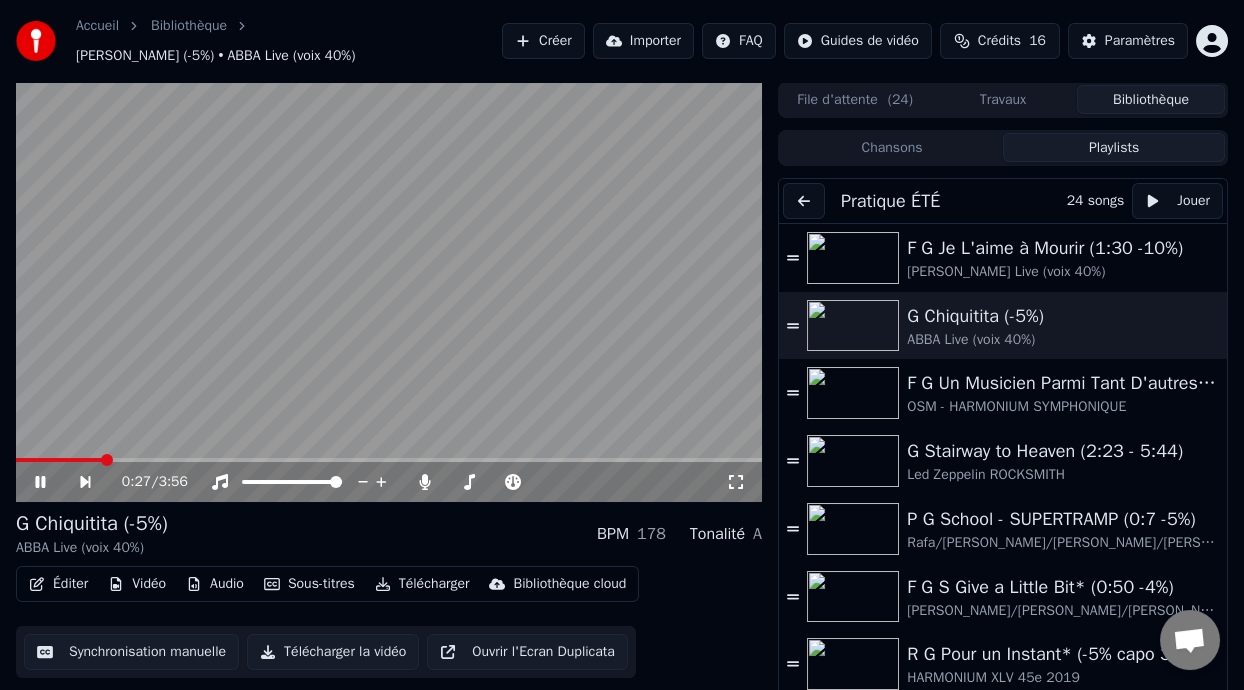 click 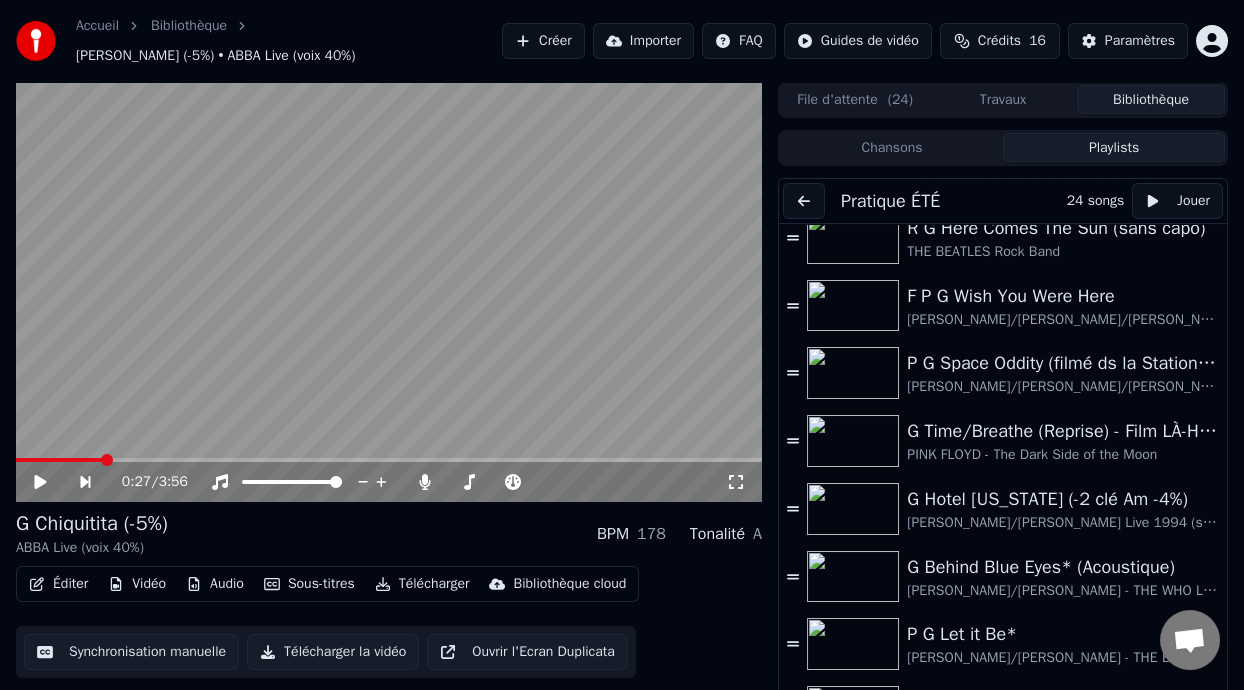 scroll, scrollTop: 568, scrollLeft: 0, axis: vertical 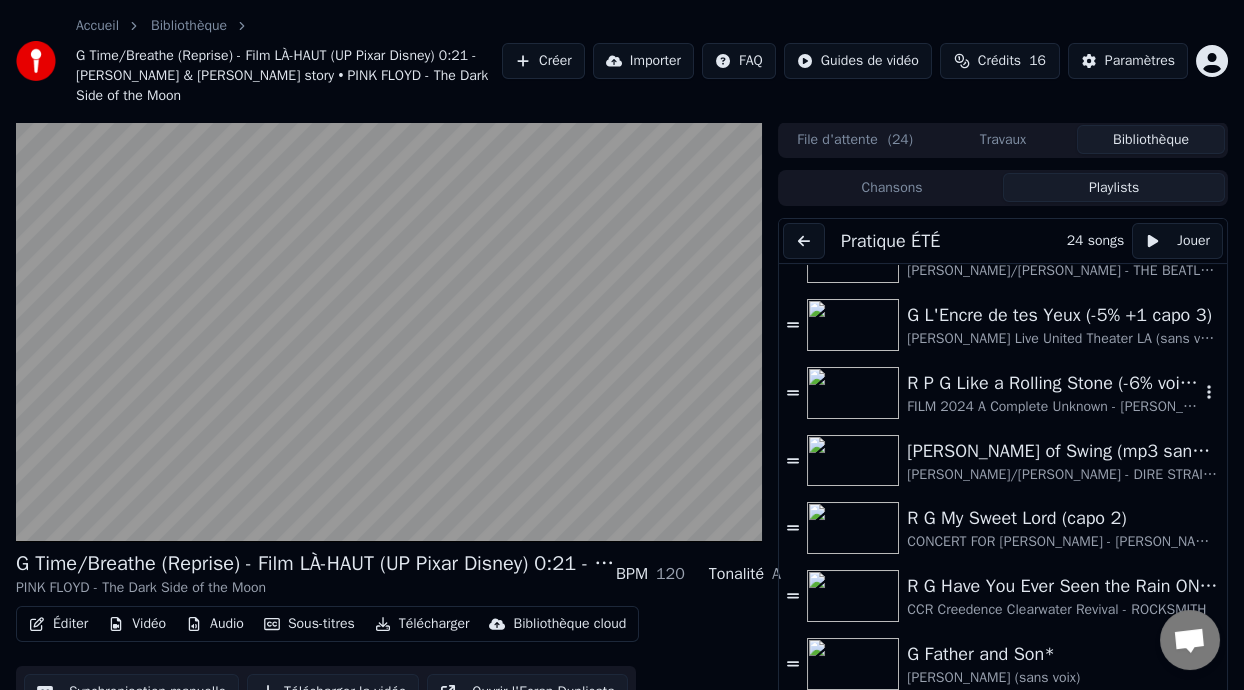 click on "R P G Like a Rolling Stone (-6% voix 32%) ON DANSE" at bounding box center [1053, 383] 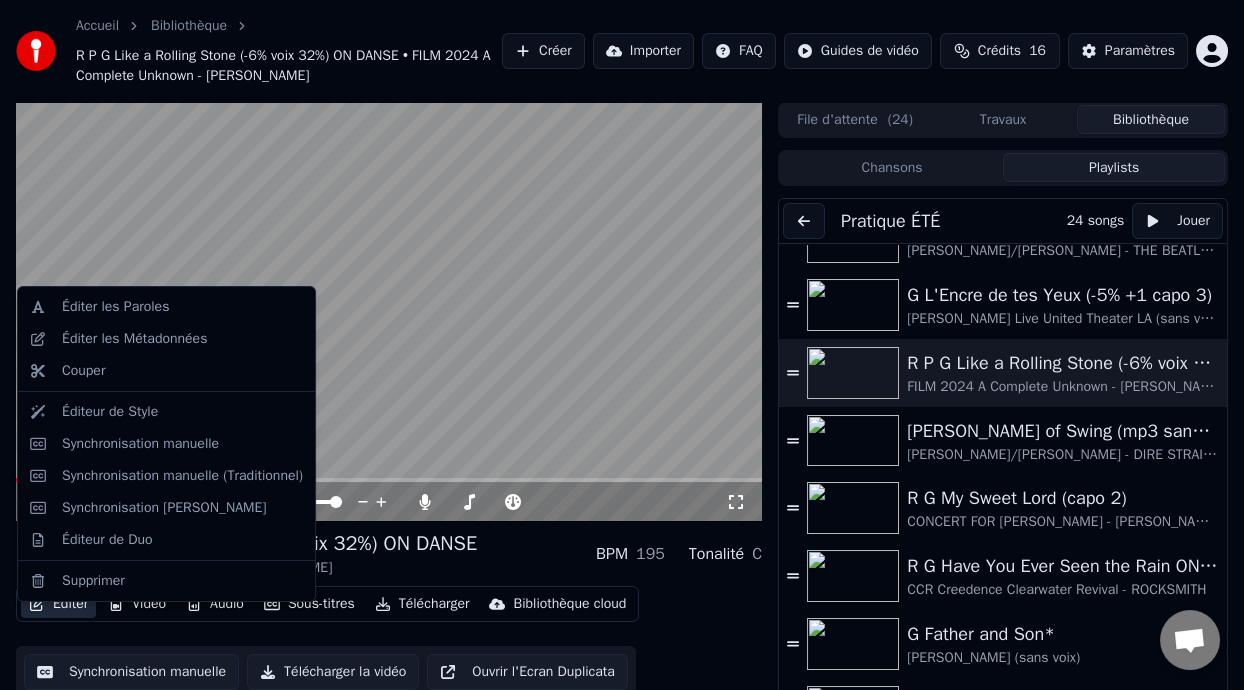click on "Éditer" at bounding box center (58, 604) 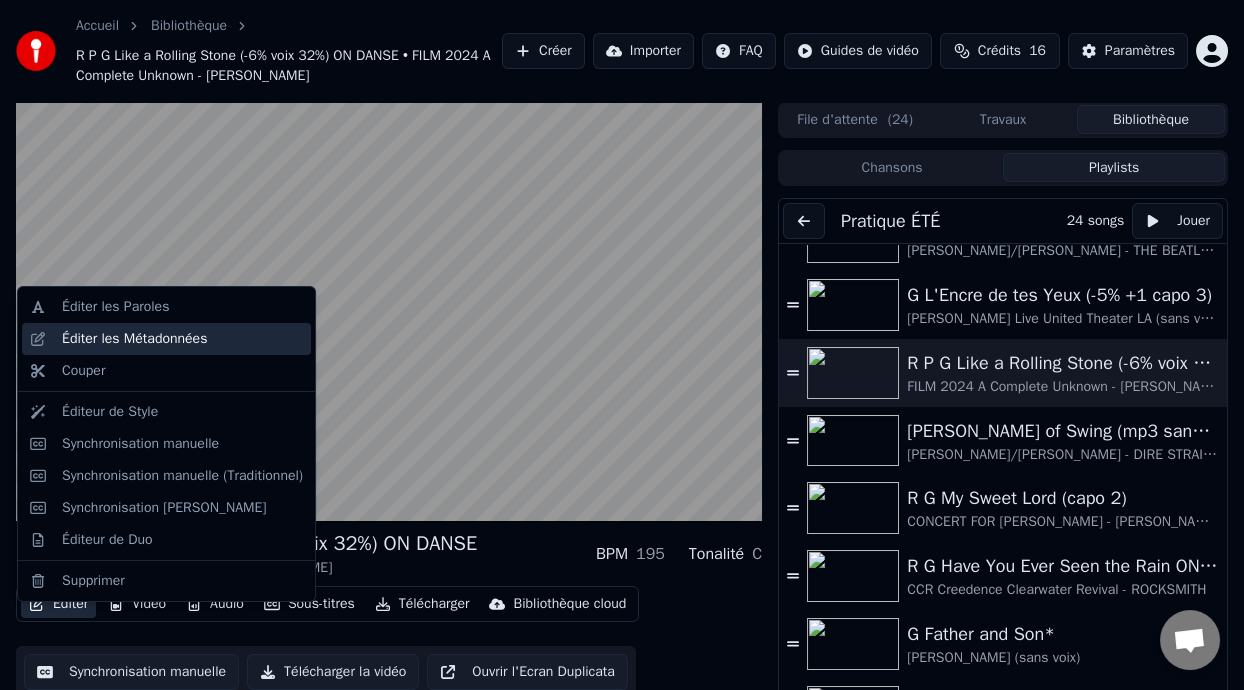 click on "Éditer les Métadonnées" at bounding box center [134, 339] 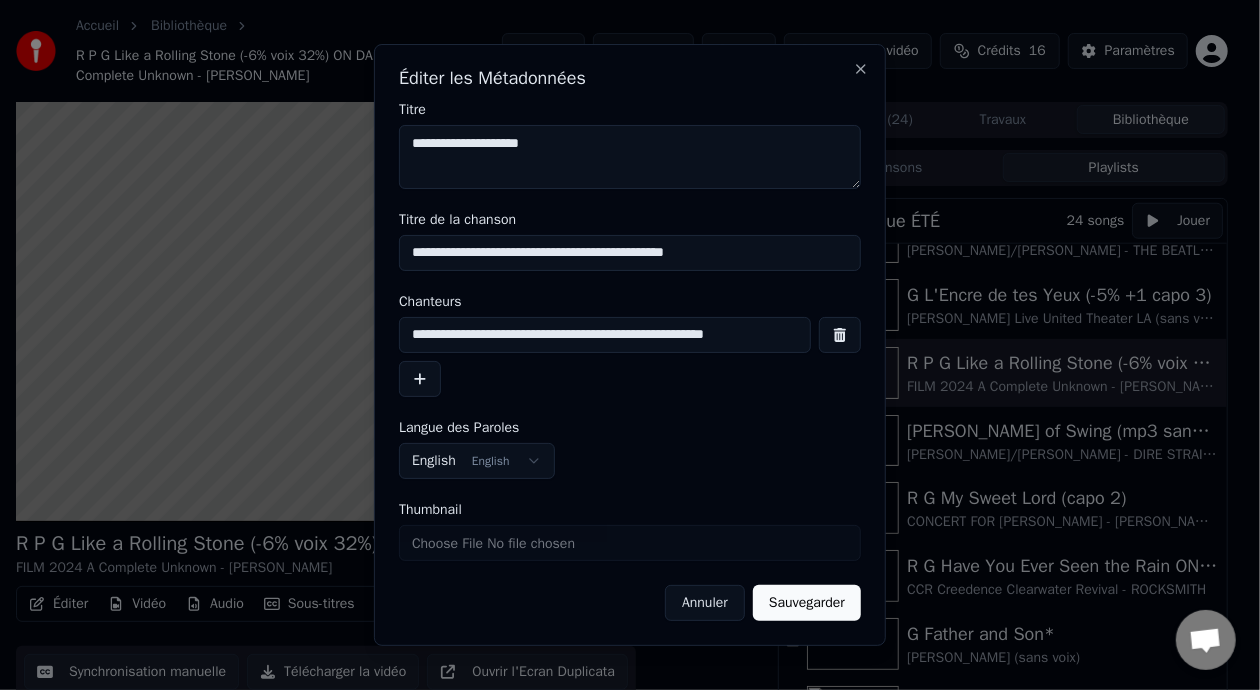 click on "**********" at bounding box center [630, 253] 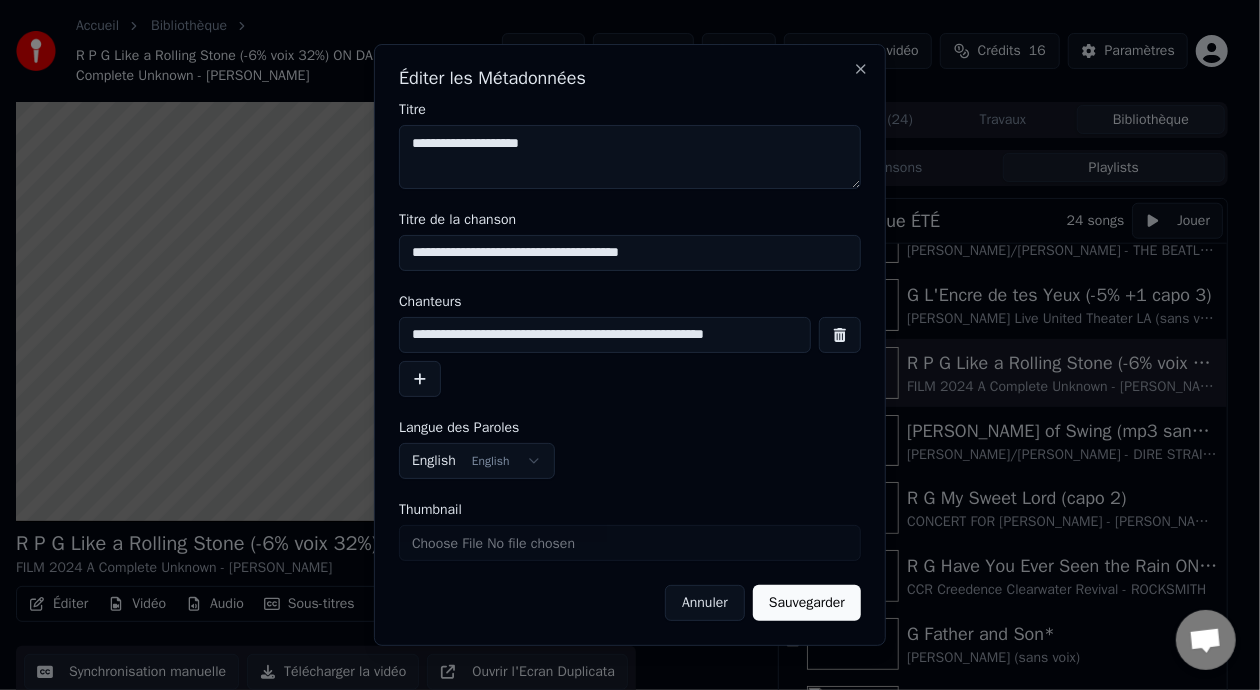 type on "**********" 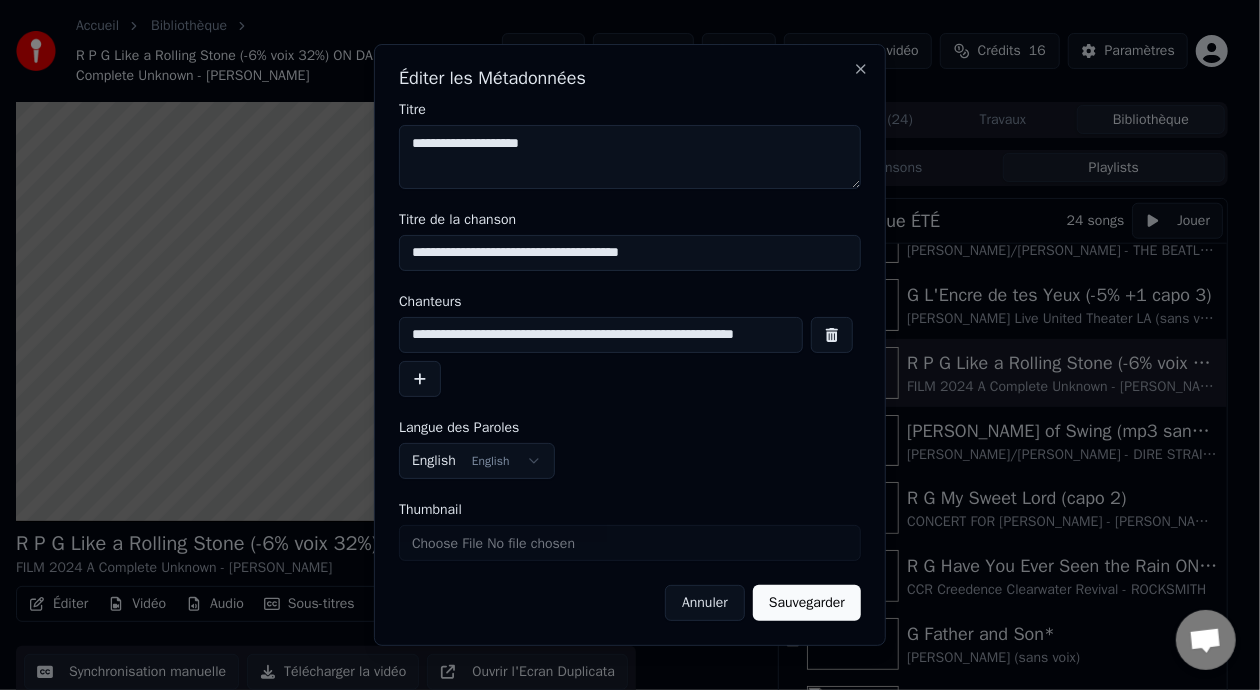 scroll, scrollTop: 0, scrollLeft: 77, axis: horizontal 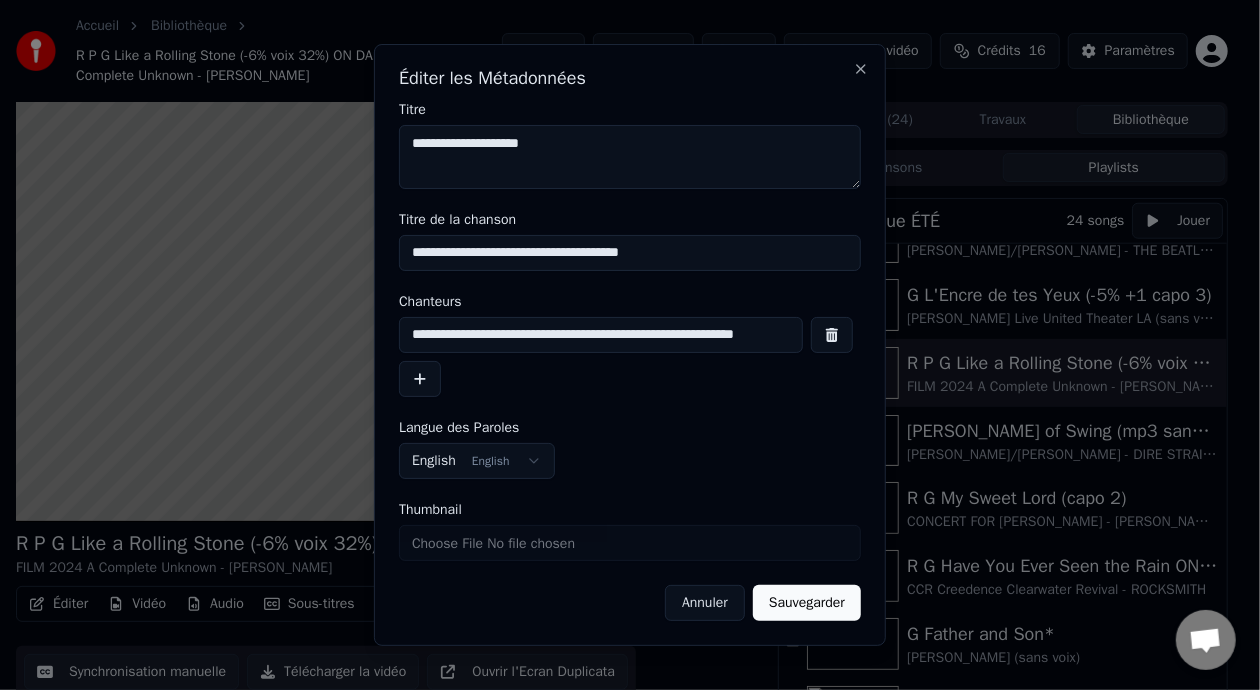 type on "**********" 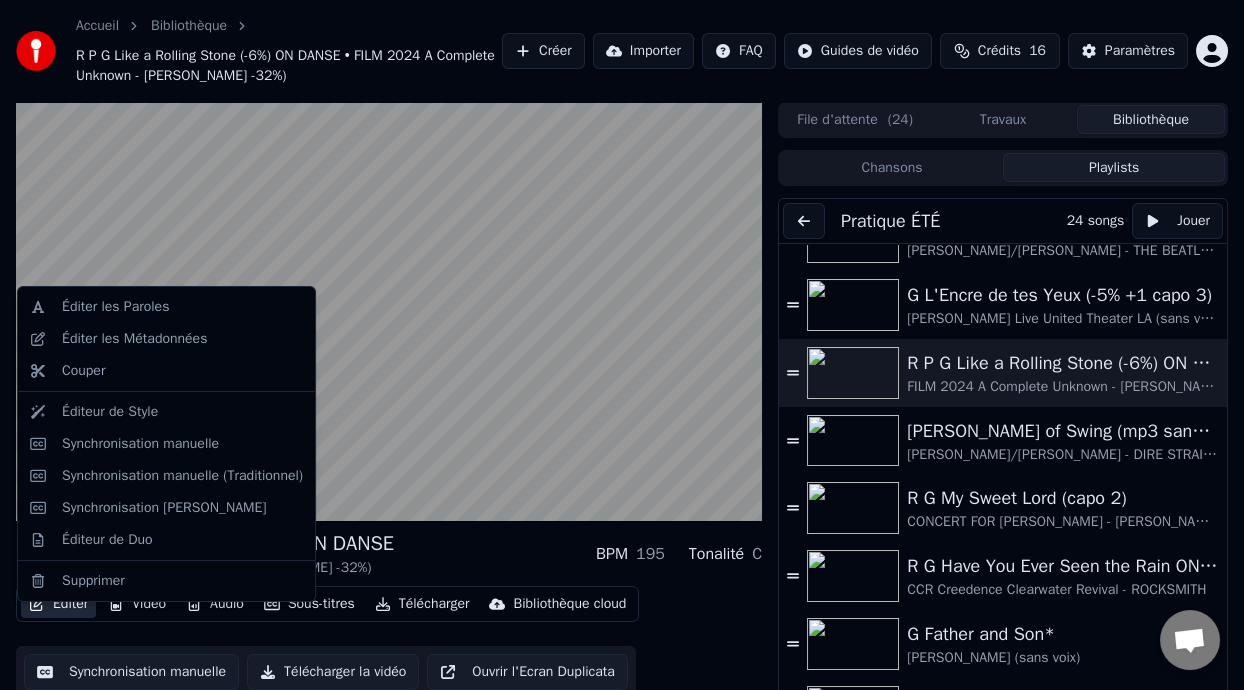 click on "Éditer" at bounding box center [58, 604] 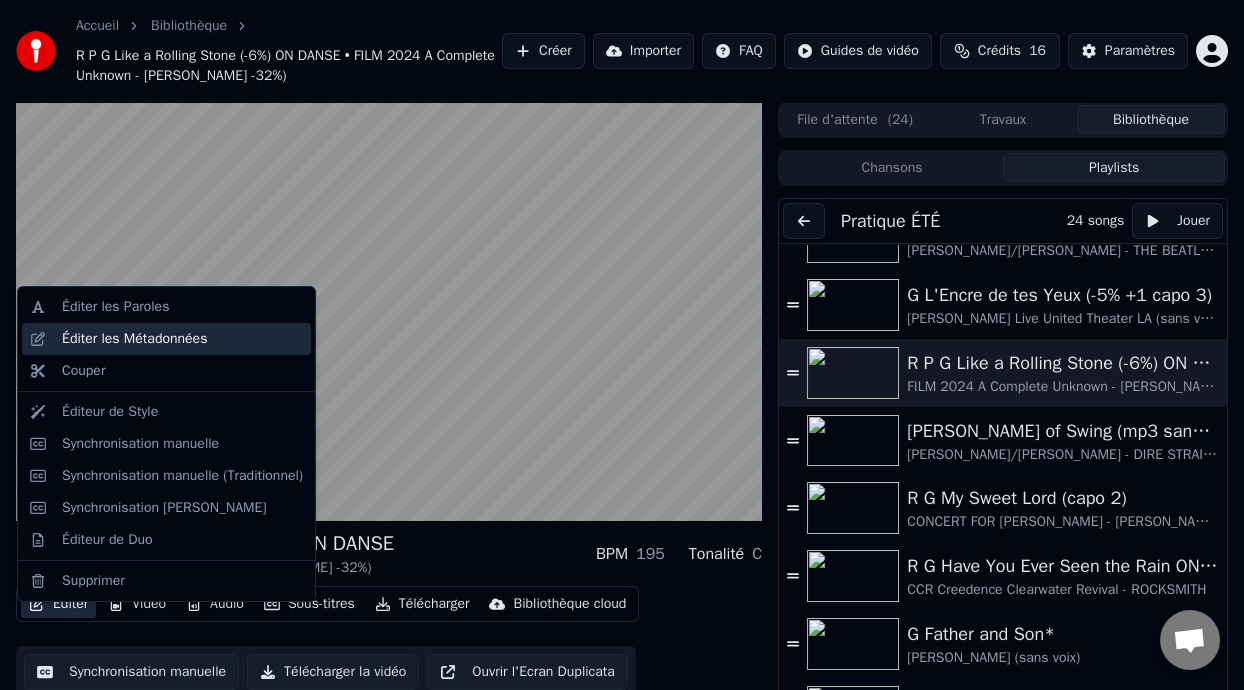 click on "Éditer les Métadonnées" at bounding box center (134, 339) 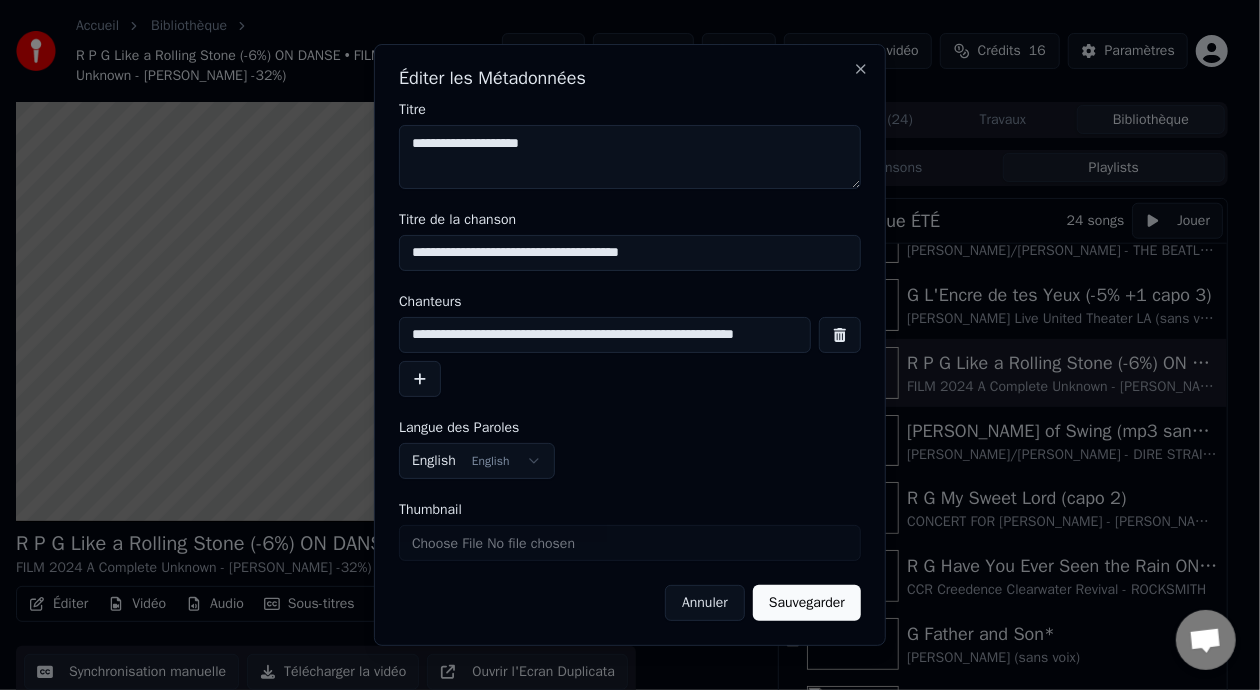 click on "**********" at bounding box center (605, 335) 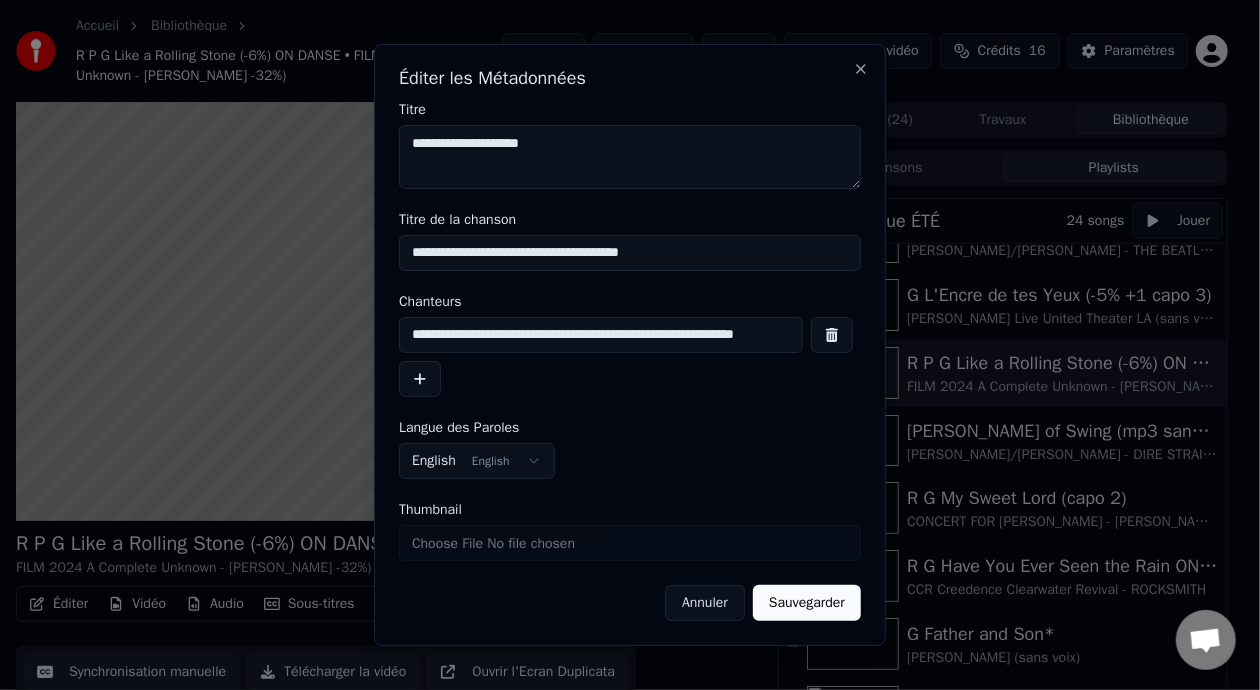 scroll, scrollTop: 0, scrollLeft: 77, axis: horizontal 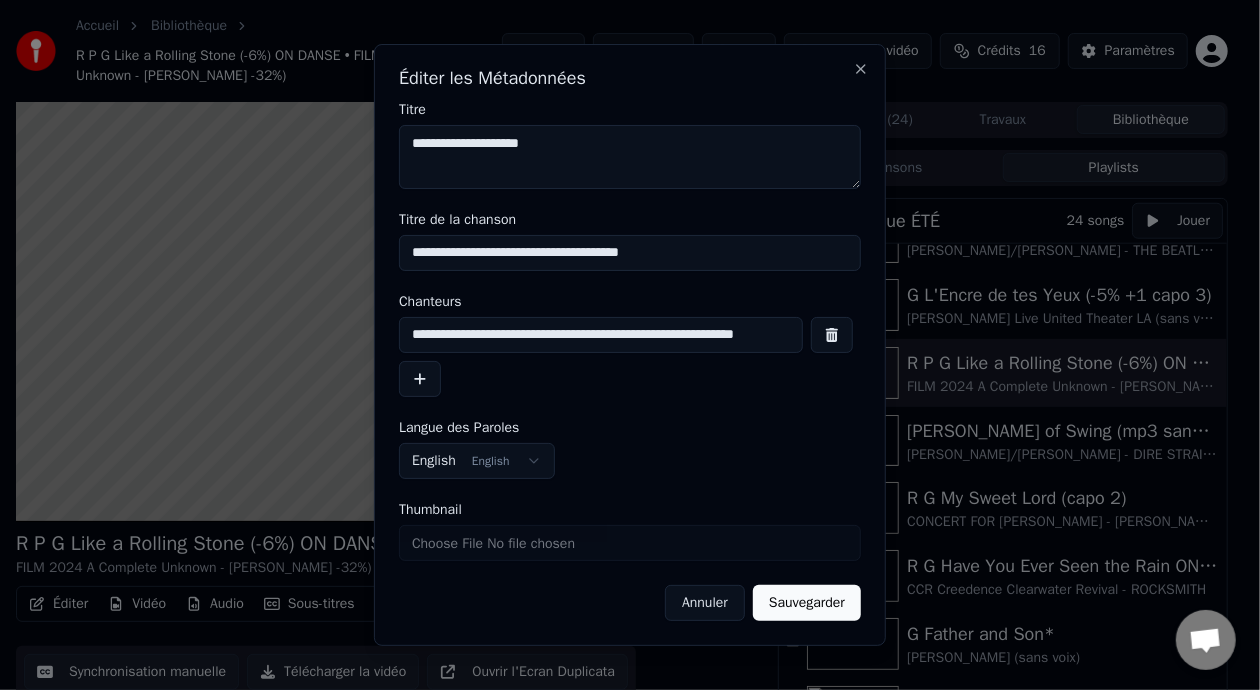 click on "**********" at bounding box center [601, 335] 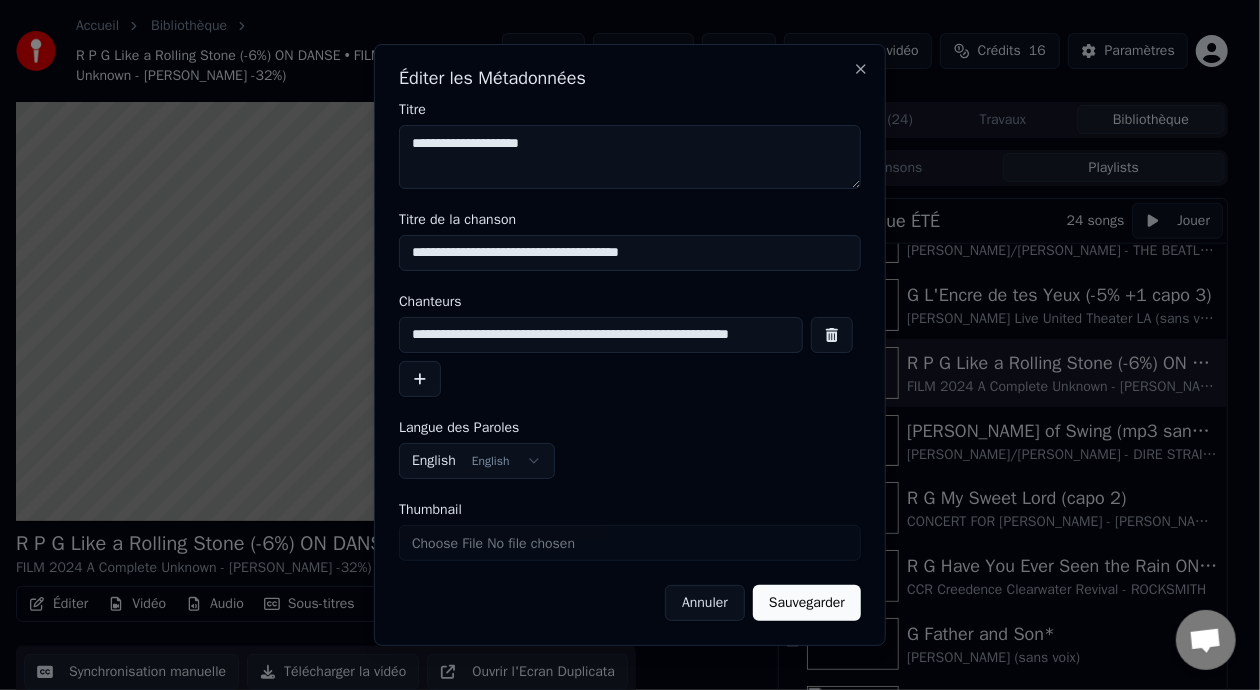 scroll, scrollTop: 0, scrollLeft: 71, axis: horizontal 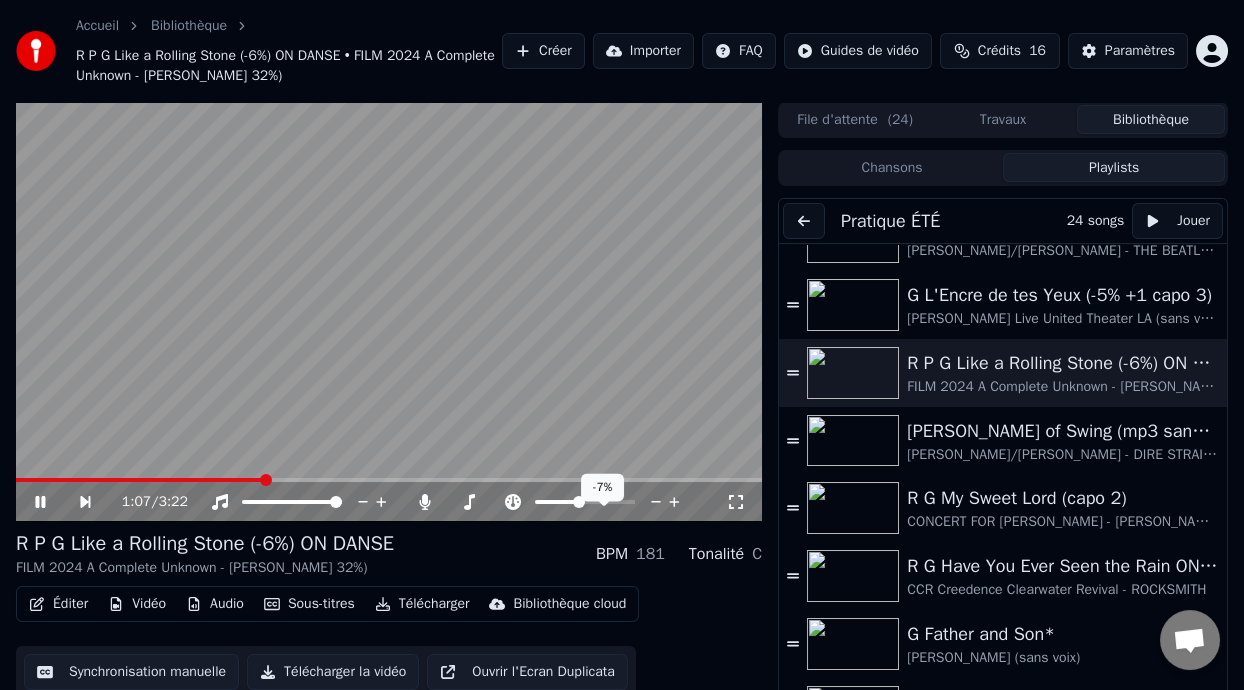 click at bounding box center [556, 502] 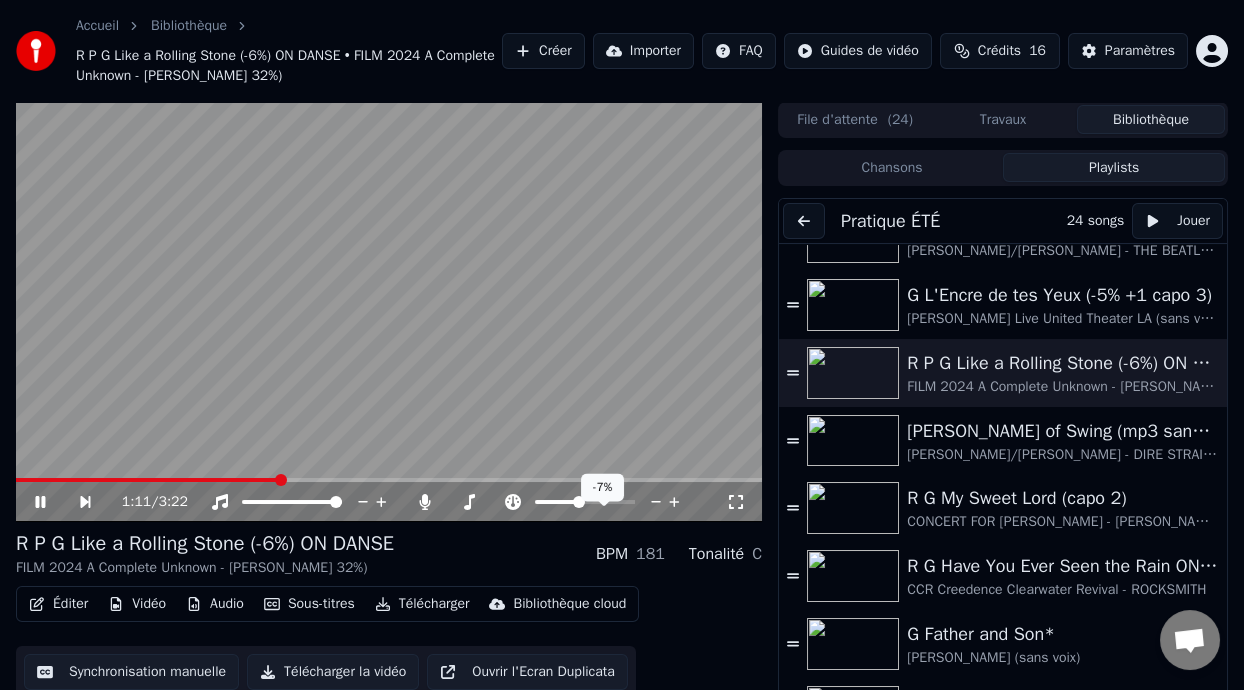 click 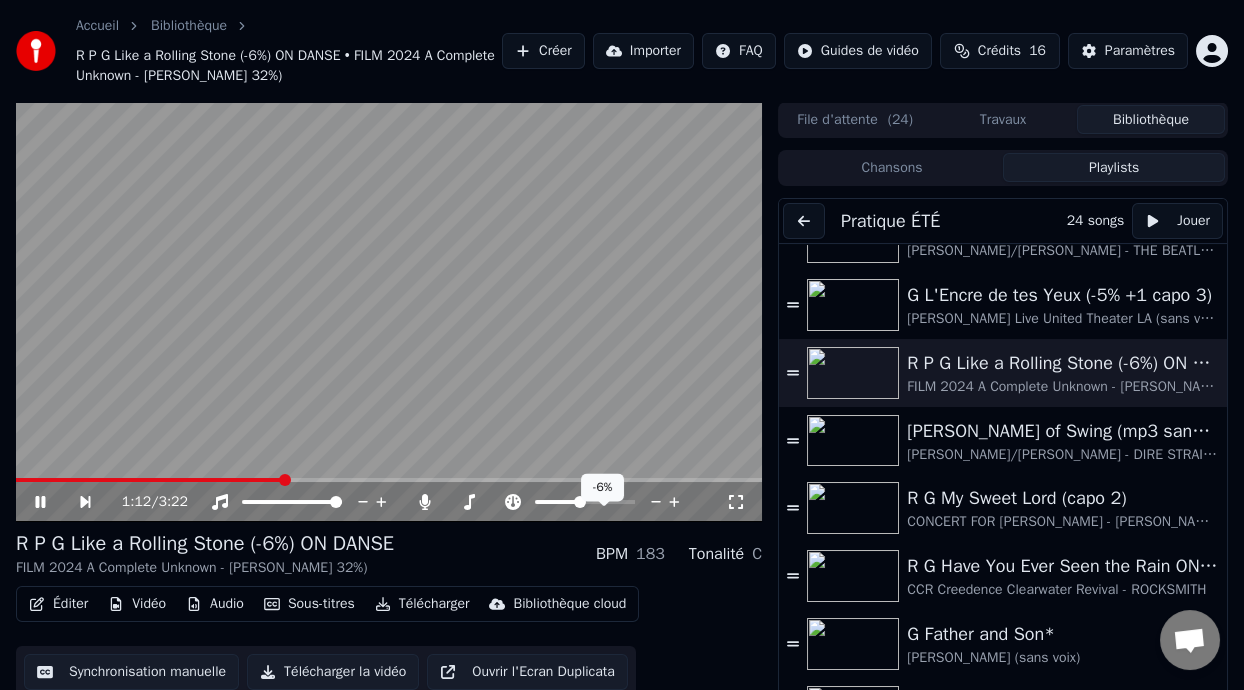 click 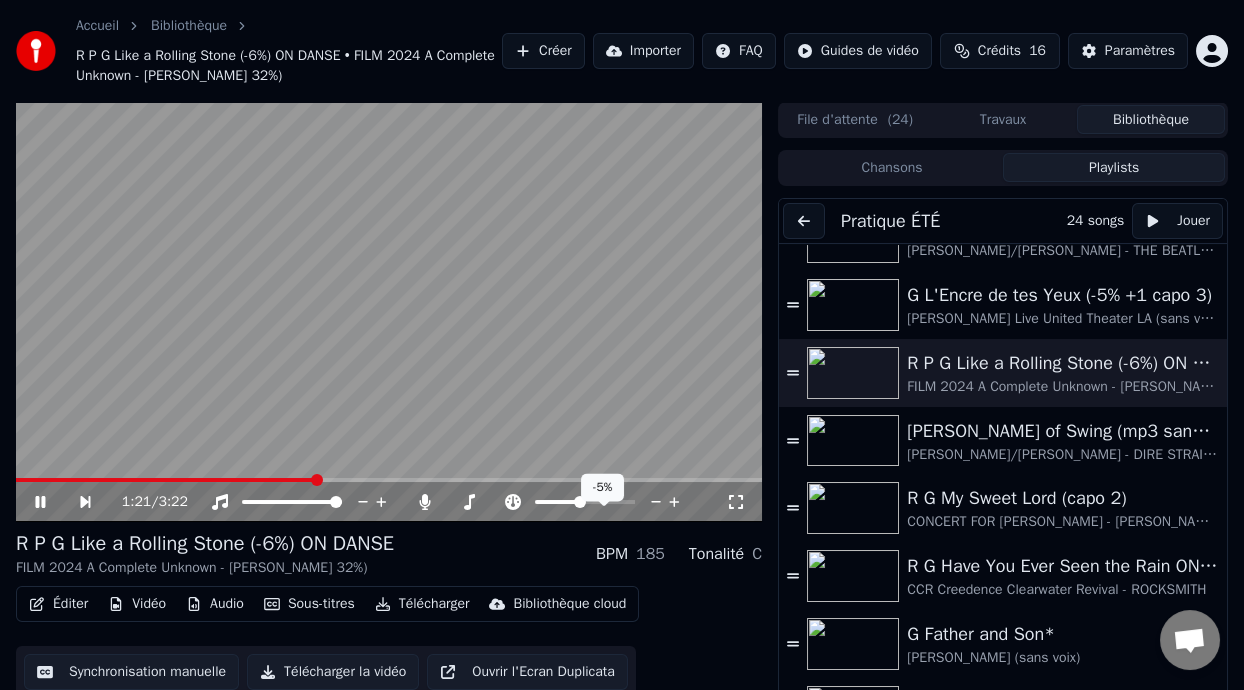 click 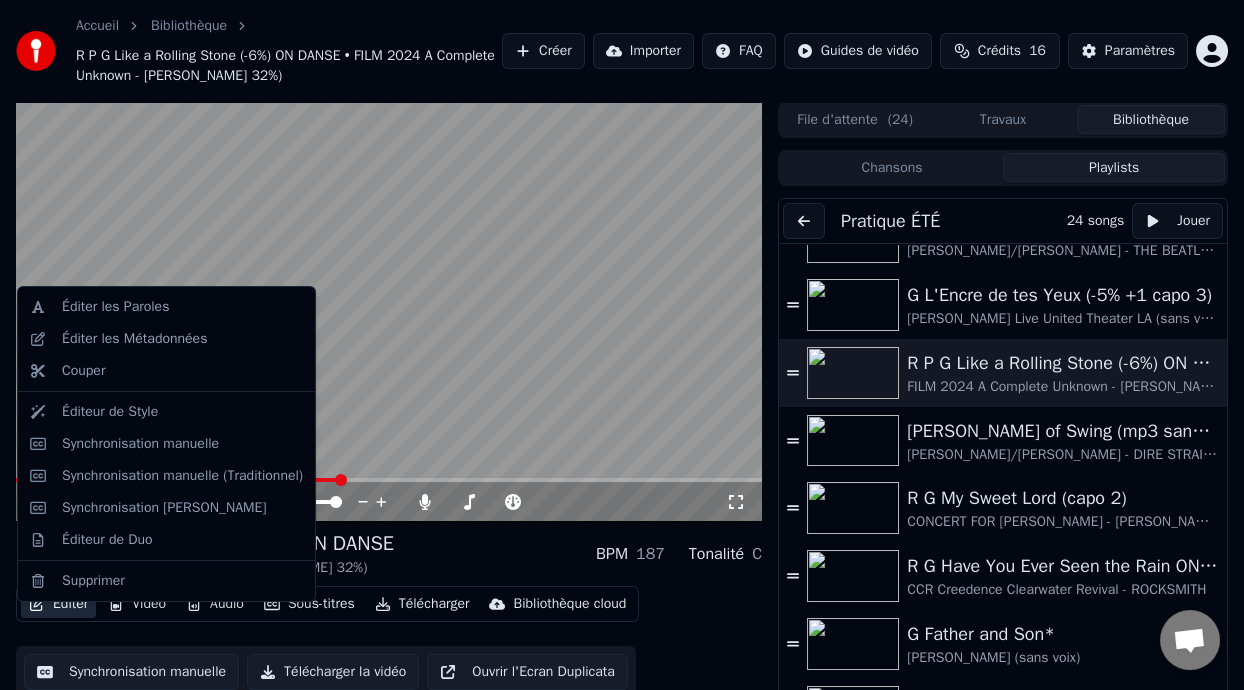 click on "Éditer" at bounding box center [58, 604] 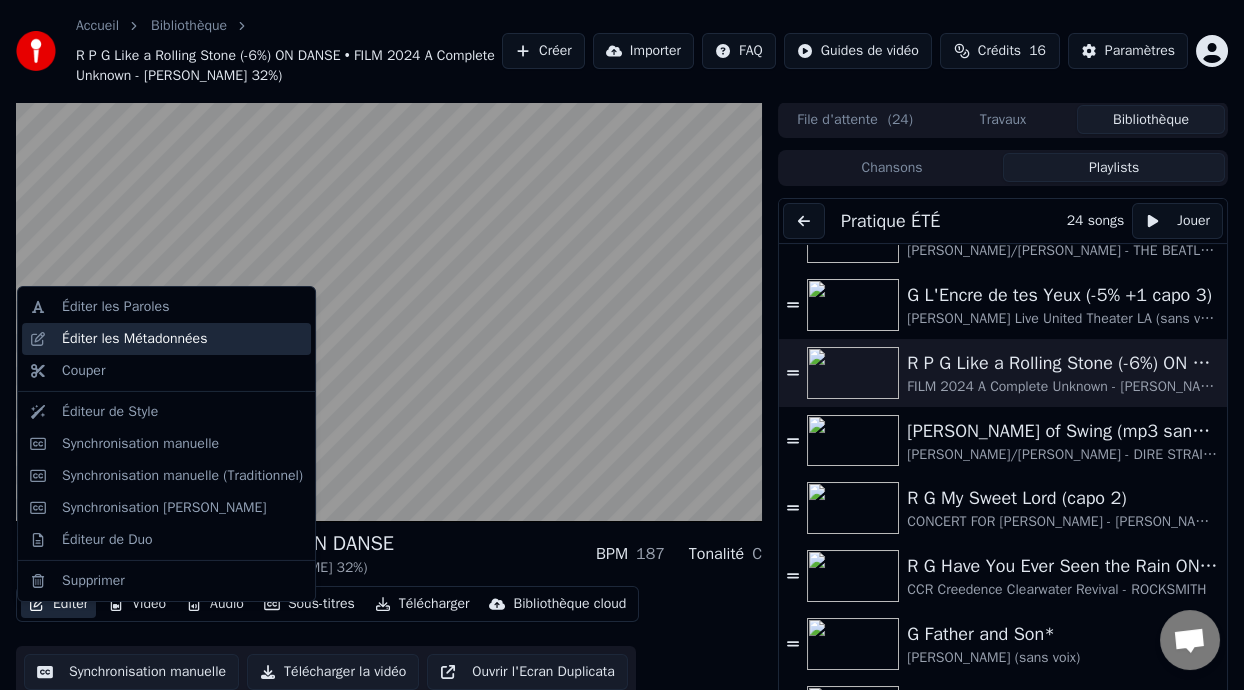 click on "Éditer les Métadonnées" at bounding box center (182, 339) 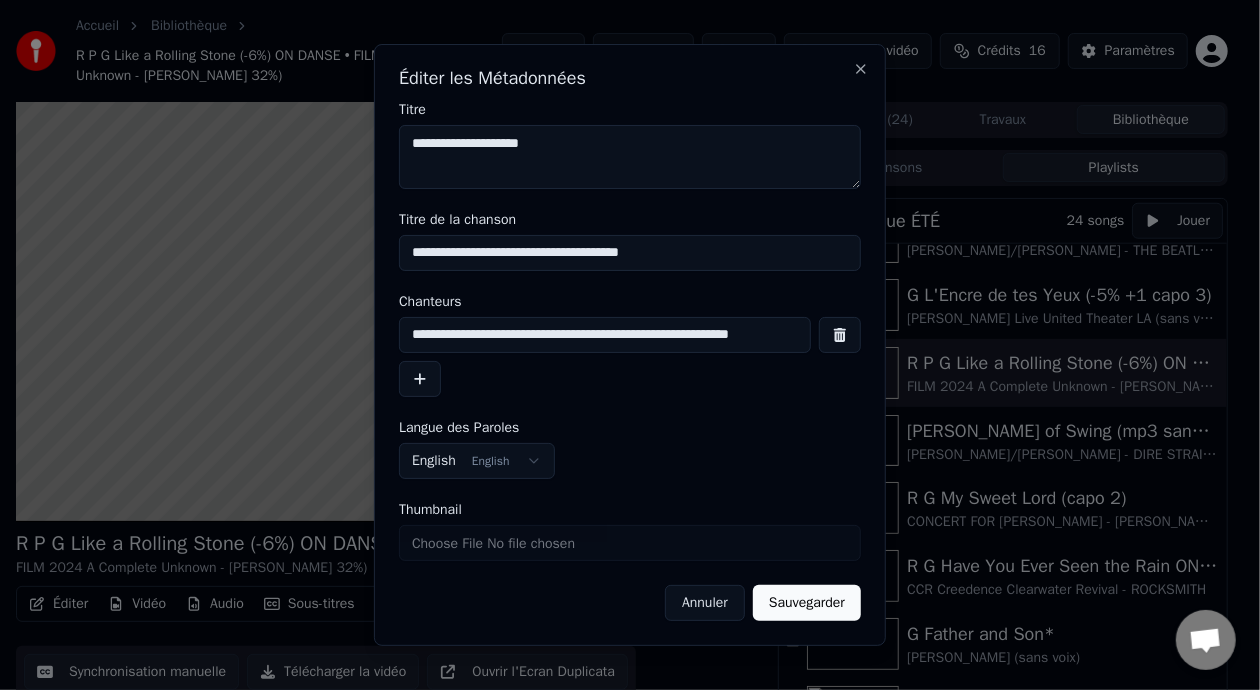 click on "**********" at bounding box center [630, 253] 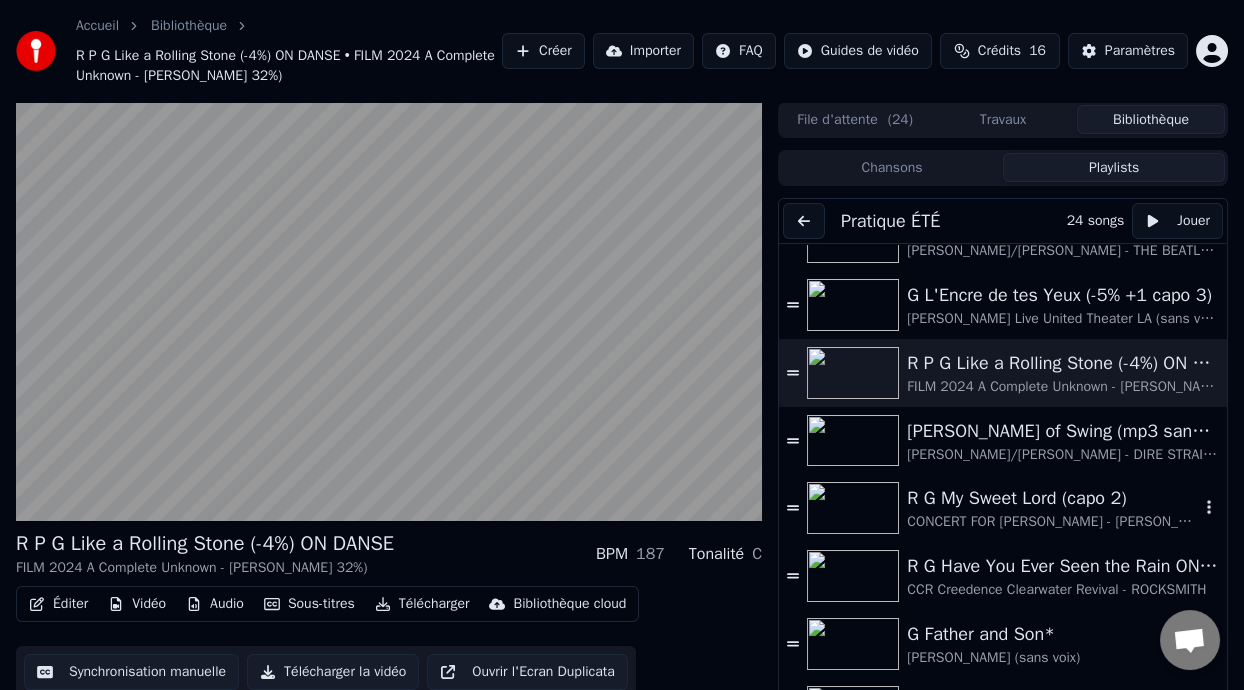 click on "R G My Sweet Lord (capo 2)" at bounding box center (1053, 498) 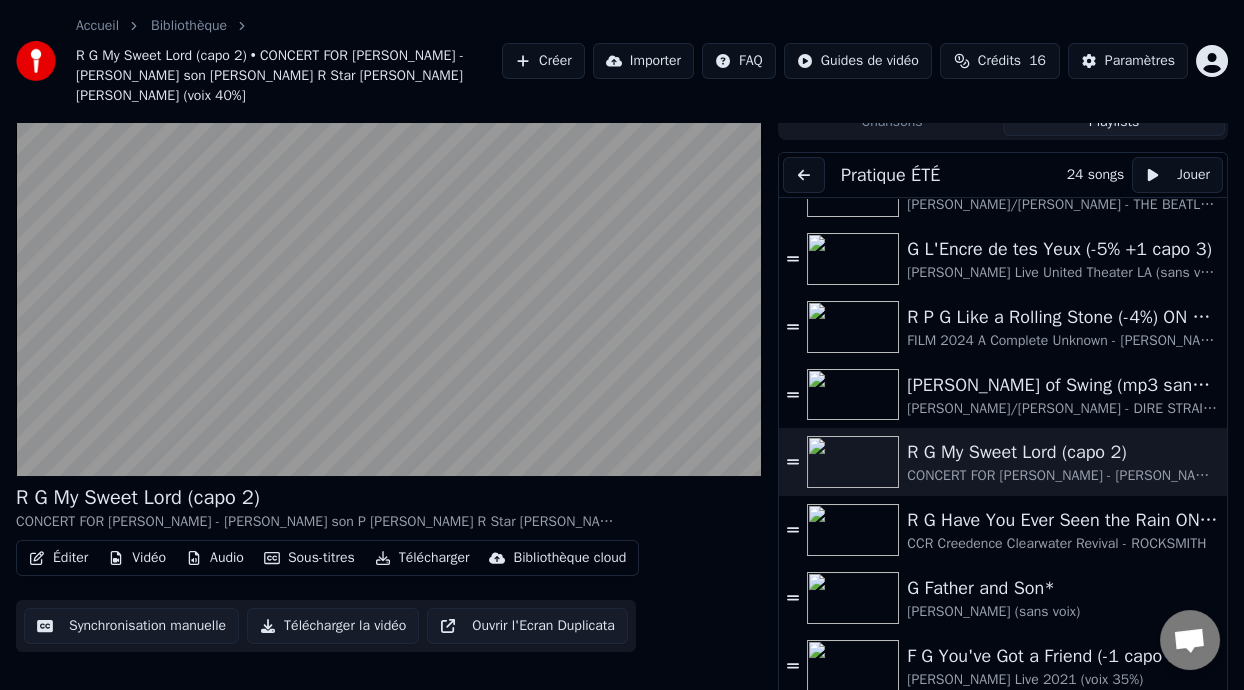 scroll, scrollTop: 79, scrollLeft: 0, axis: vertical 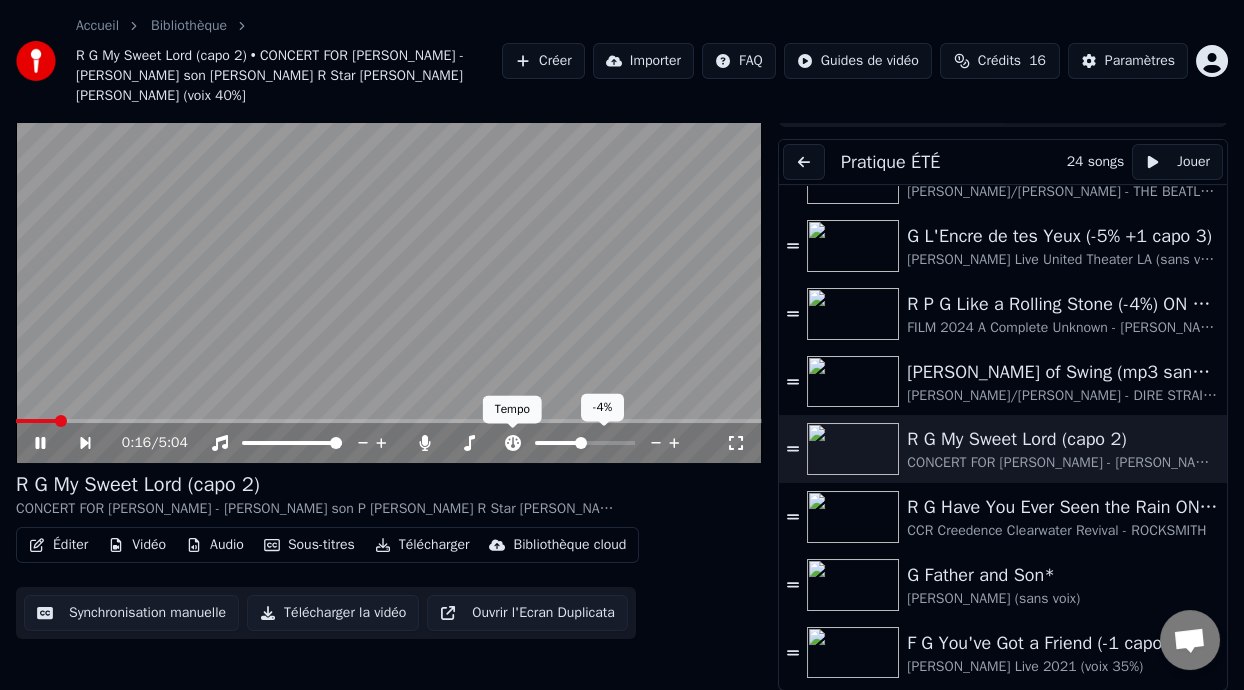 click 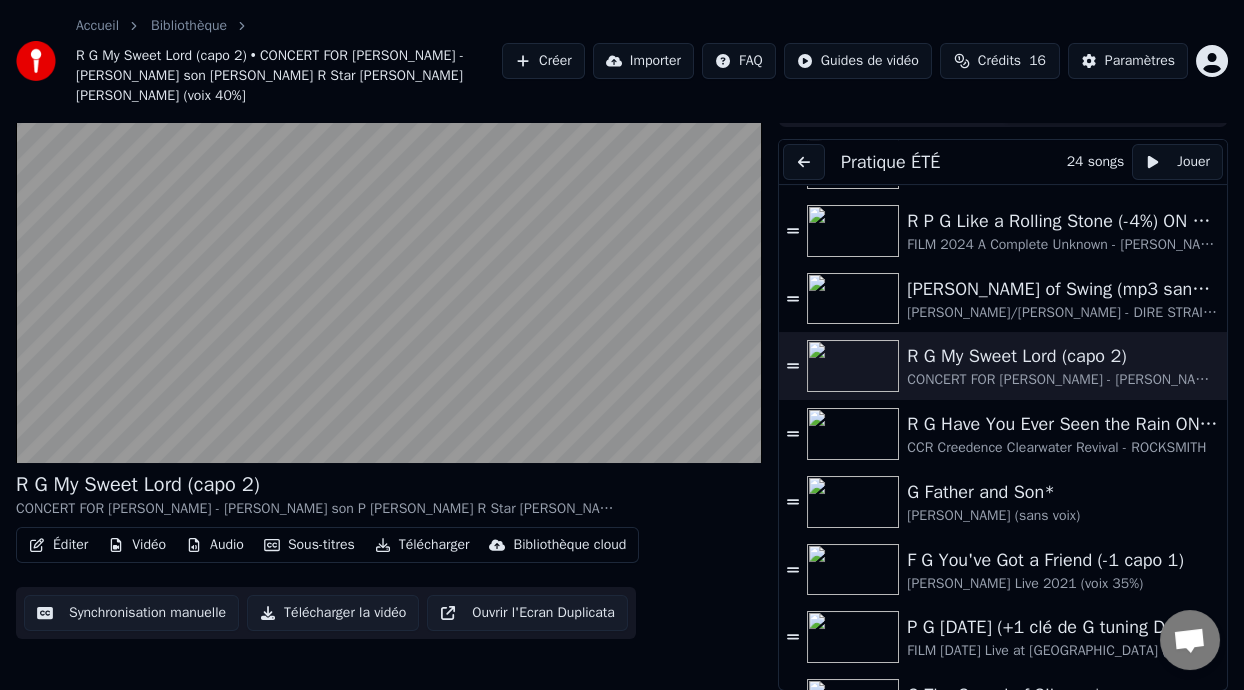 scroll, scrollTop: 1119, scrollLeft: 0, axis: vertical 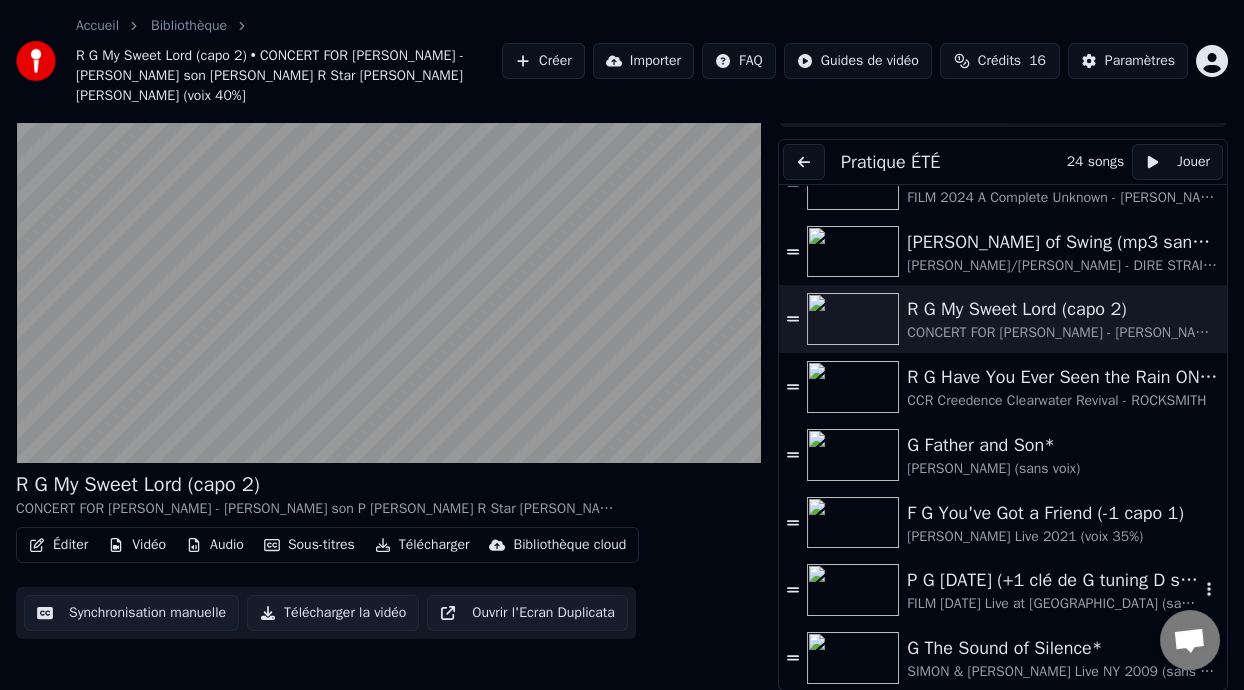 click on "P G [DATE] (+1 clé de G tuning D standard)" at bounding box center (1053, 580) 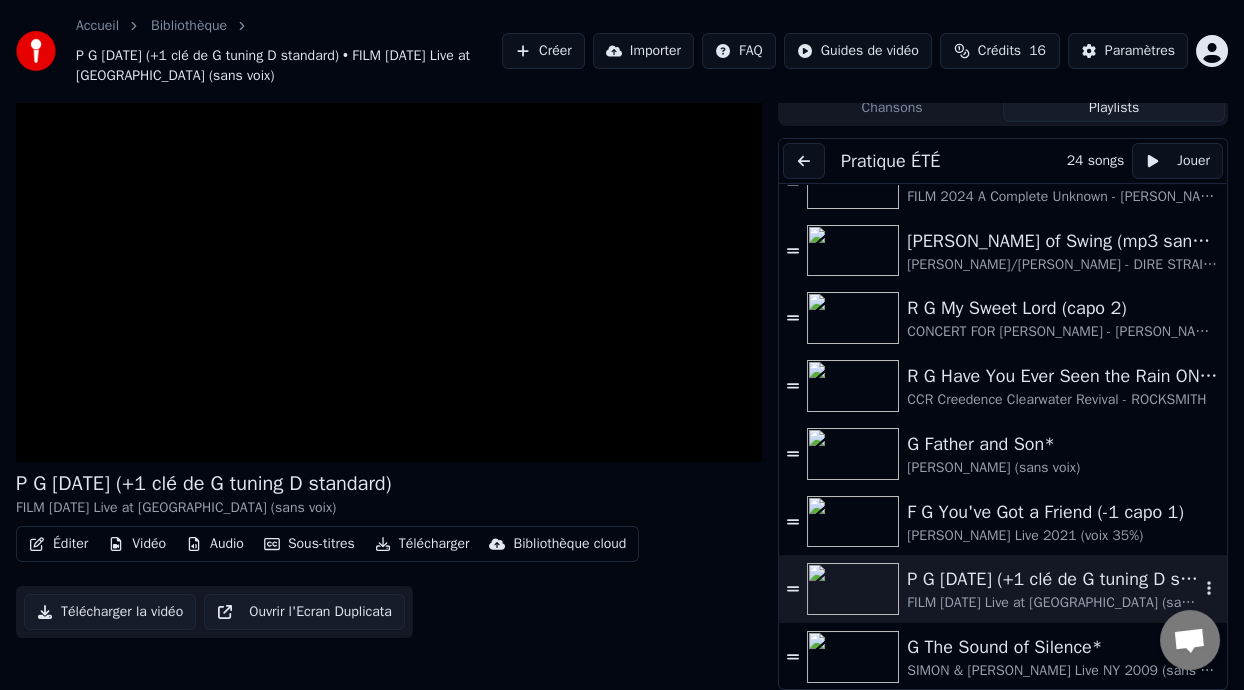 scroll, scrollTop: 59, scrollLeft: 0, axis: vertical 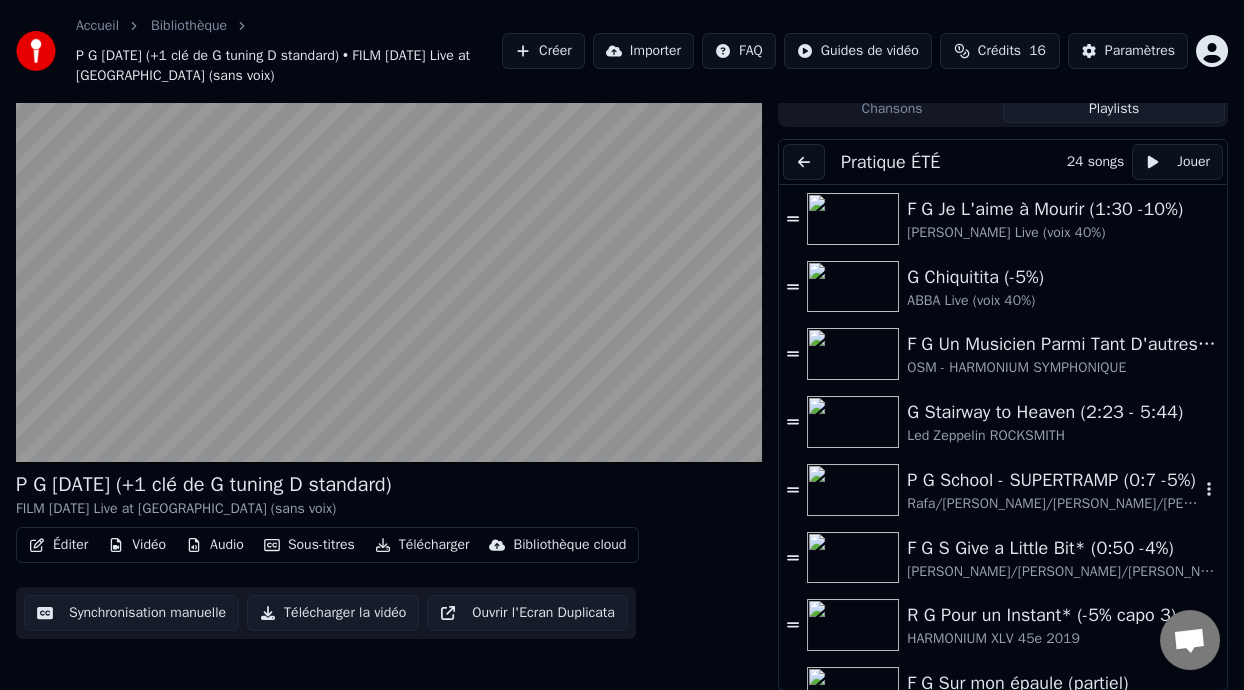 click on "P G School - SUPERTRAMP (0:7 -5%)" at bounding box center (1053, 480) 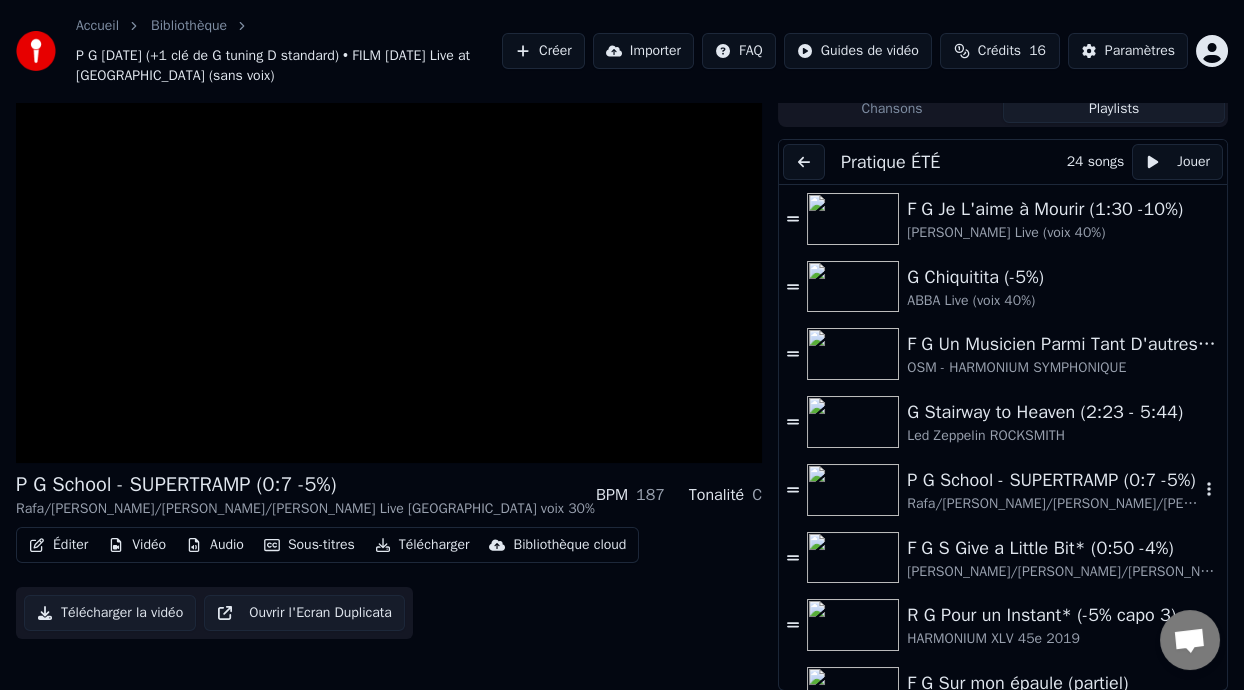 scroll, scrollTop: 79, scrollLeft: 0, axis: vertical 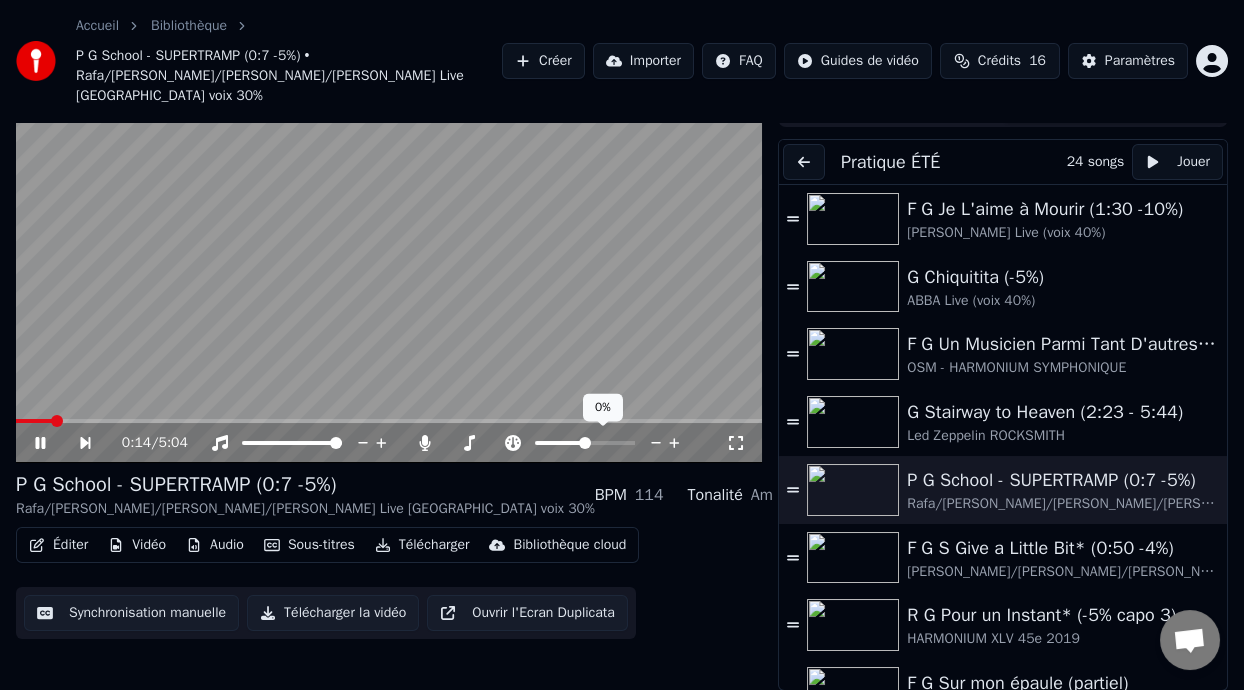 click at bounding box center (560, 443) 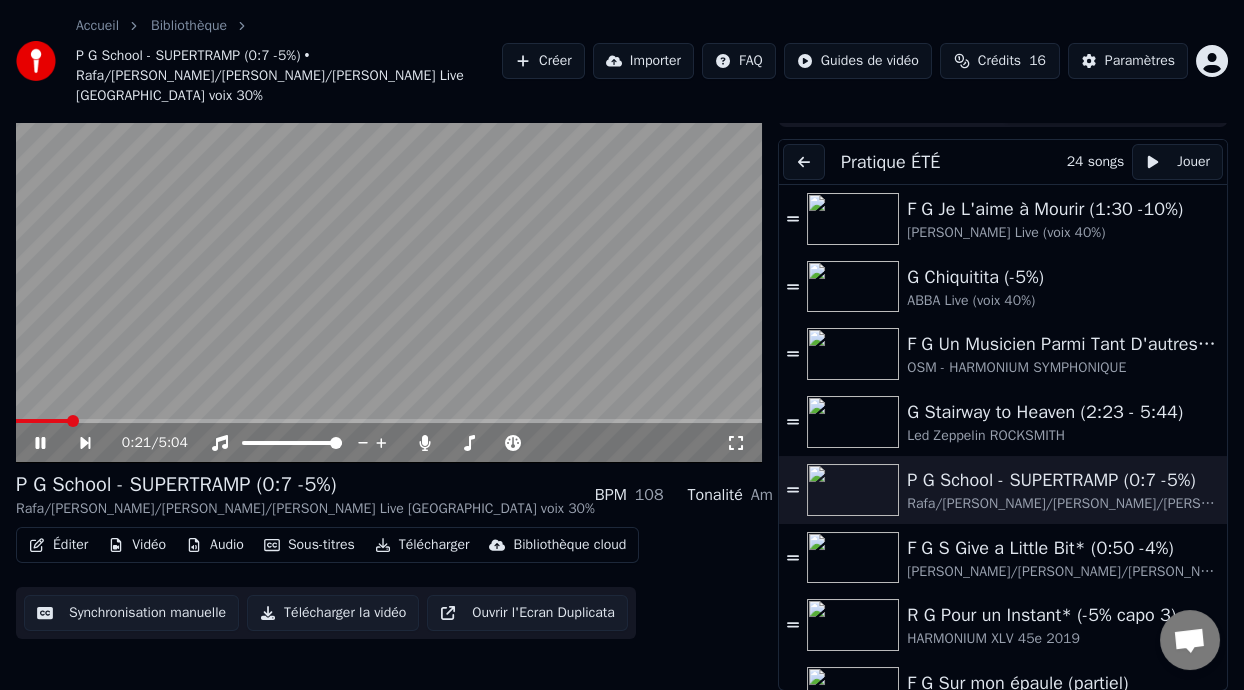 click at bounding box center [42, 421] 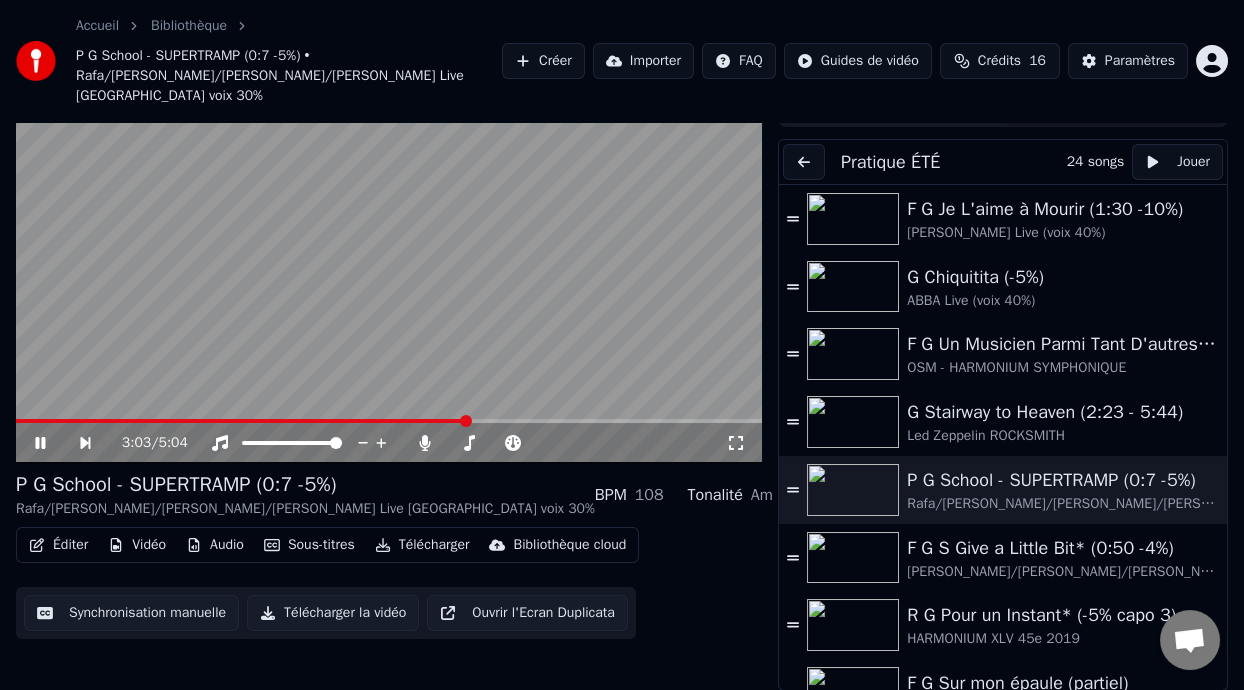 click 